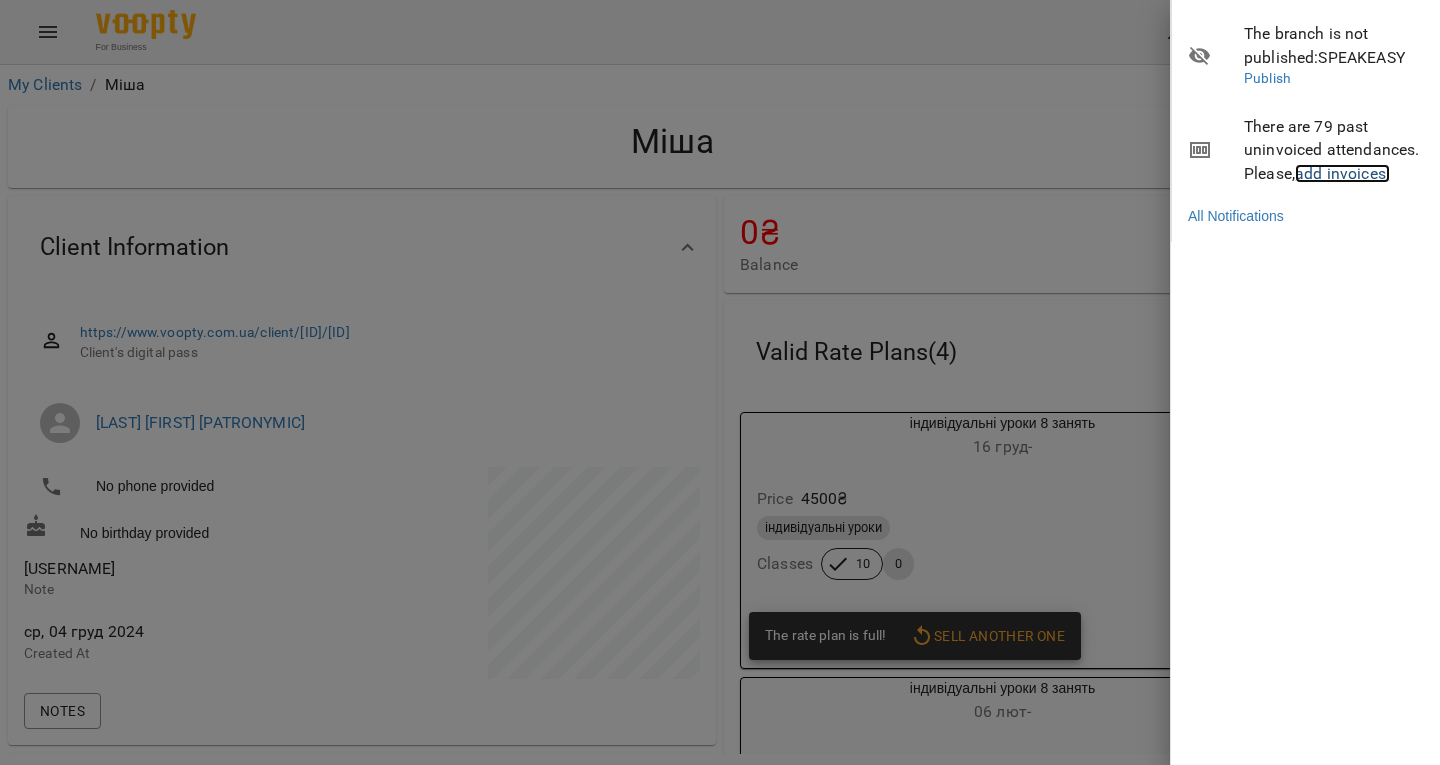 scroll, scrollTop: 0, scrollLeft: 0, axis: both 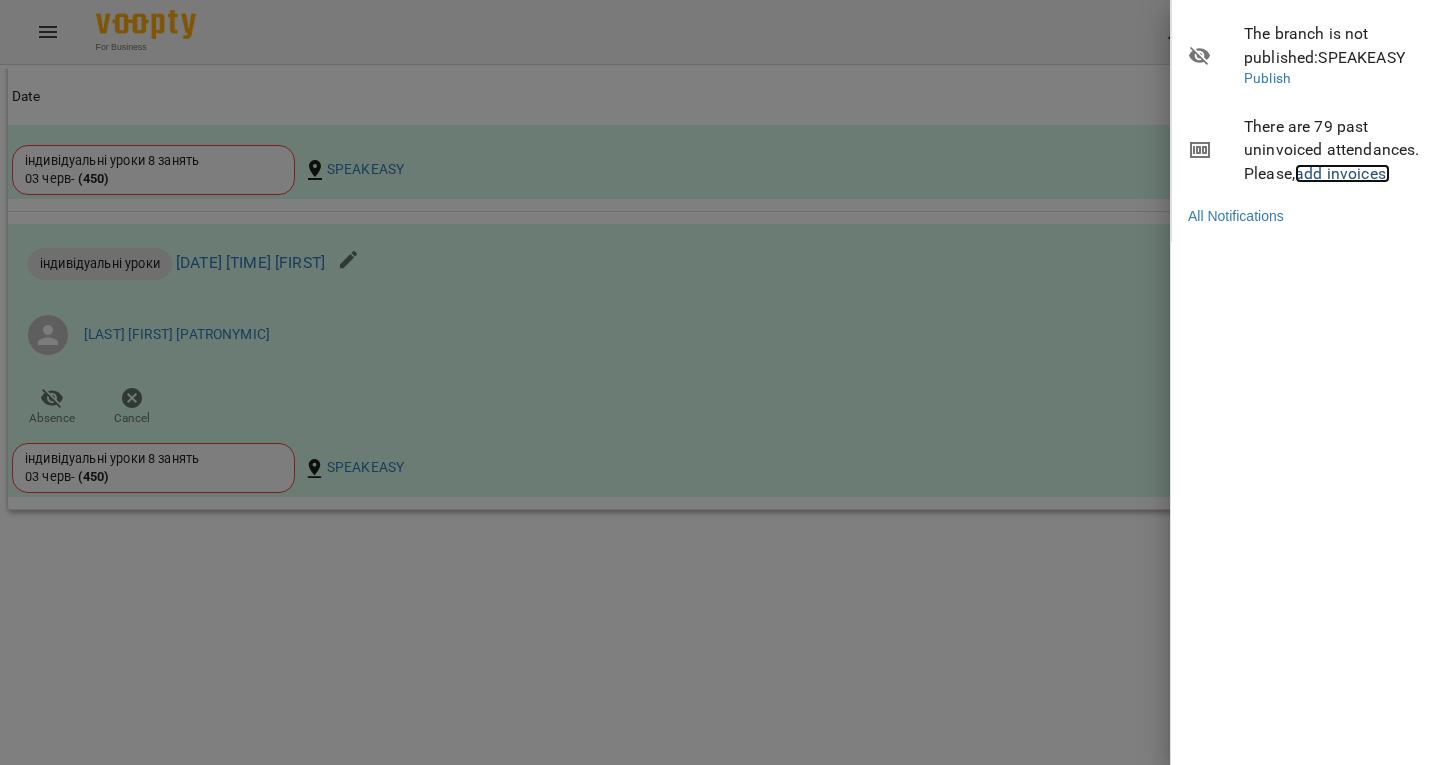 click on "add invoices!" at bounding box center (1342, 173) 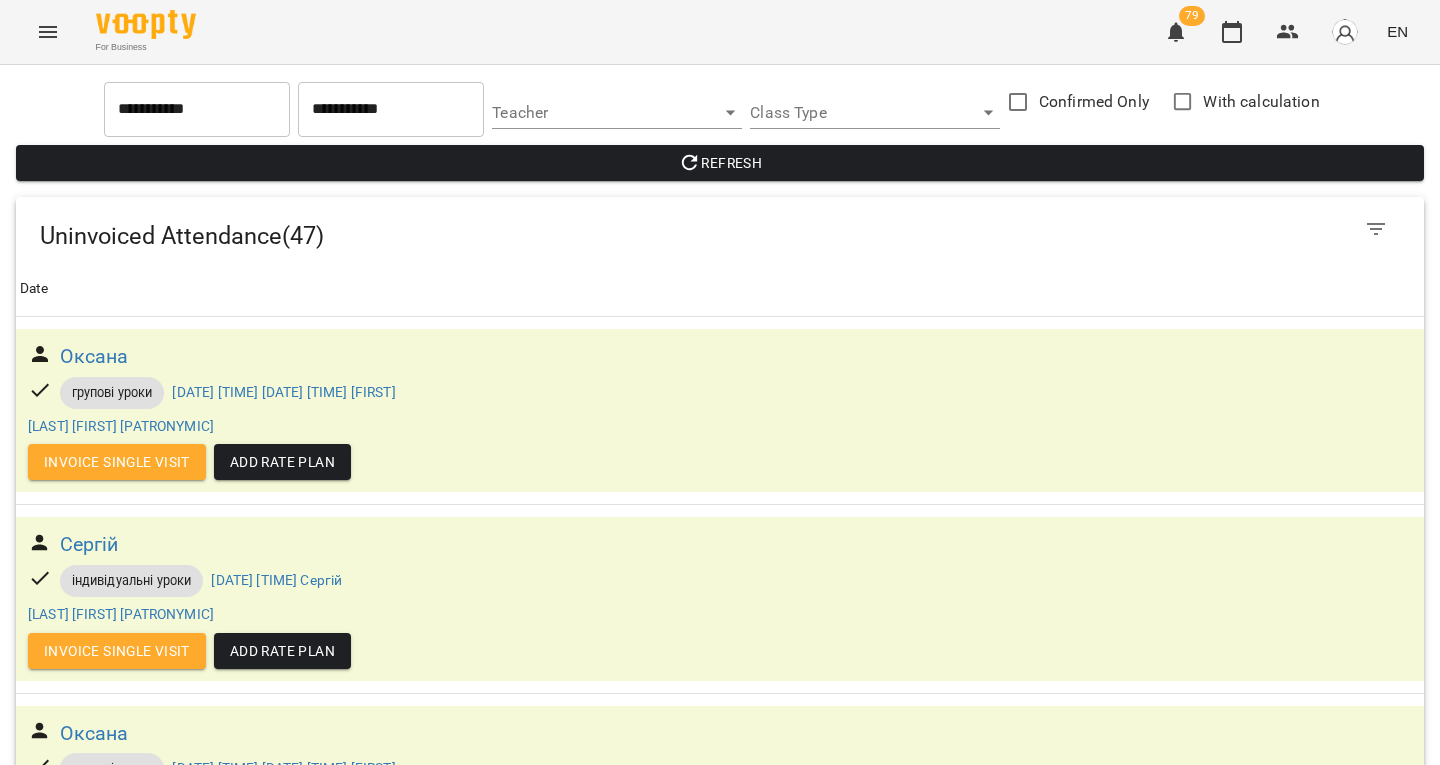 scroll, scrollTop: 8119, scrollLeft: 0, axis: vertical 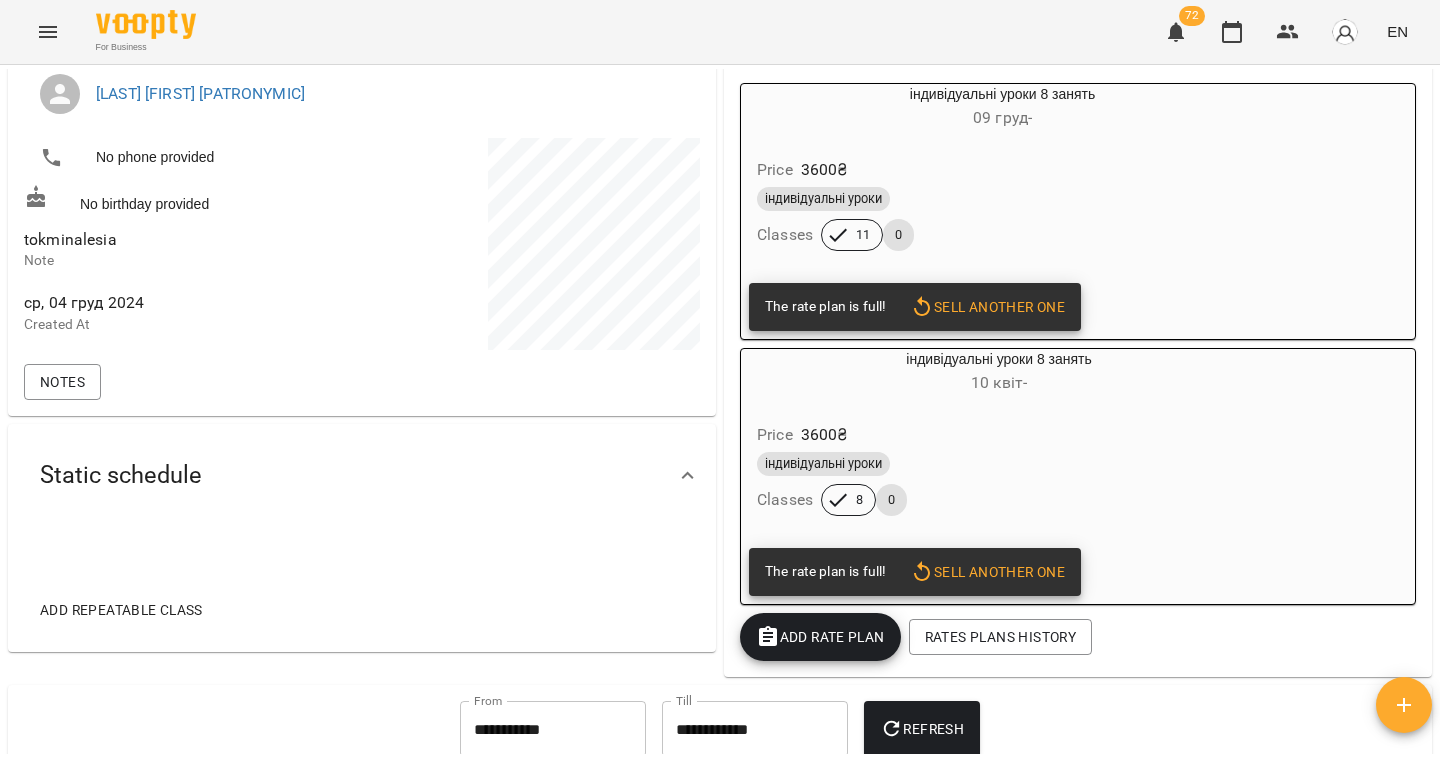 click on "Note" at bounding box center (191, 261) 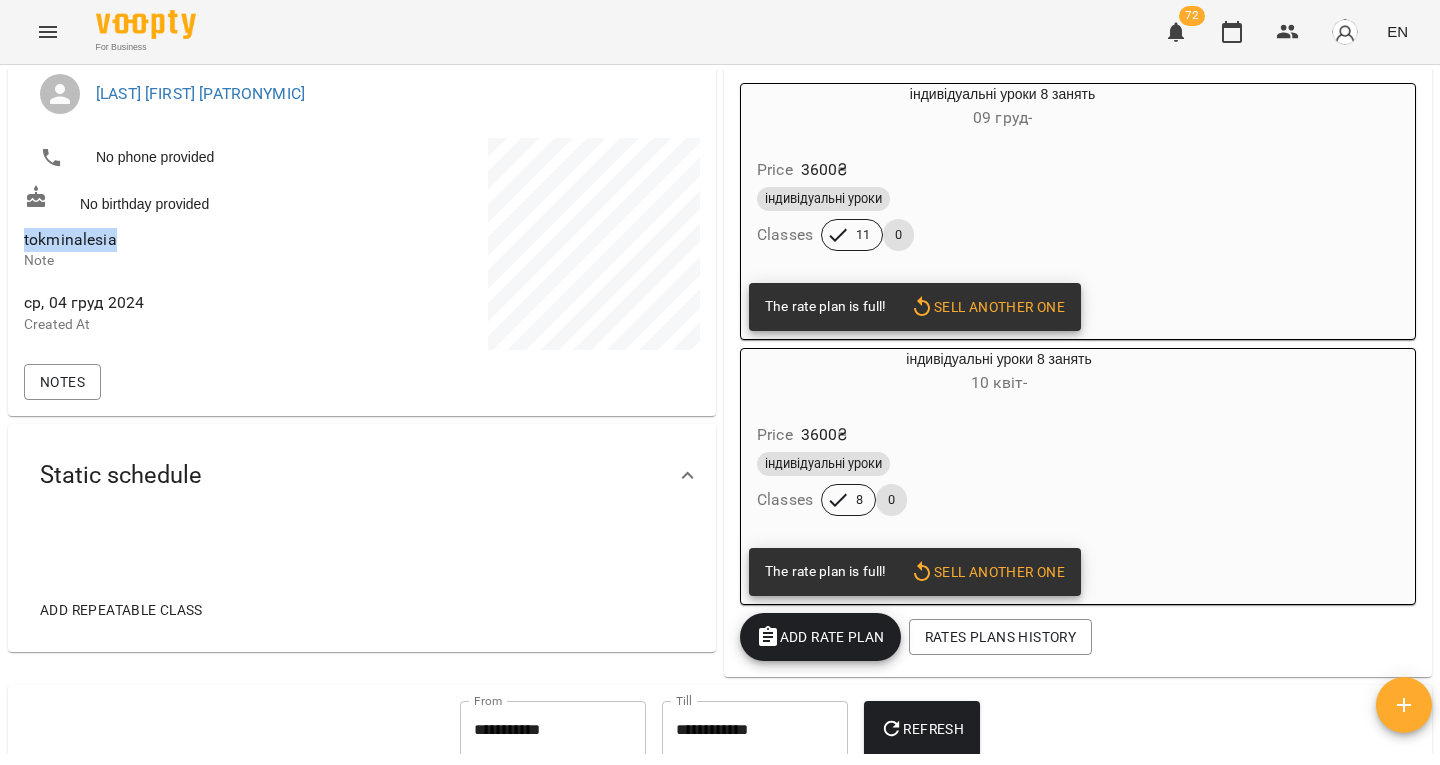 click on "tokminalesia" at bounding box center [70, 239] 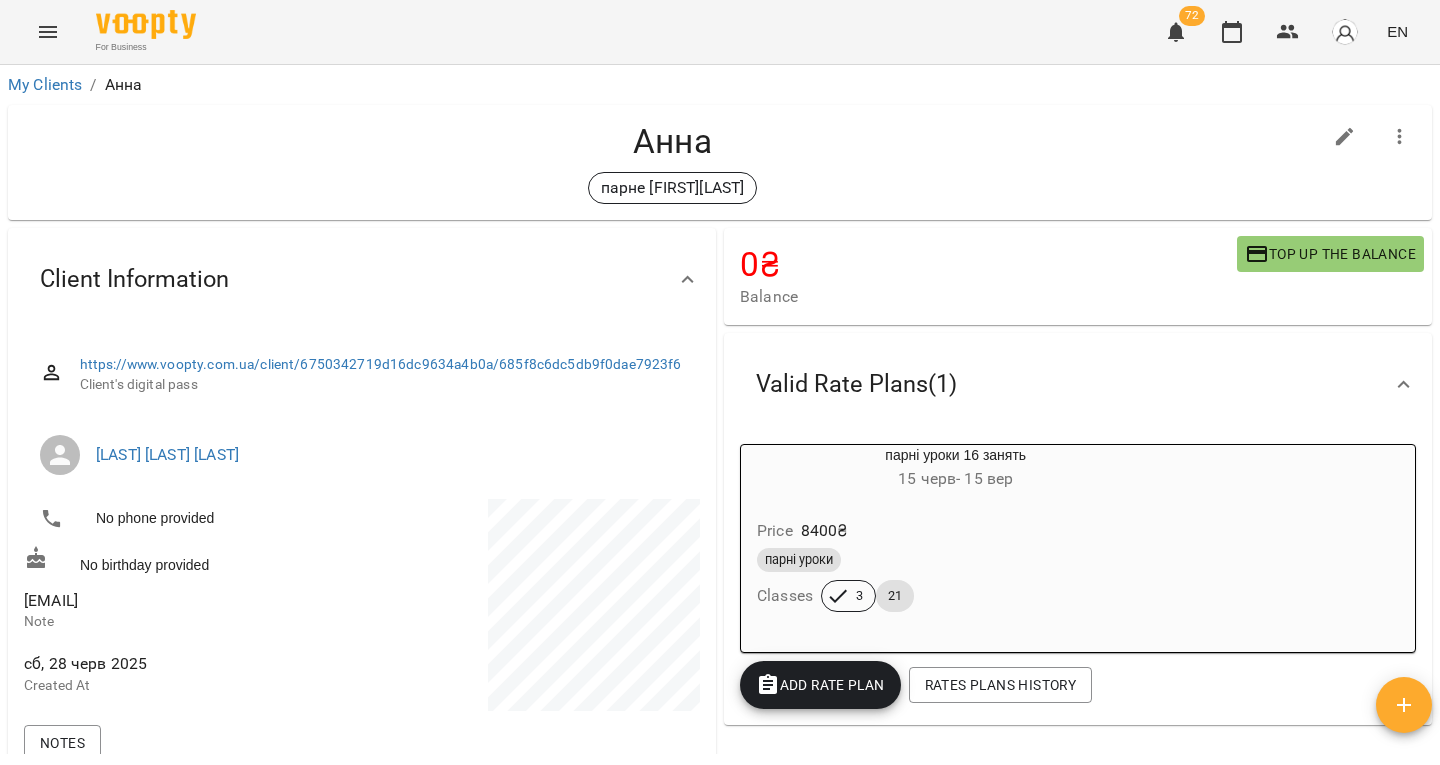 scroll, scrollTop: 0, scrollLeft: 0, axis: both 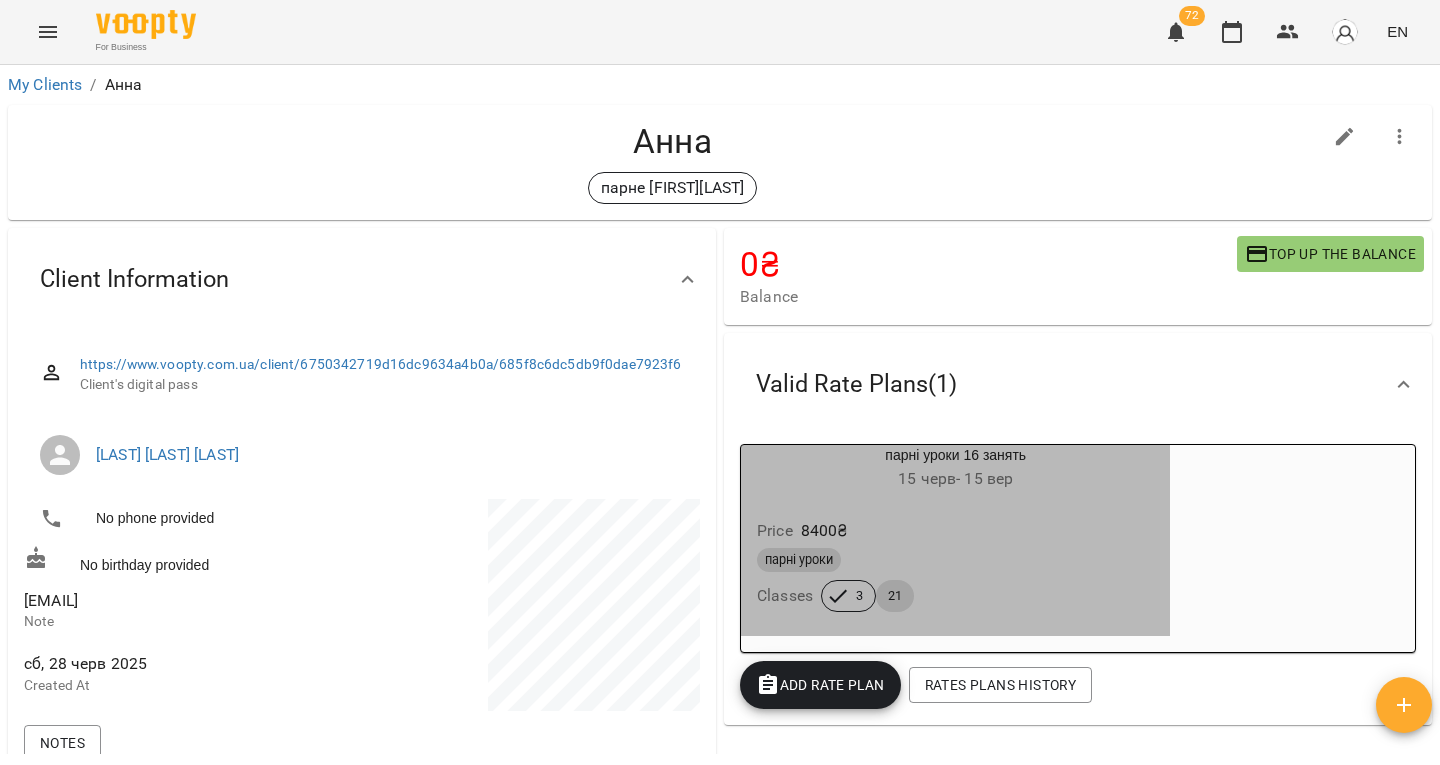 click on "парні уроки" at bounding box center (955, 560) 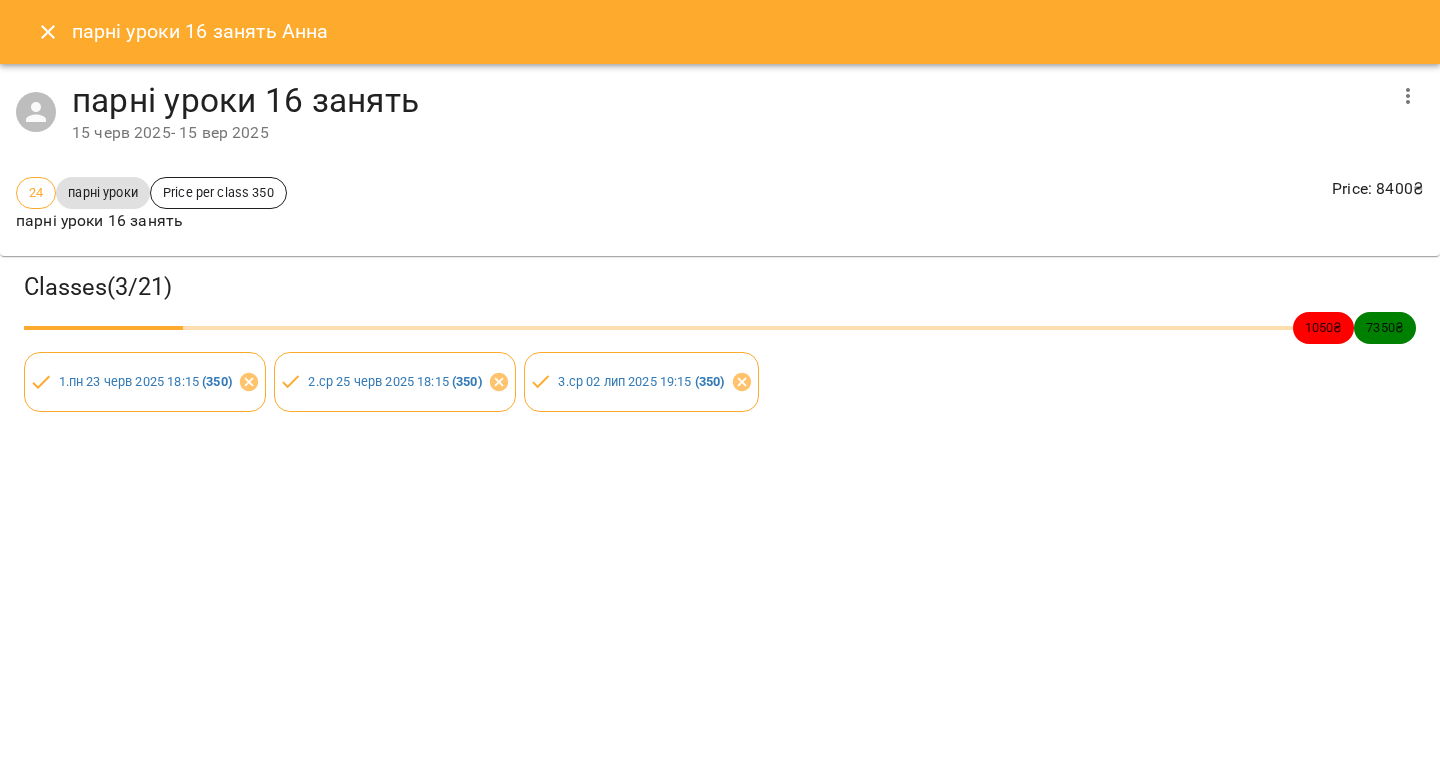 click 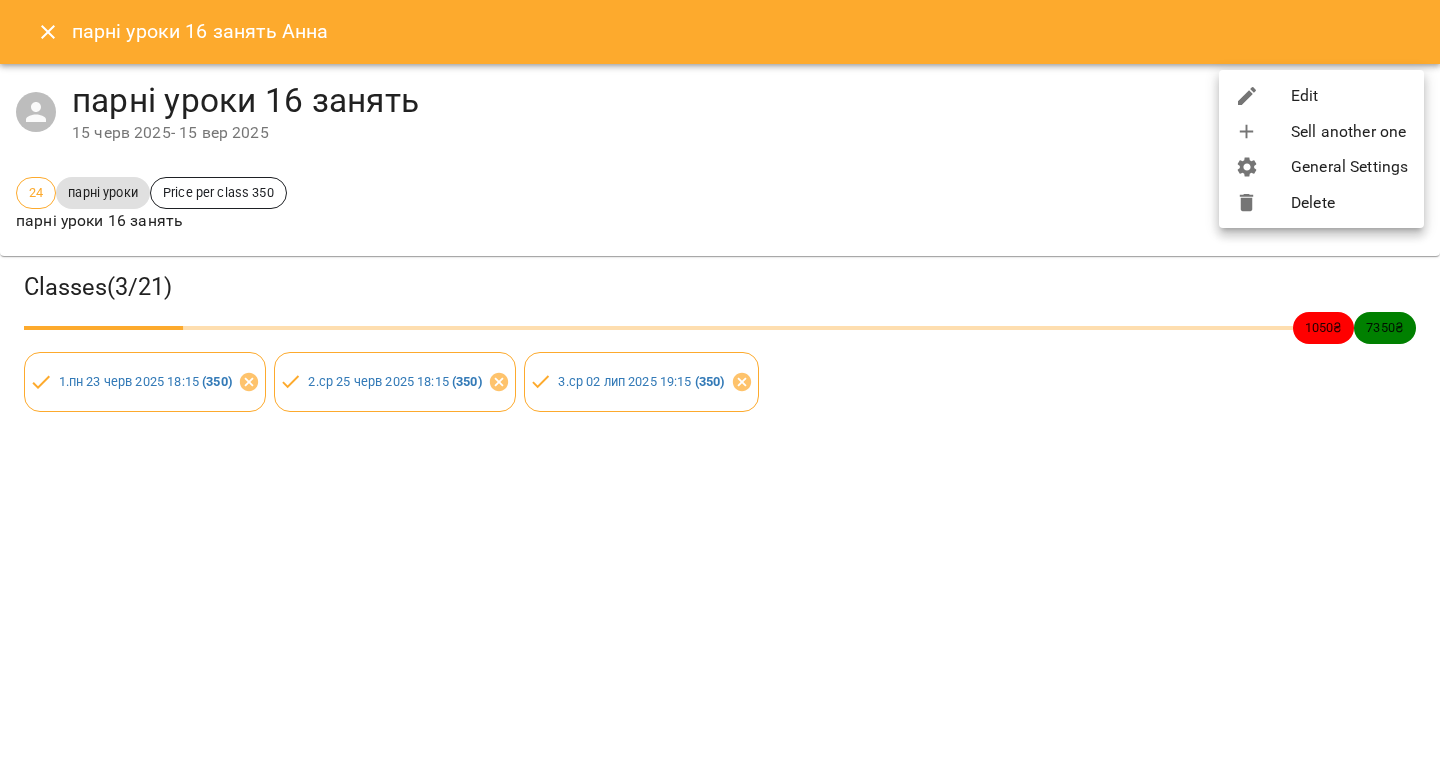 click on "Edit" at bounding box center [1321, 96] 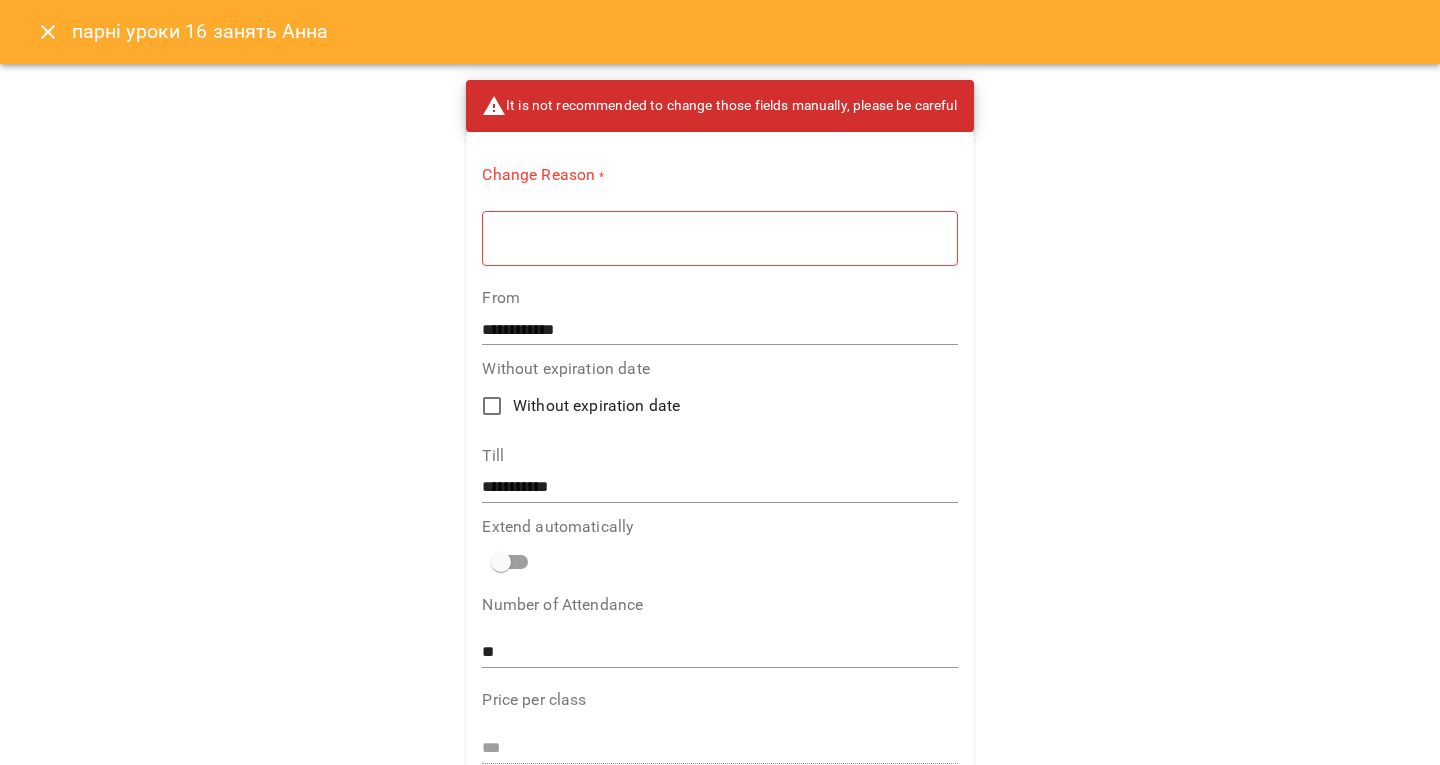click at bounding box center [719, 238] 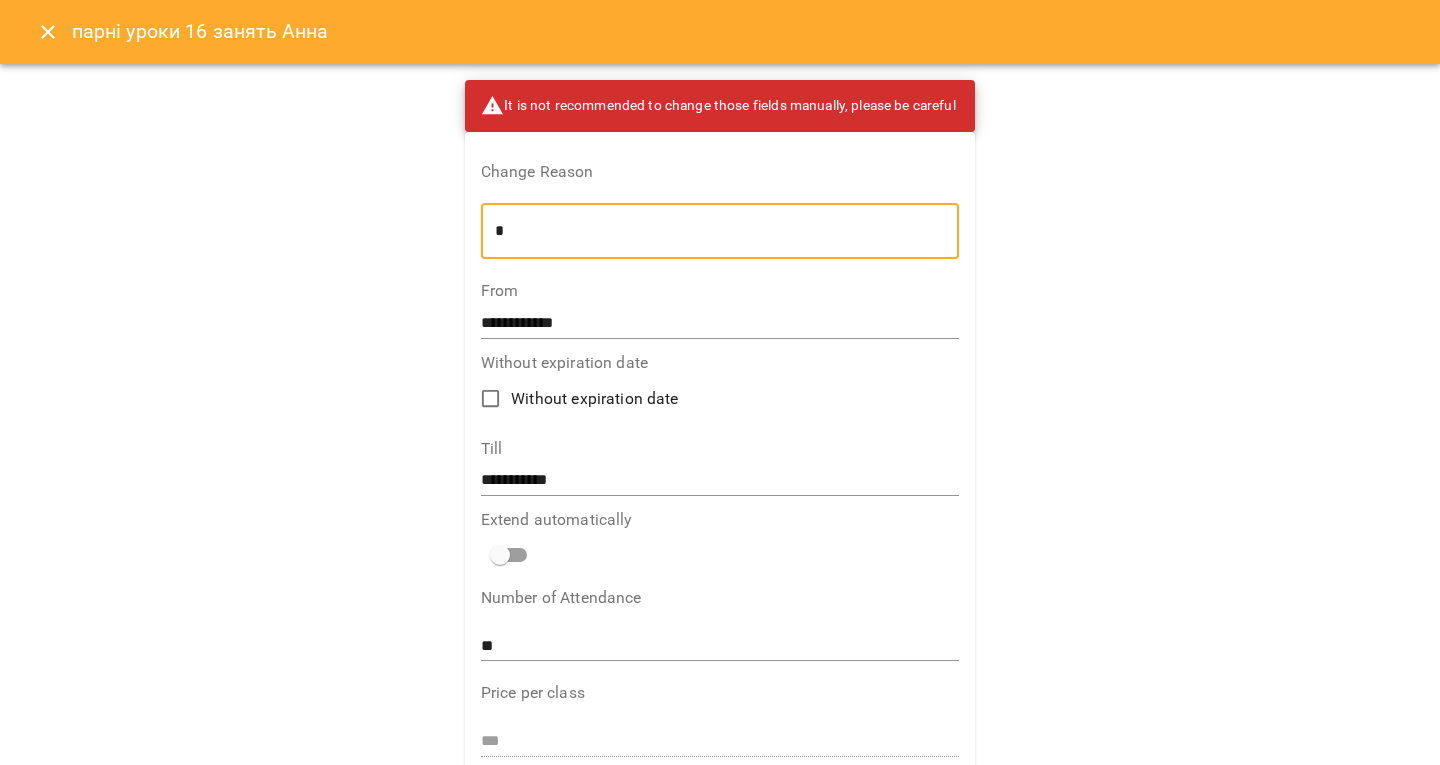 type on "*" 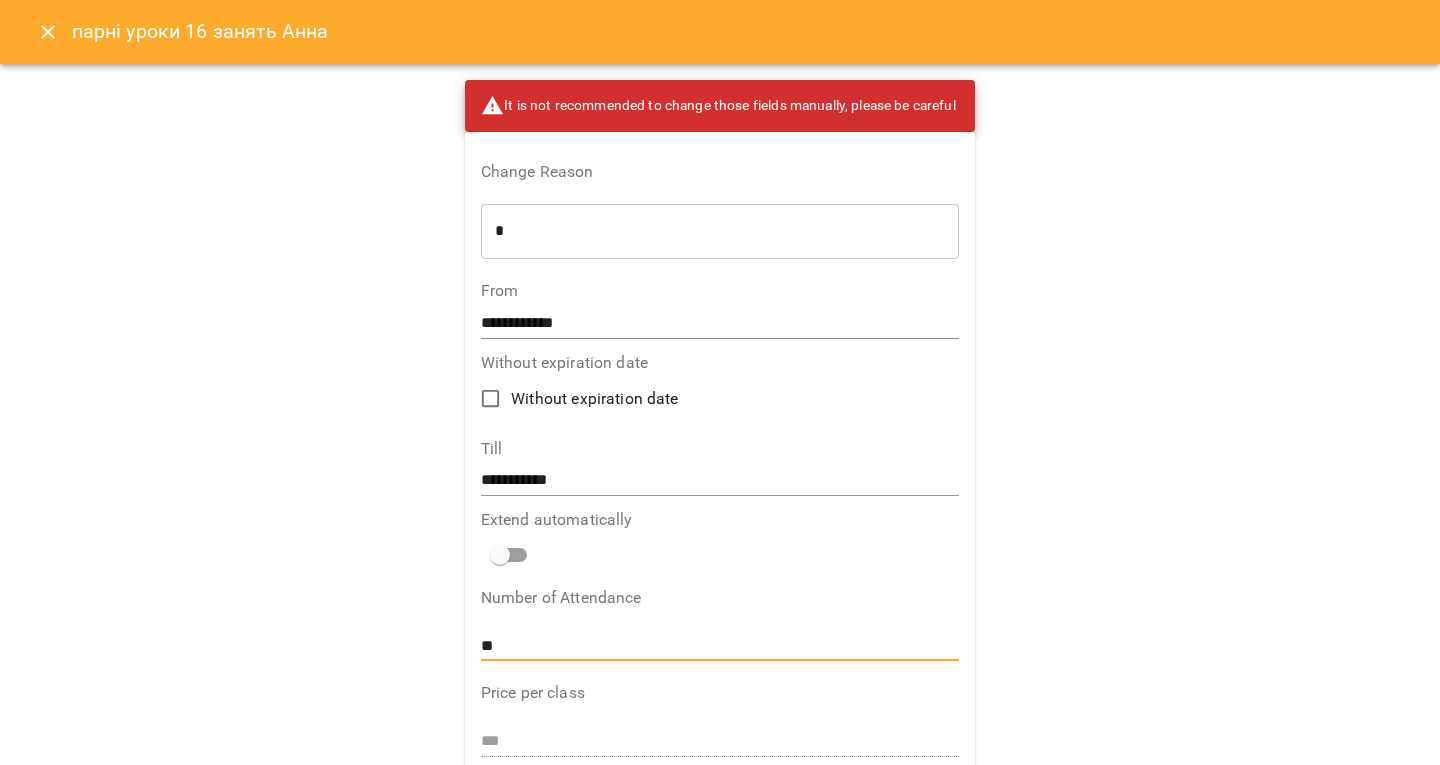 click on "**" at bounding box center [720, 646] 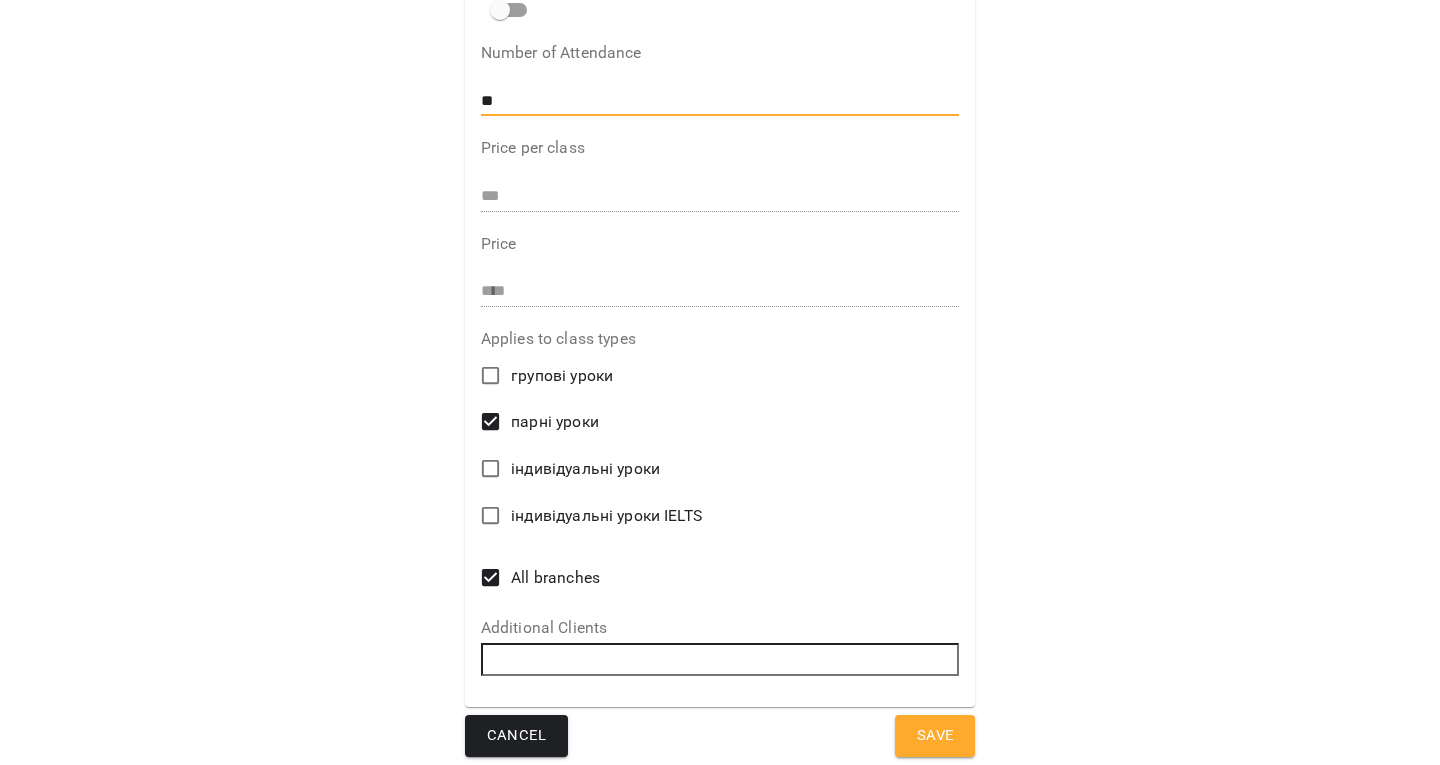 scroll, scrollTop: 550, scrollLeft: 0, axis: vertical 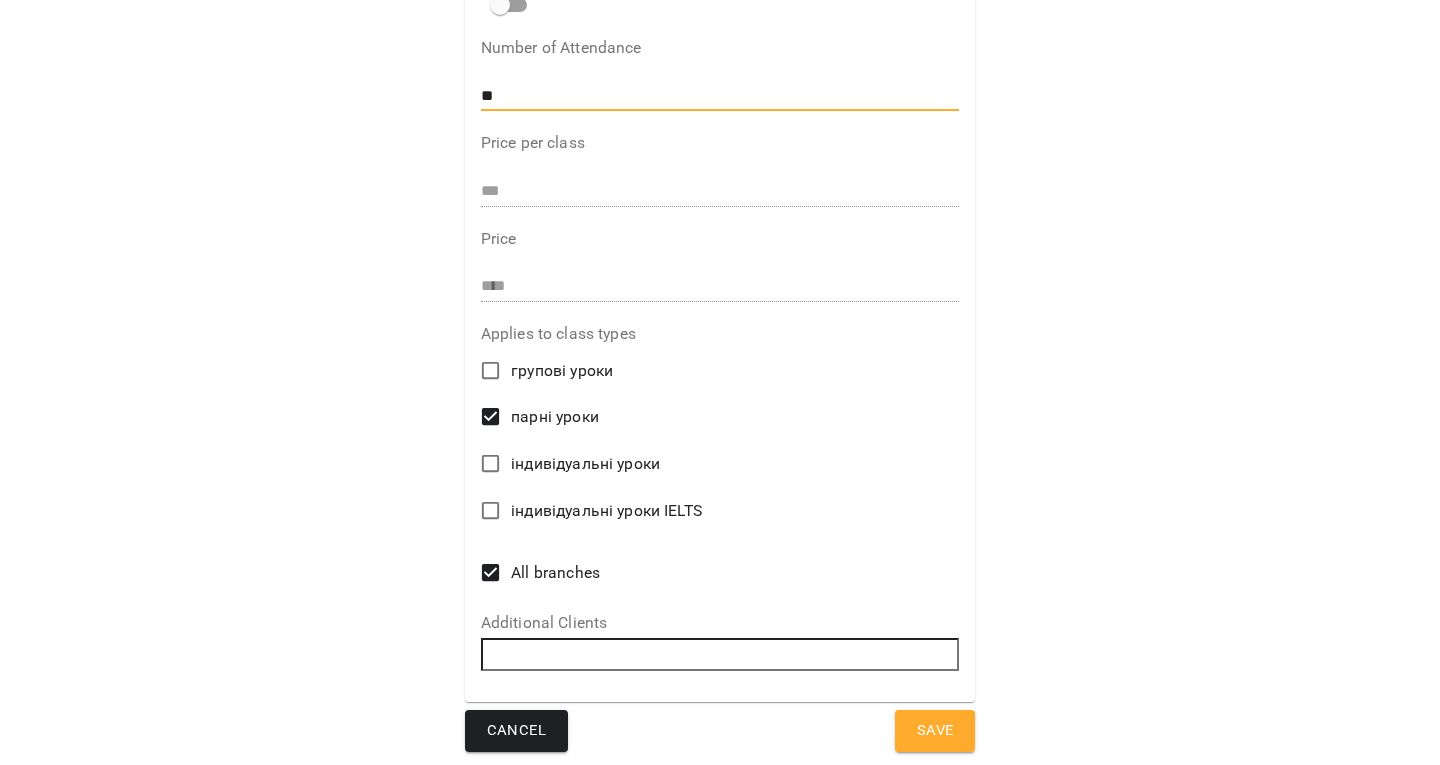 type on "**" 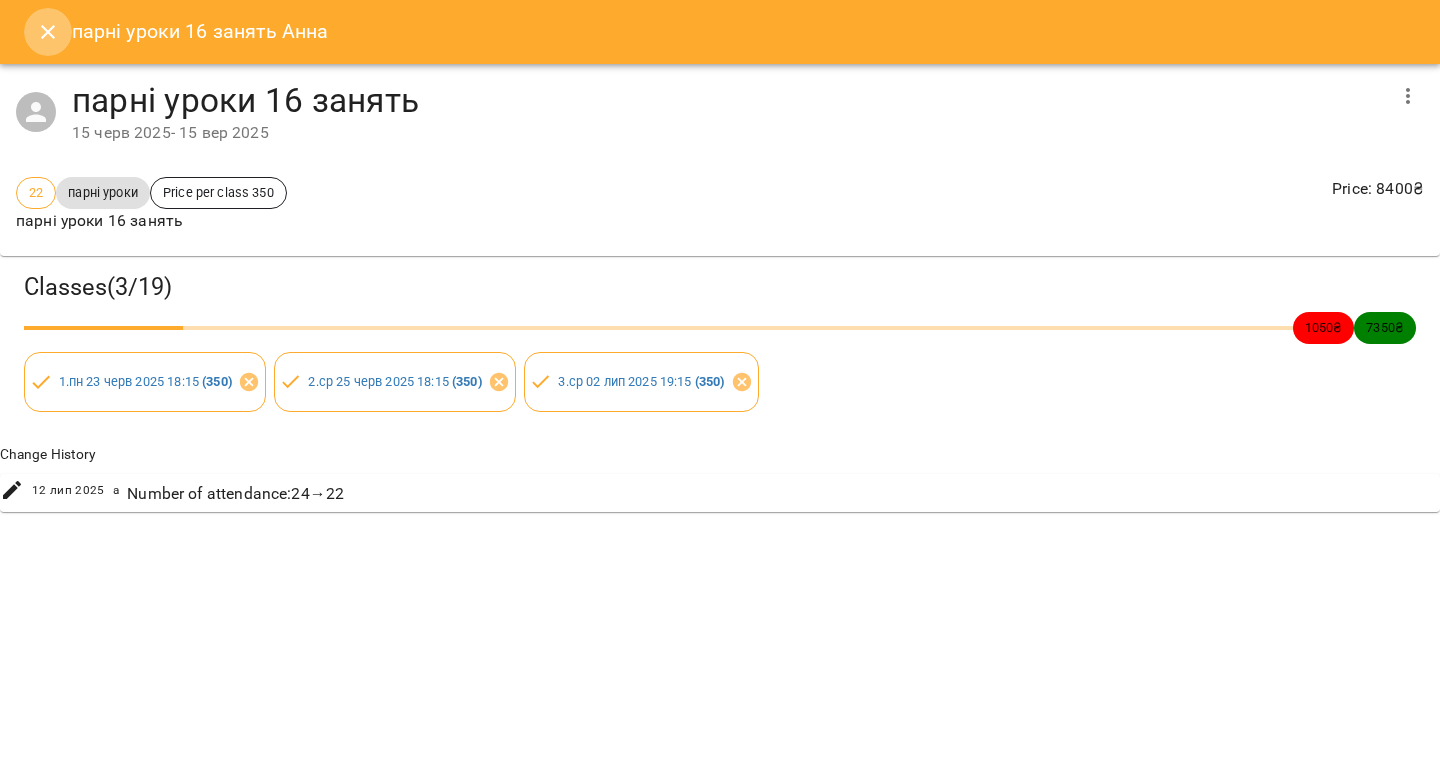 click at bounding box center (48, 32) 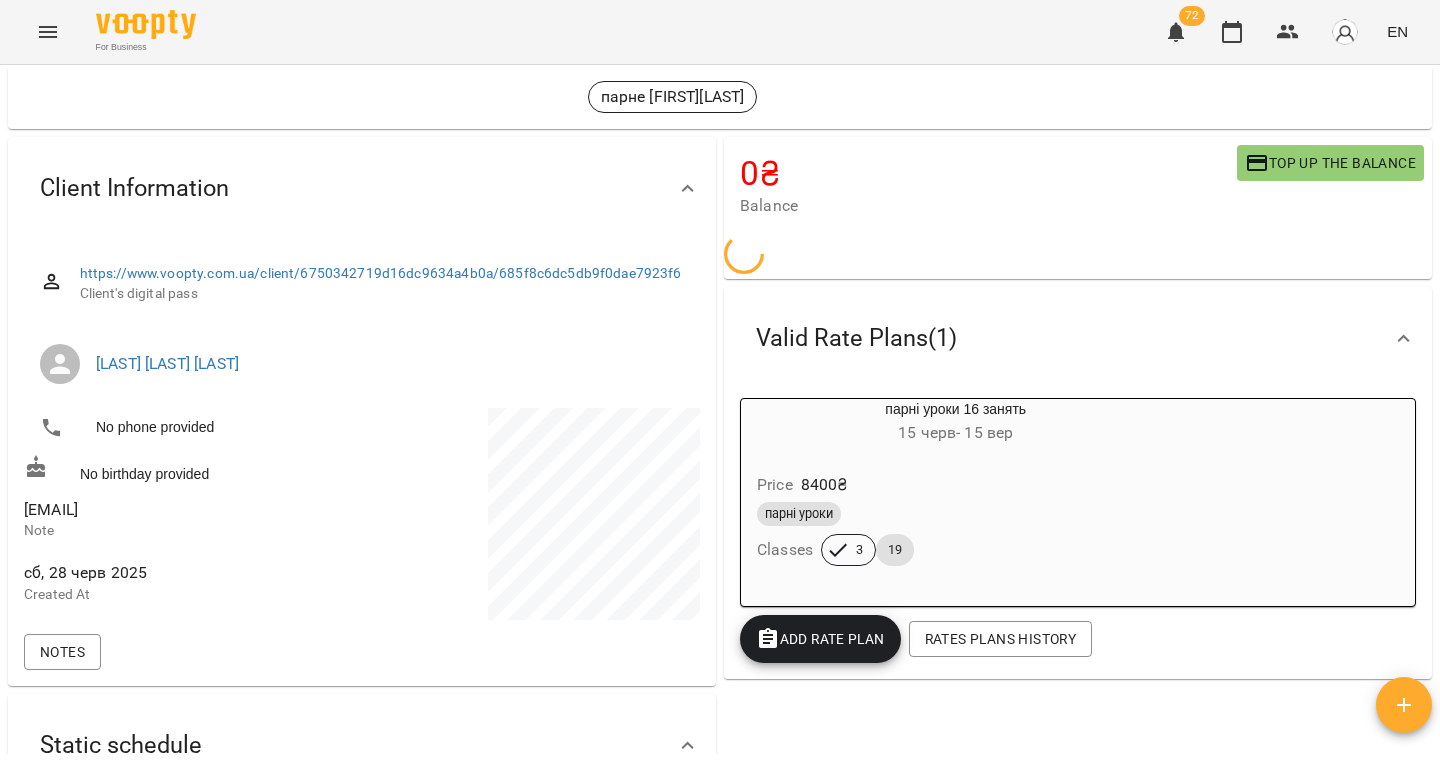 scroll, scrollTop: 92, scrollLeft: 0, axis: vertical 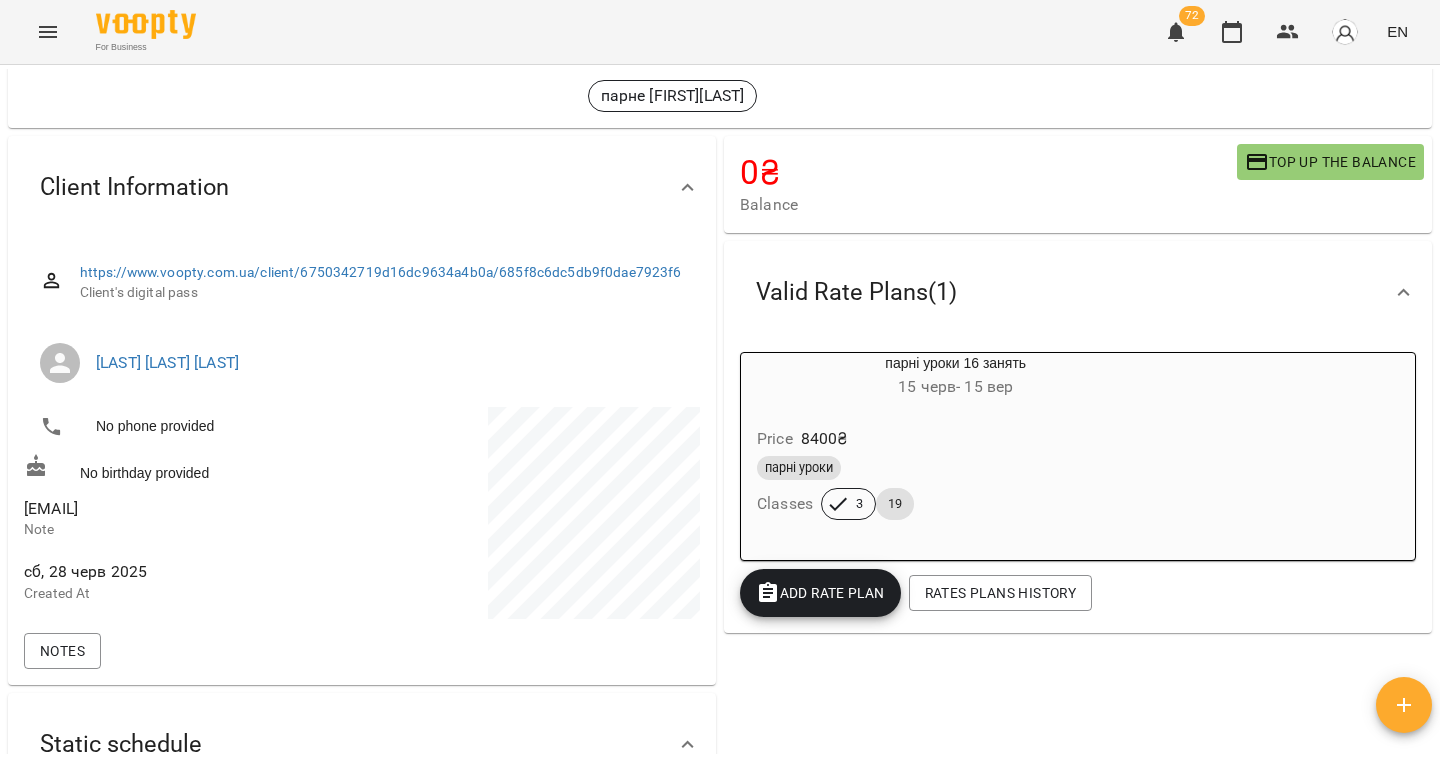 click on "Add Rate plan" at bounding box center [820, 593] 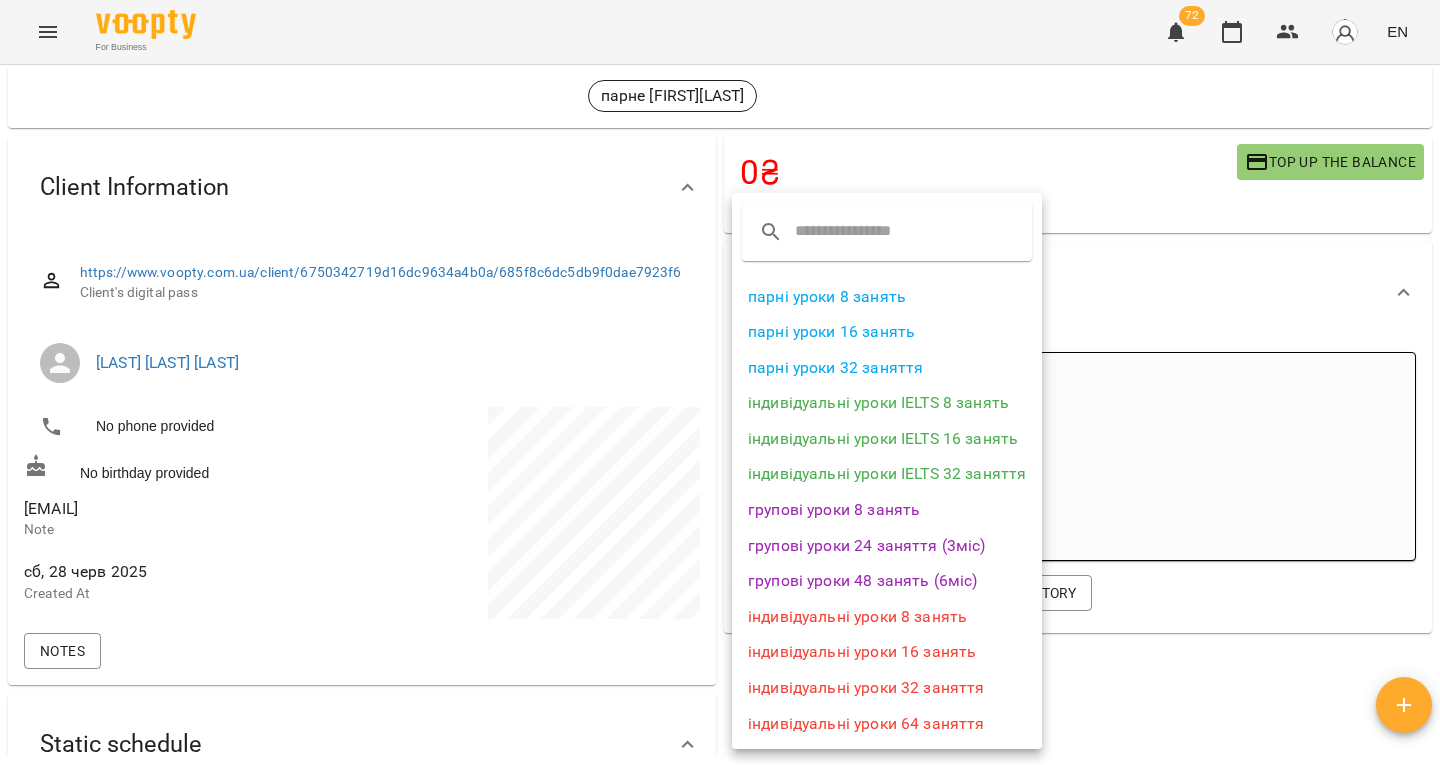 click on "індивідуальні уроки 8 занять" at bounding box center [887, 617] 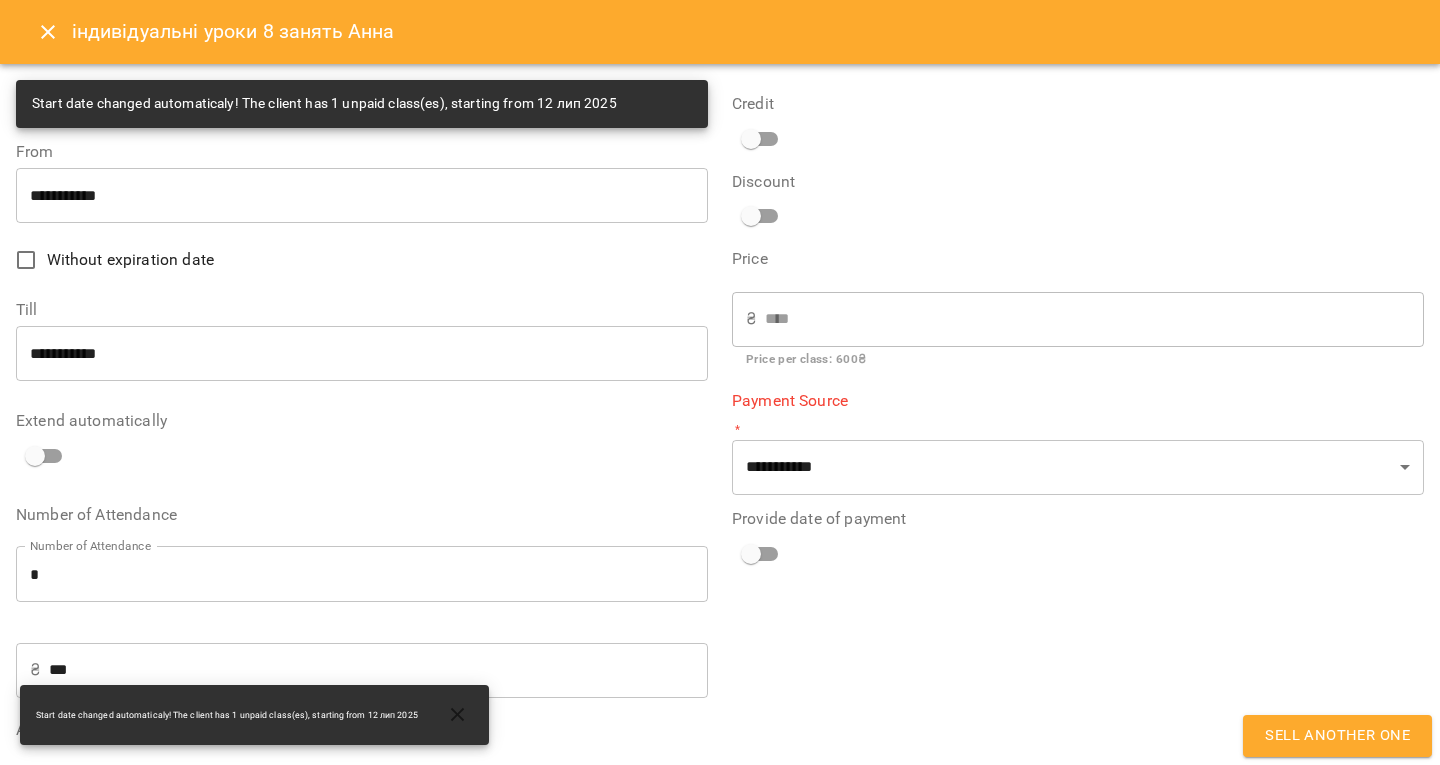 click on "Number of Attendance" at bounding box center (362, 515) 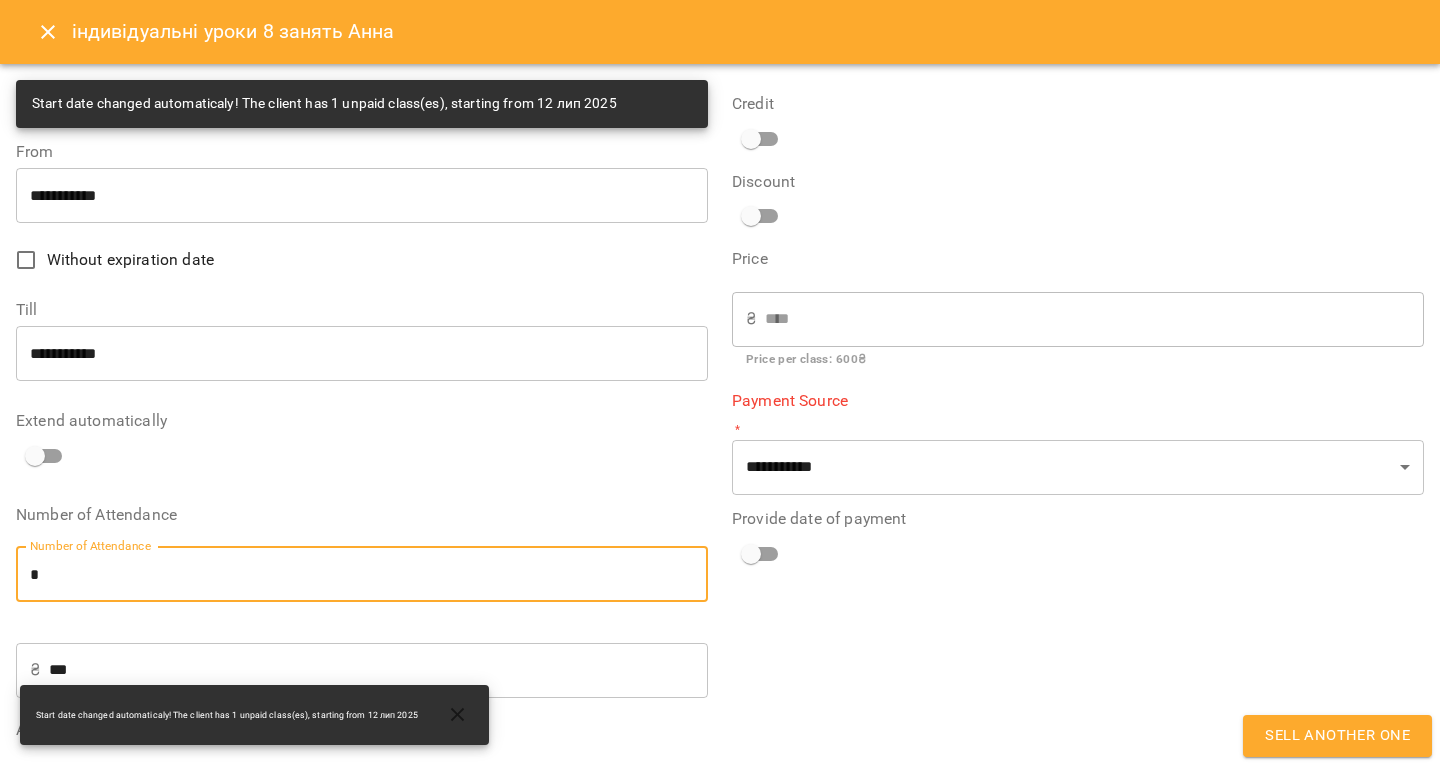 click on "*" at bounding box center [362, 574] 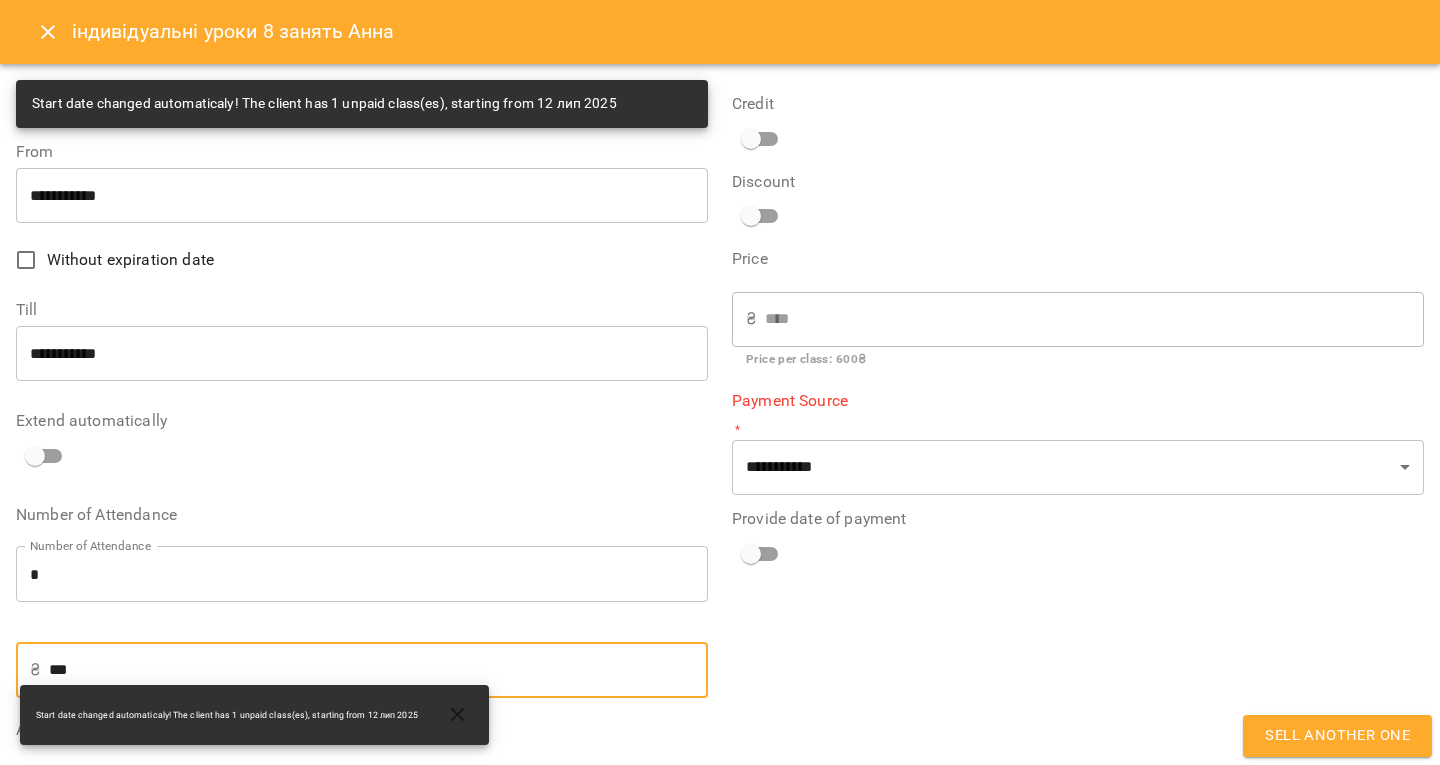 click on "***" at bounding box center [378, 670] 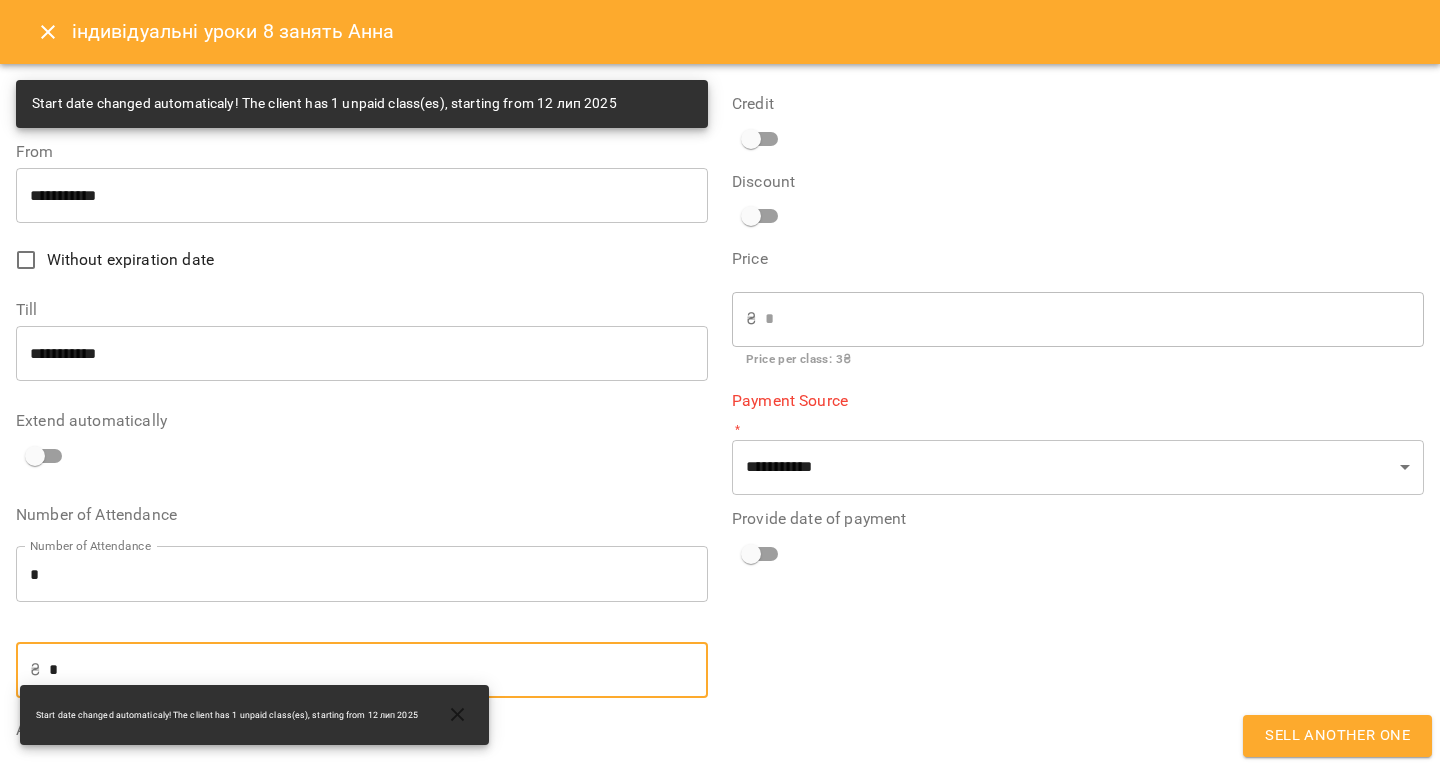 type on "**" 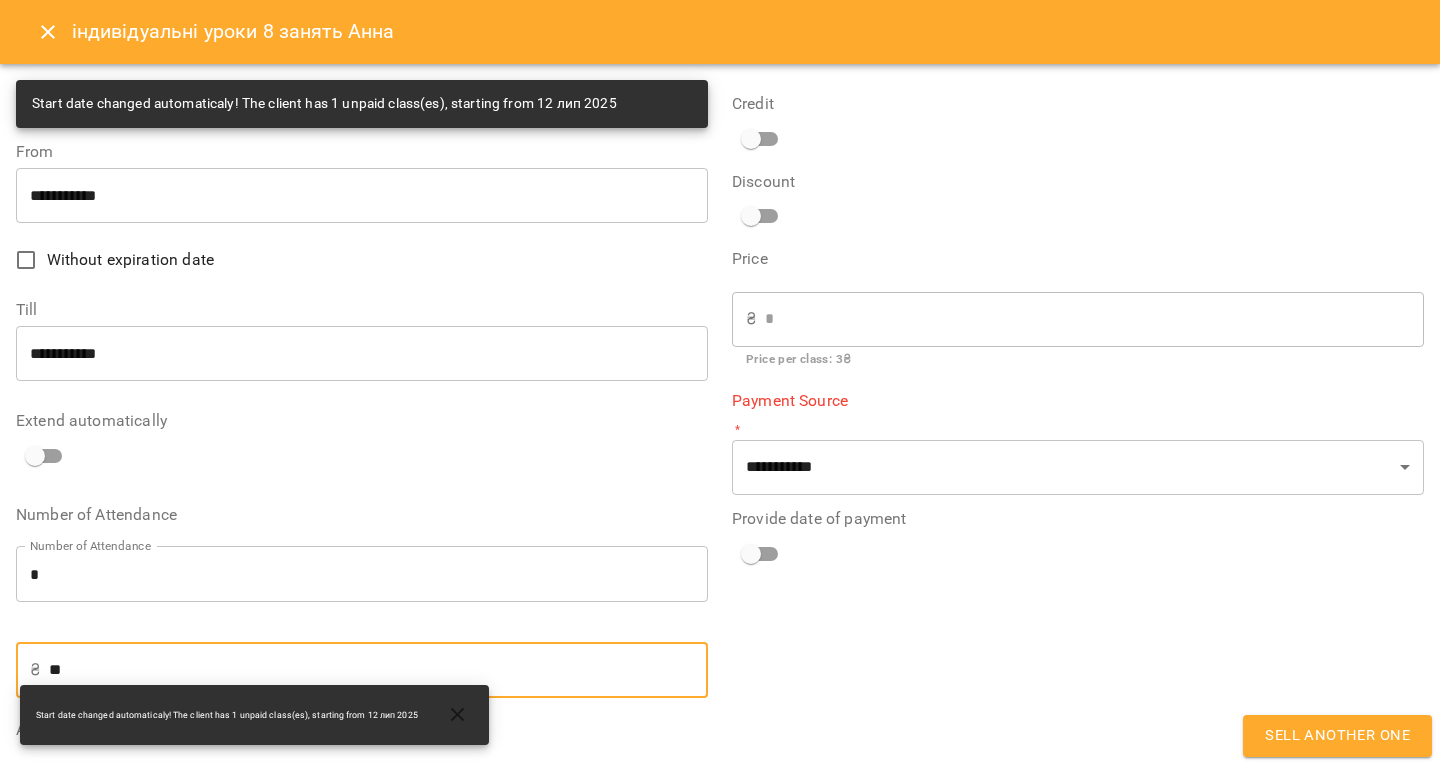 type on "**" 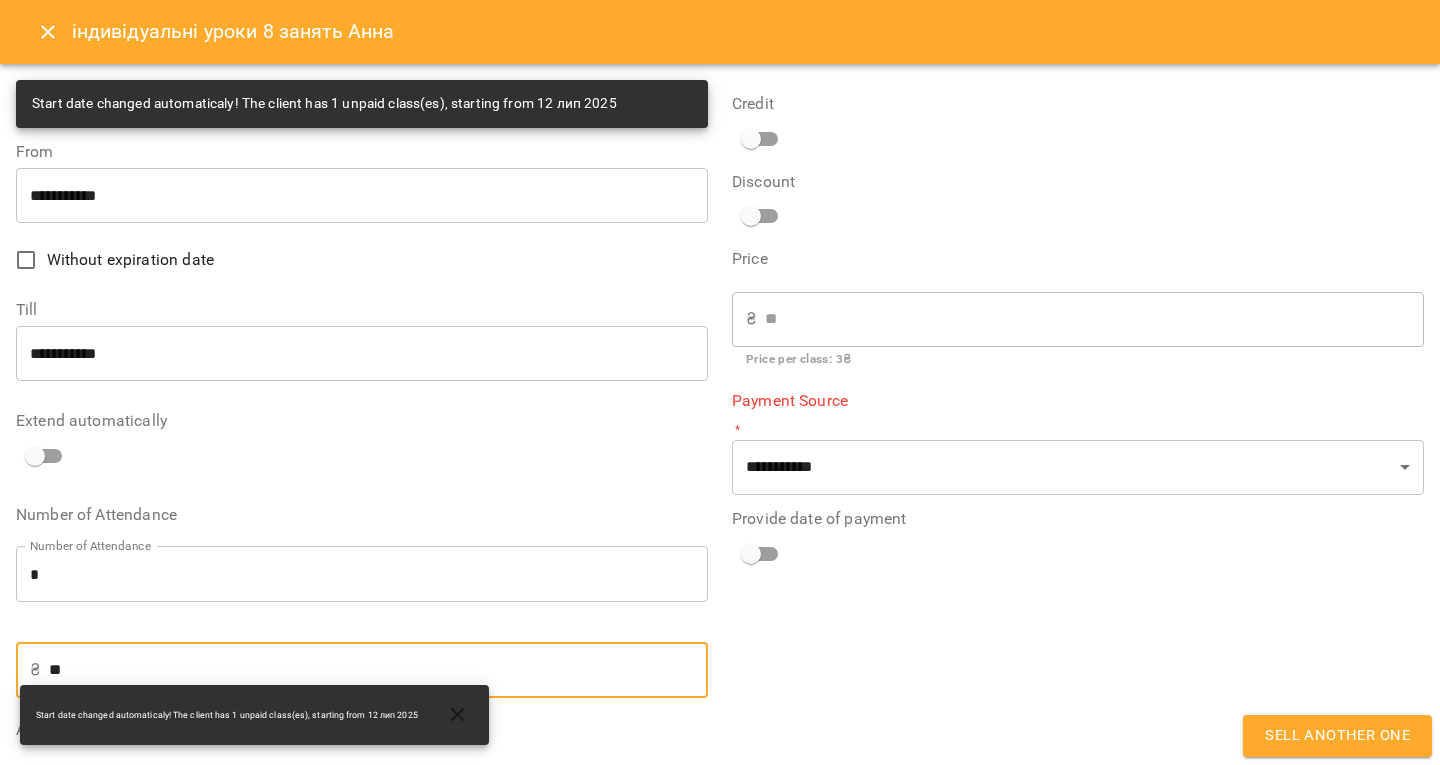 type on "***" 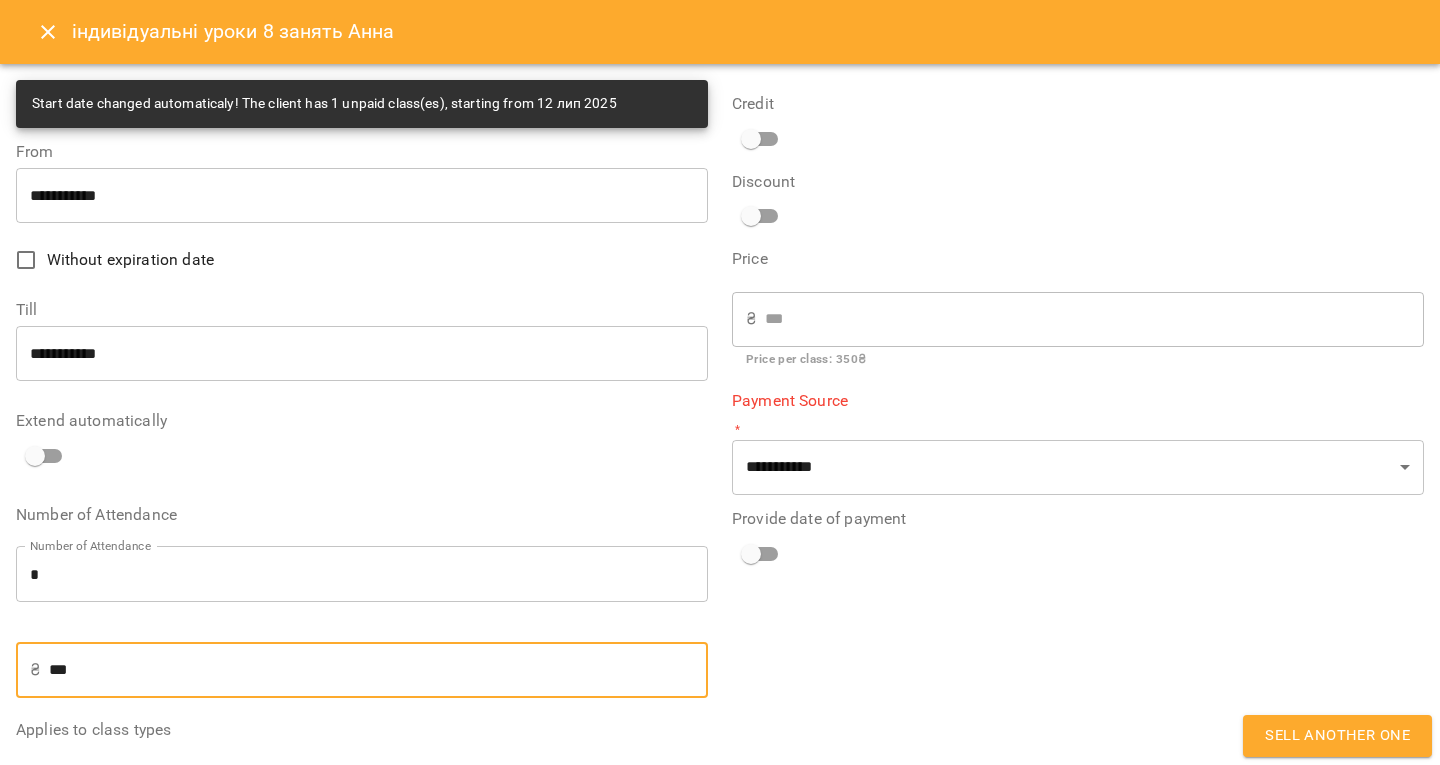 type on "***" 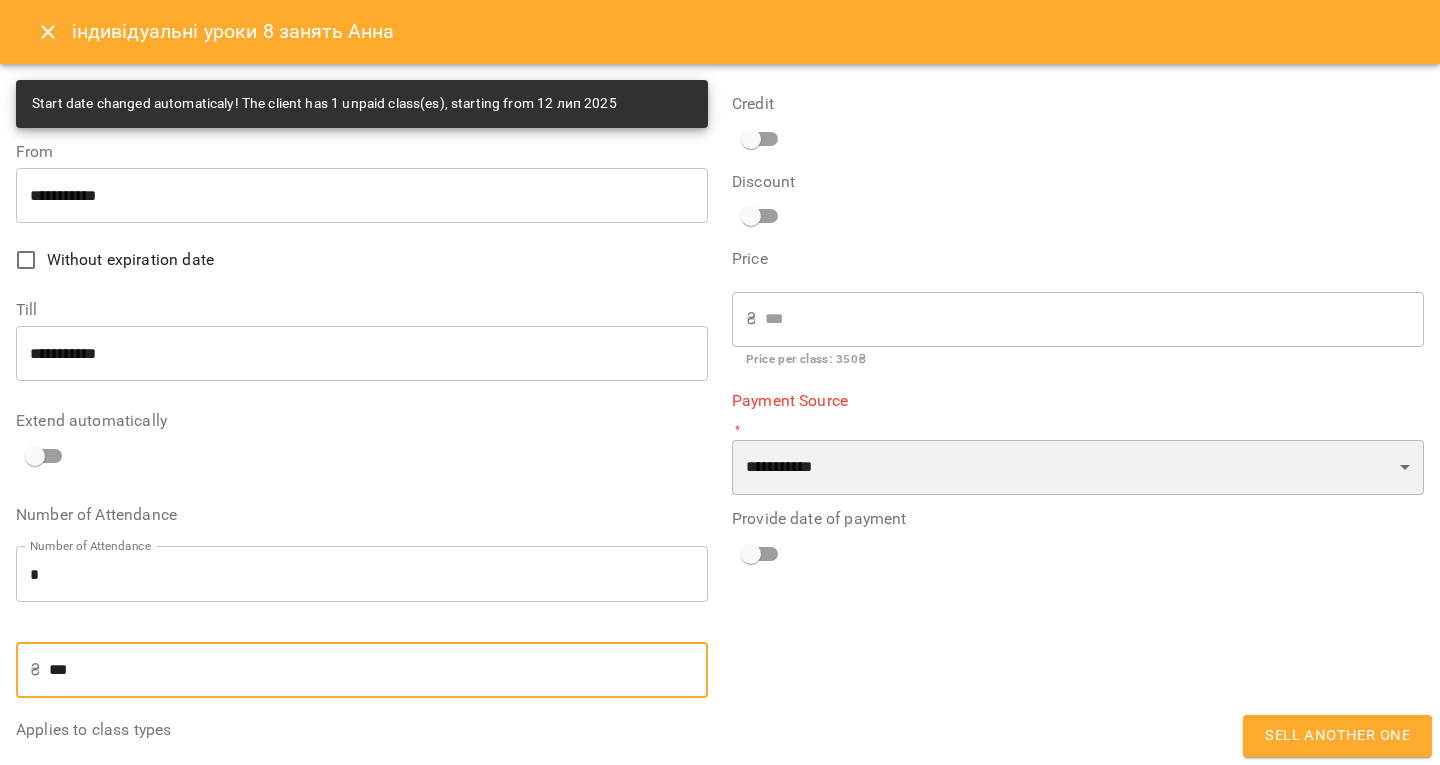 click on "**********" at bounding box center [1078, 468] 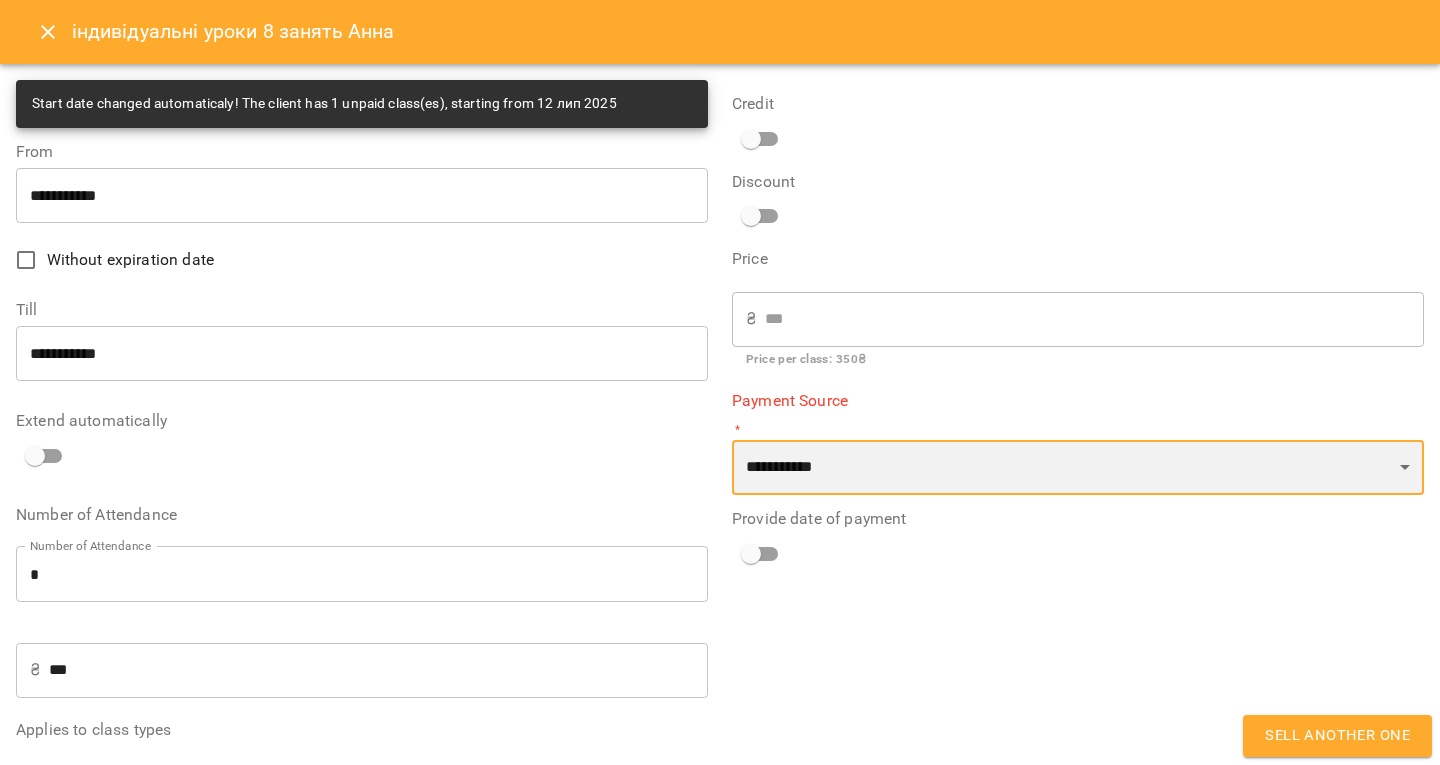 select on "****" 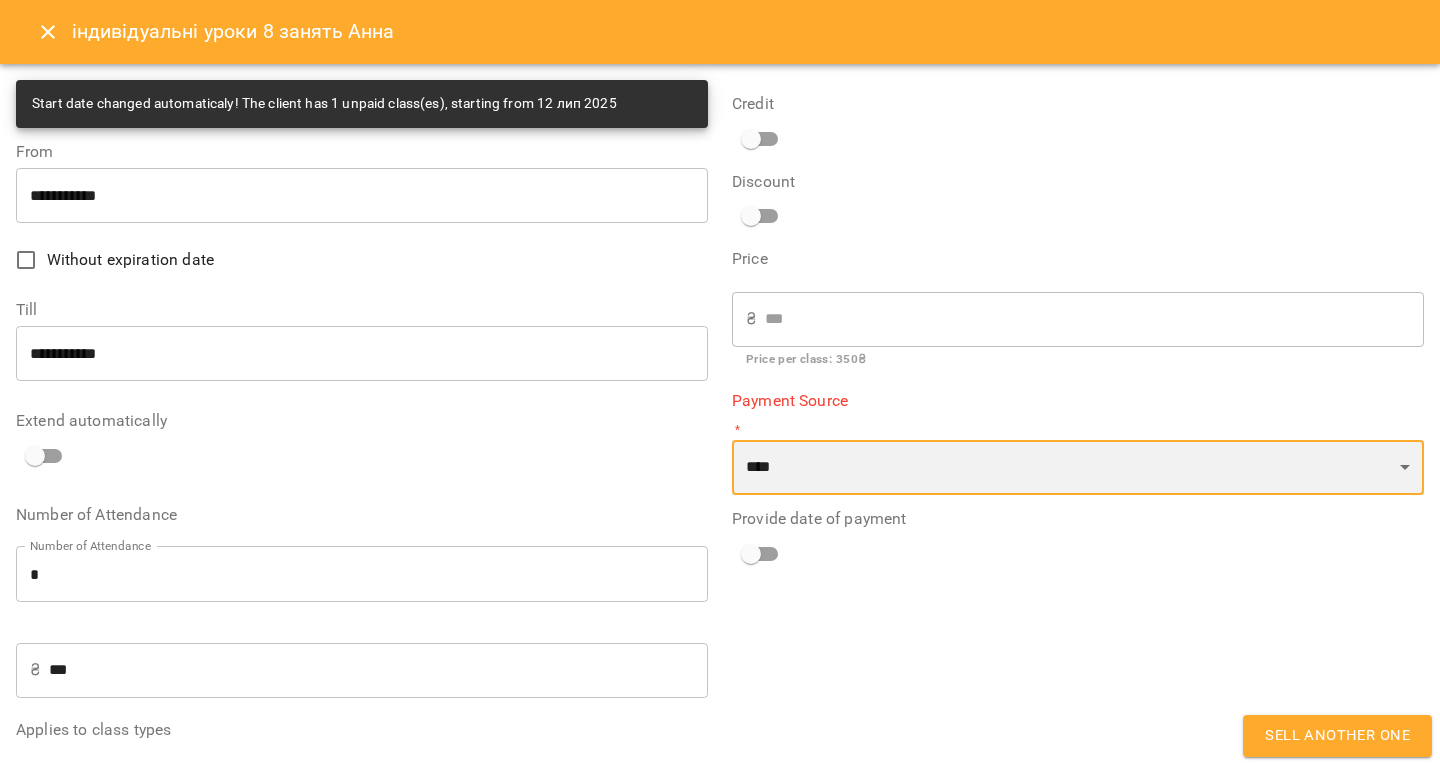 click on "**********" at bounding box center (1078, 468) 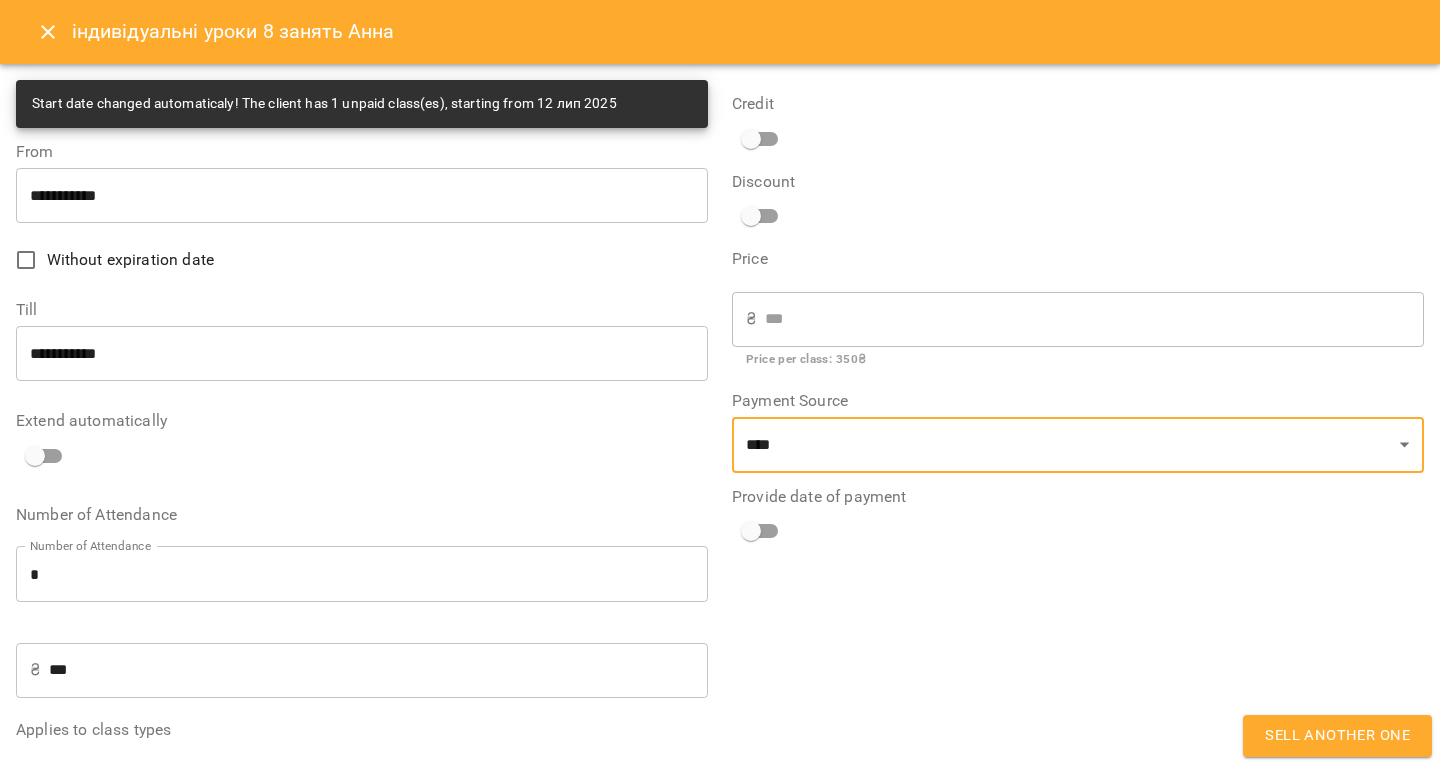 click on "**********" at bounding box center (1078, 451) 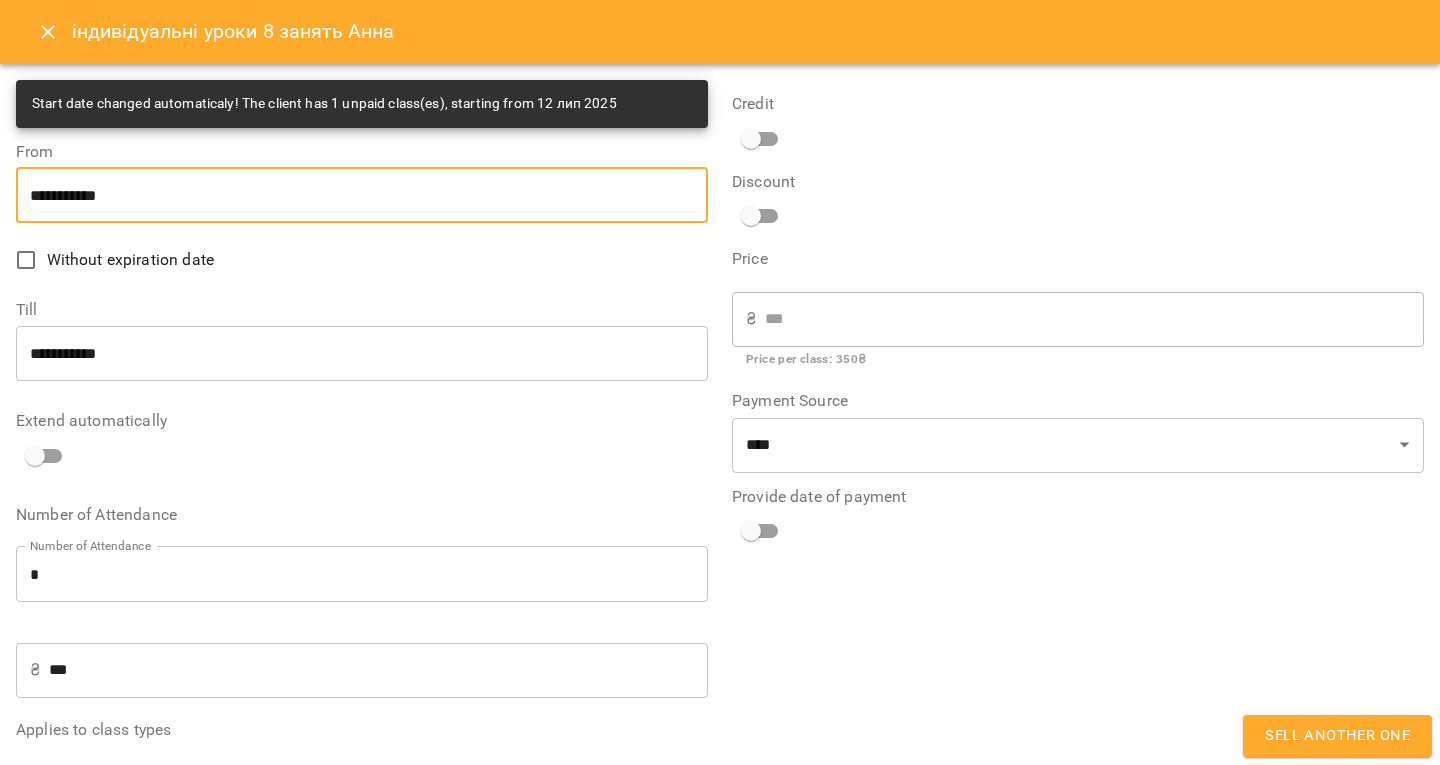 click on "**********" at bounding box center [362, 195] 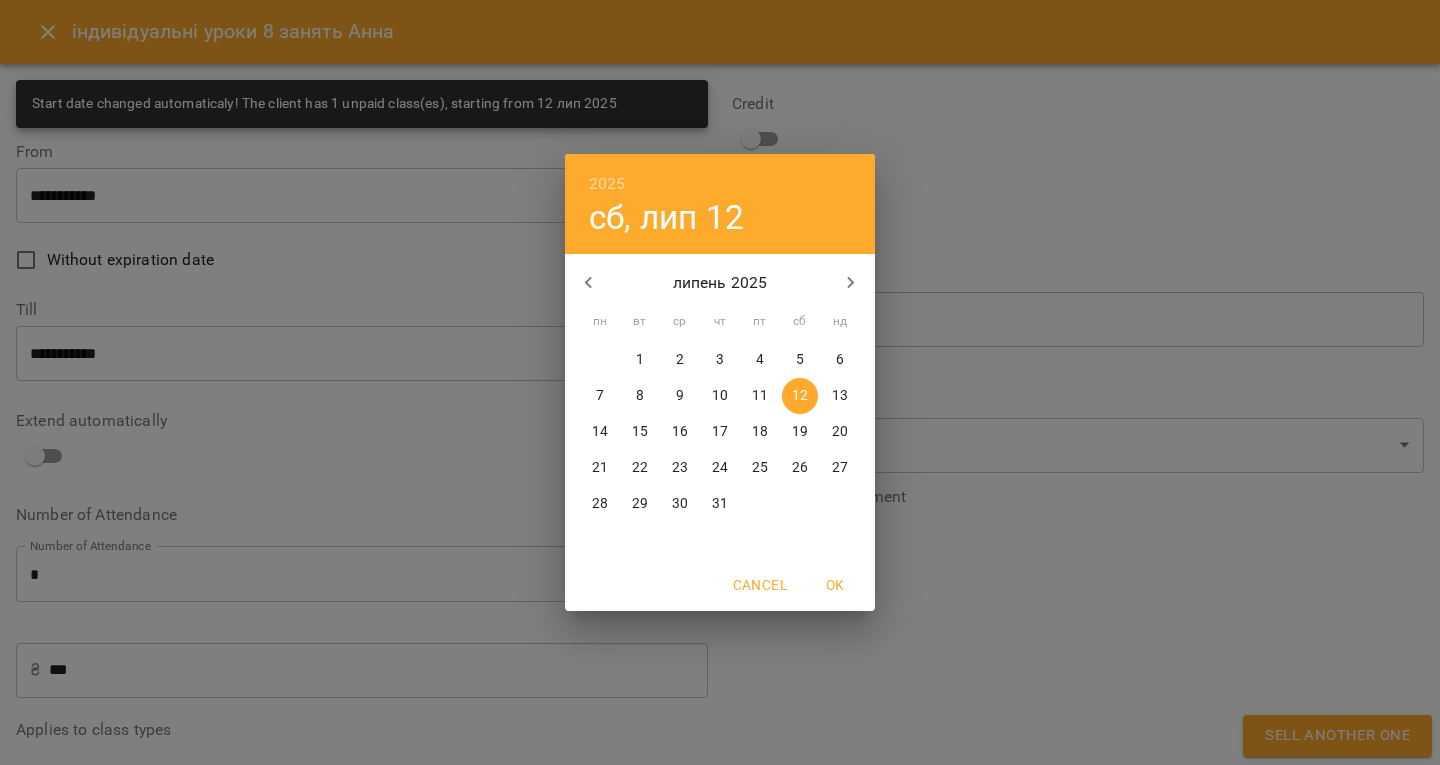 click 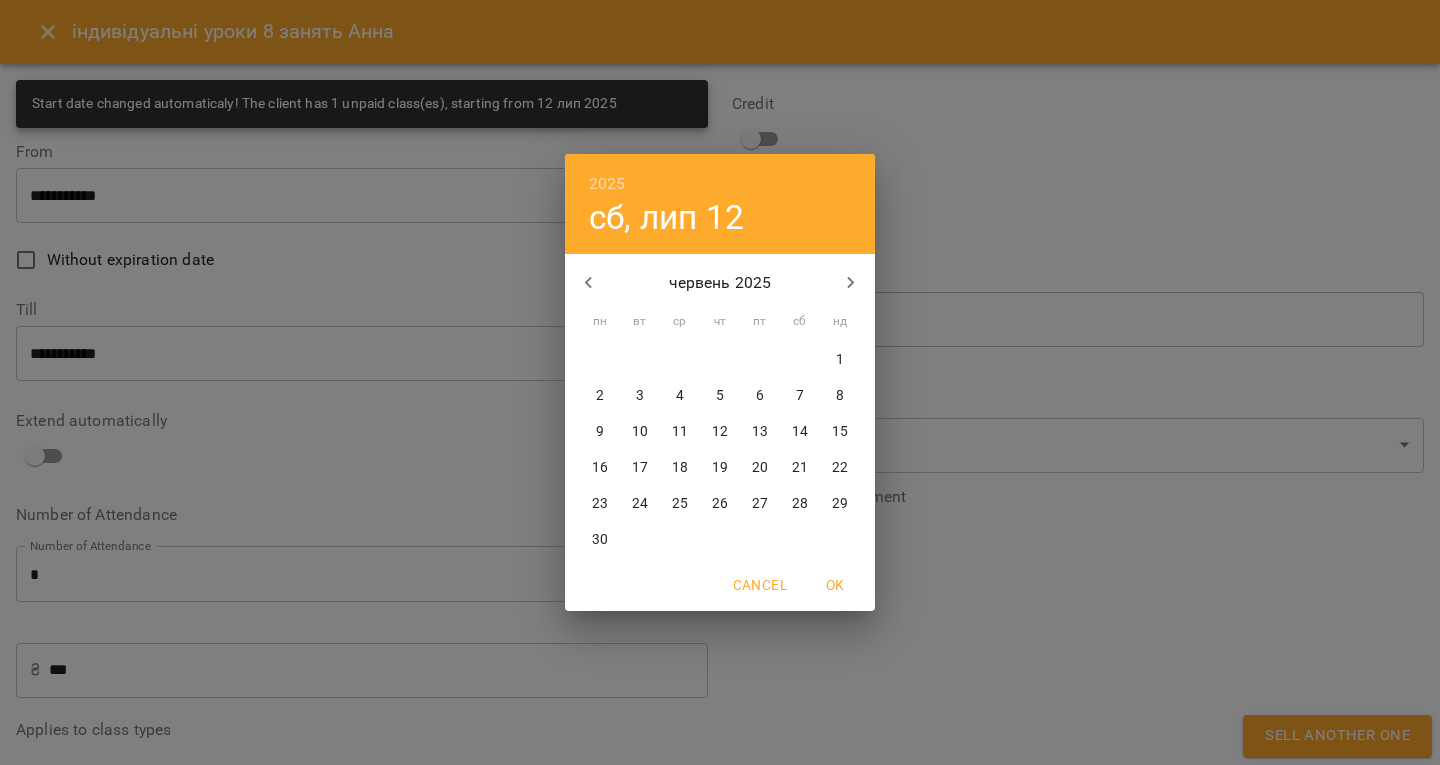 click 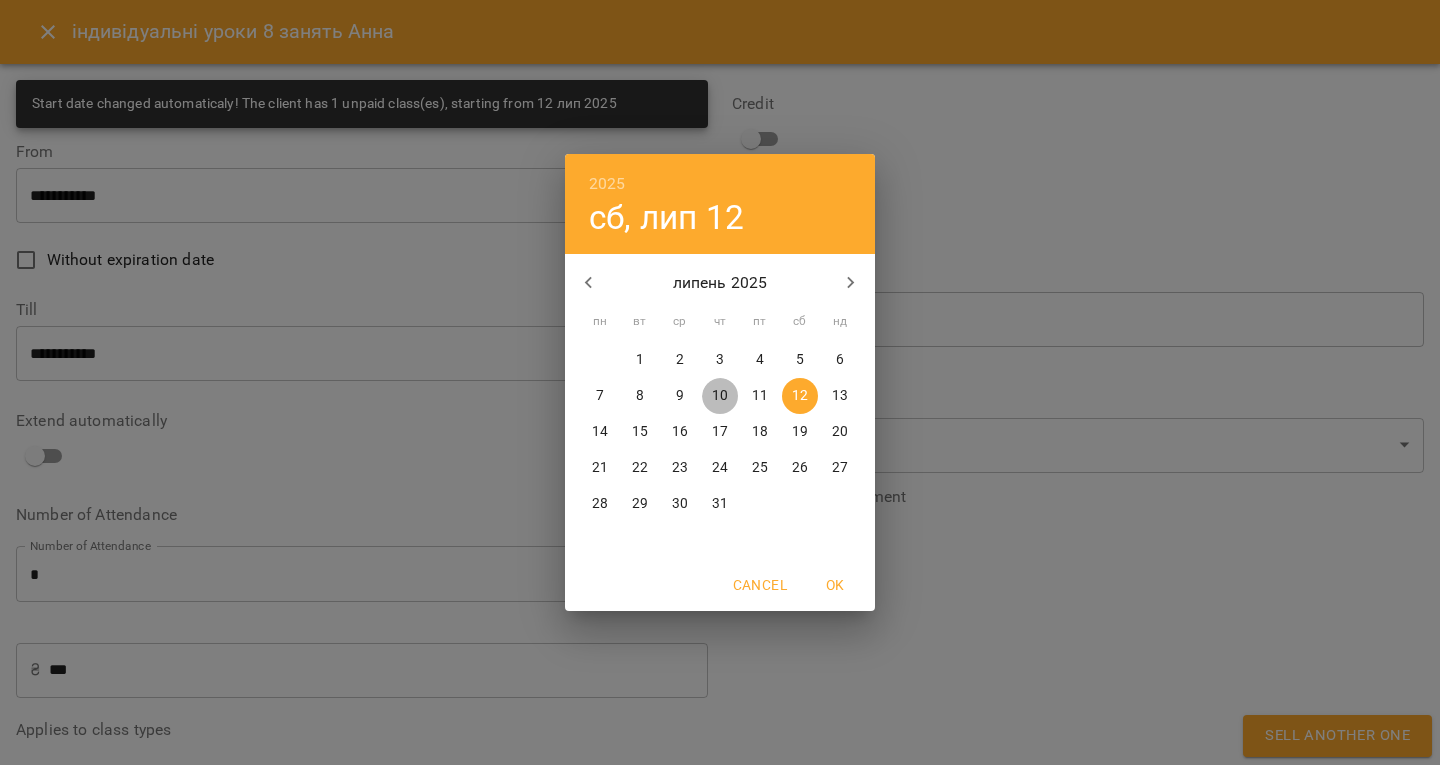 click on "10" at bounding box center (720, 396) 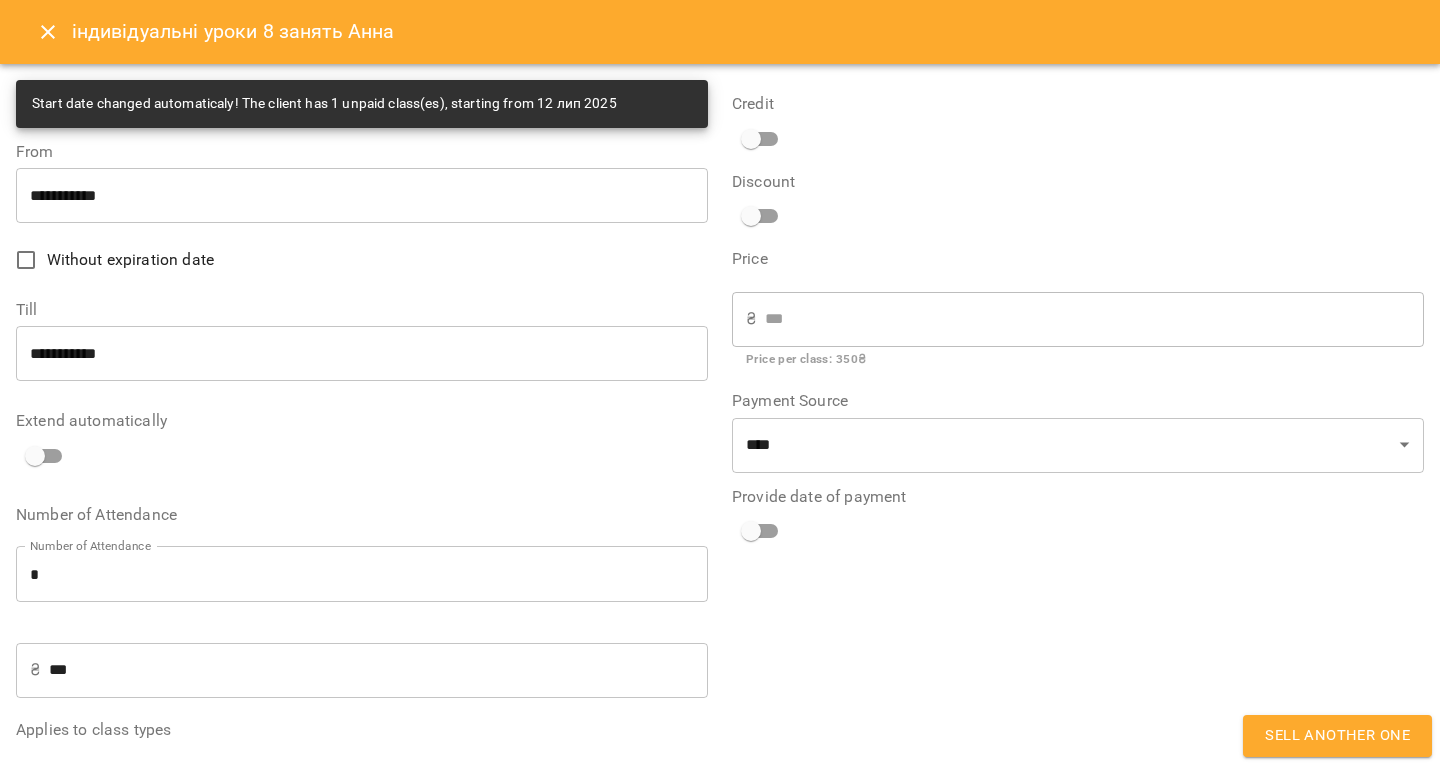 click on "**********" at bounding box center [1078, 451] 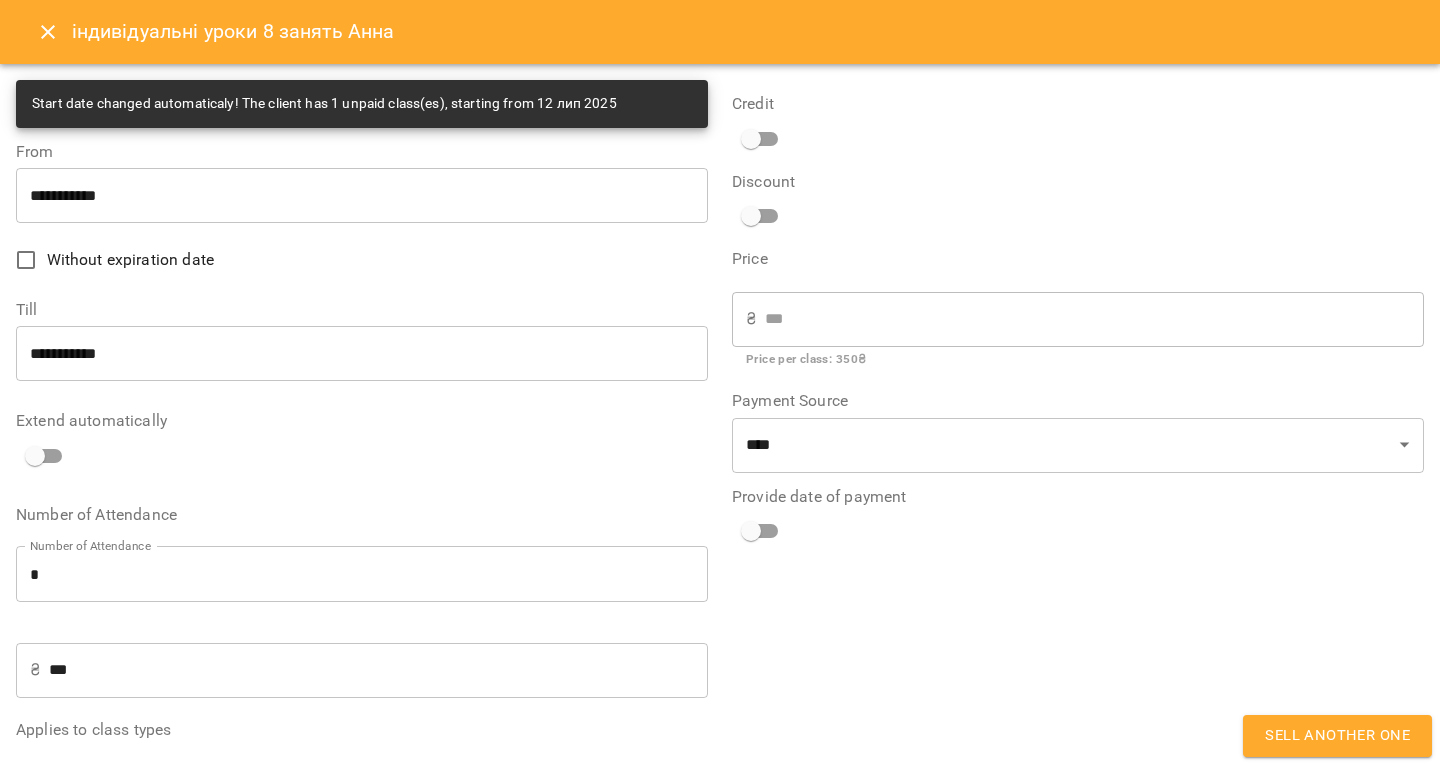 click on "Sell another one" at bounding box center [1337, 736] 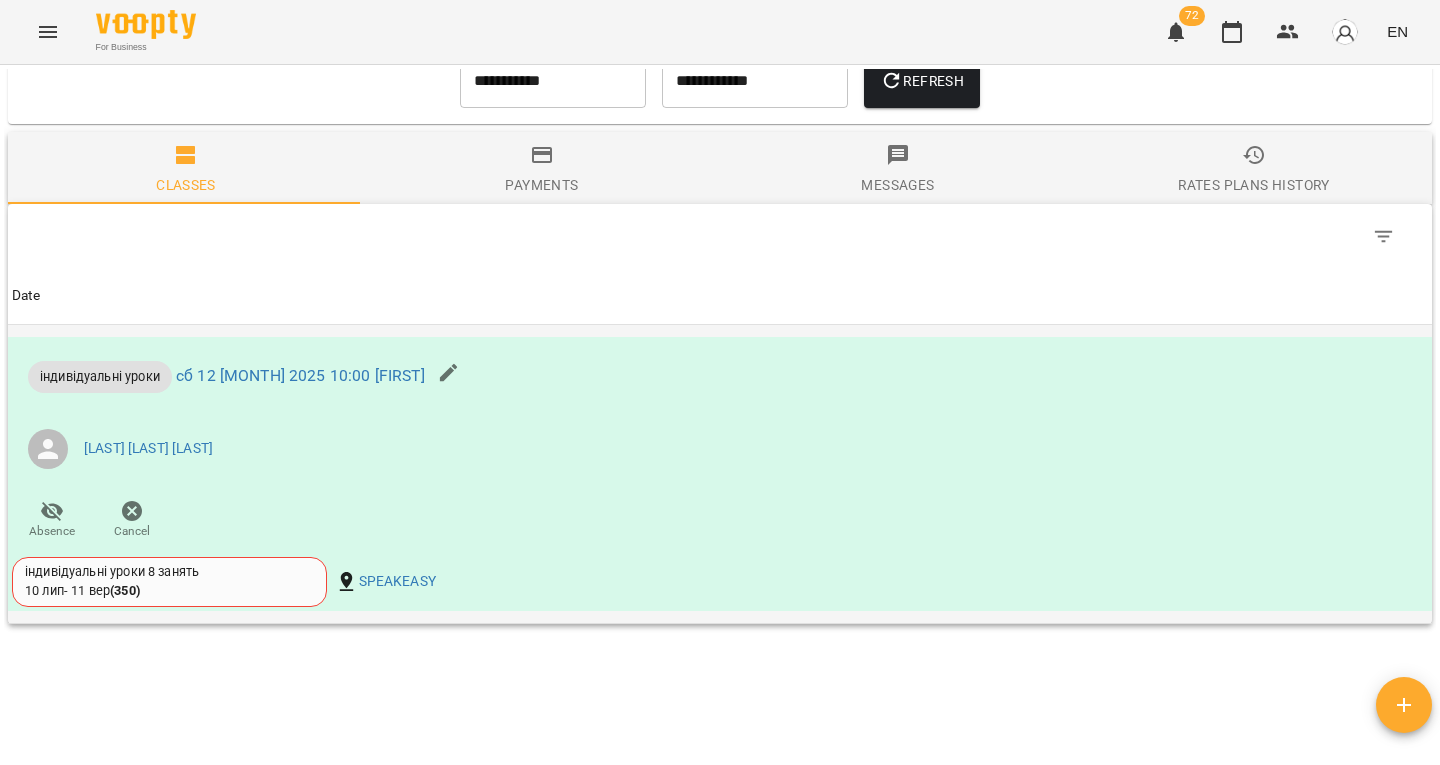 scroll, scrollTop: 981, scrollLeft: 0, axis: vertical 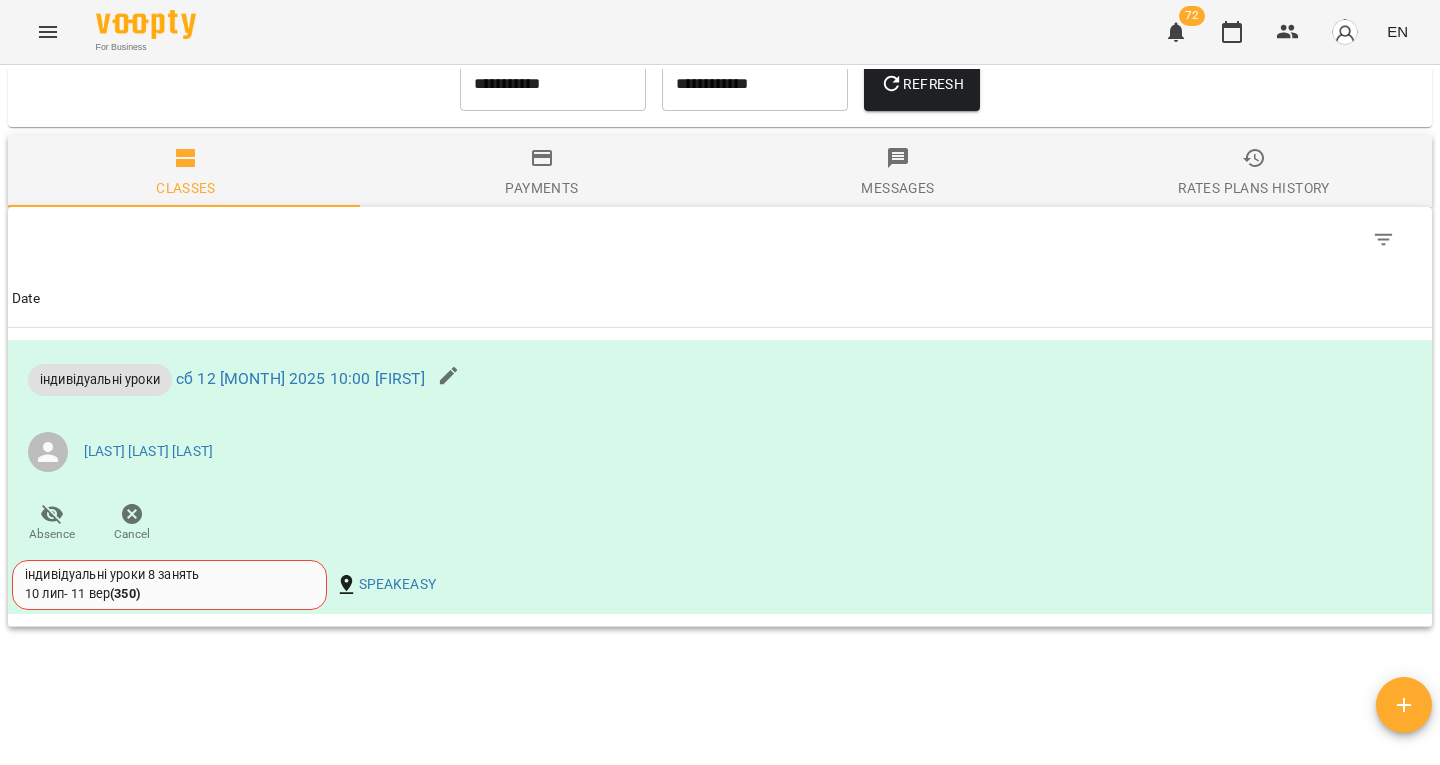 click on "**********" at bounding box center (553, 84) 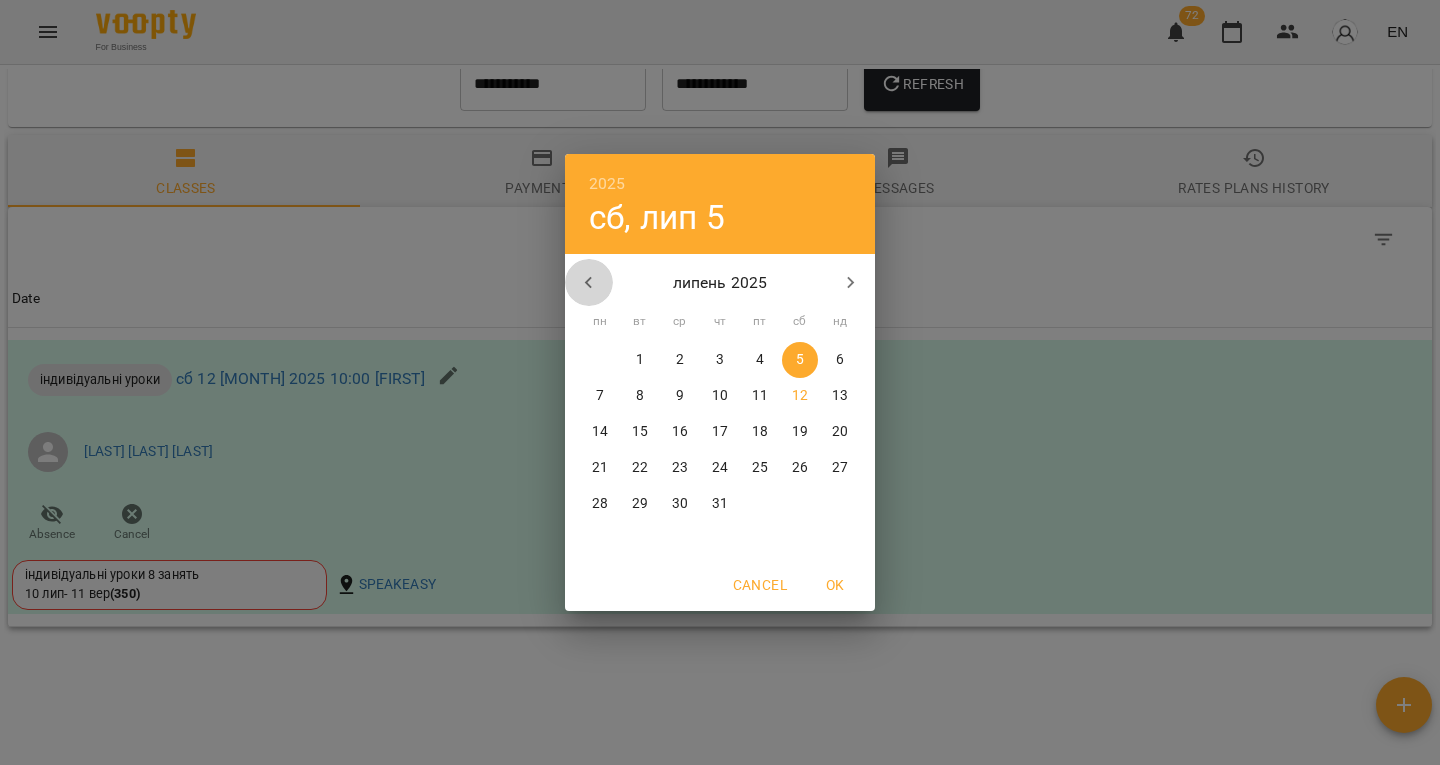 click 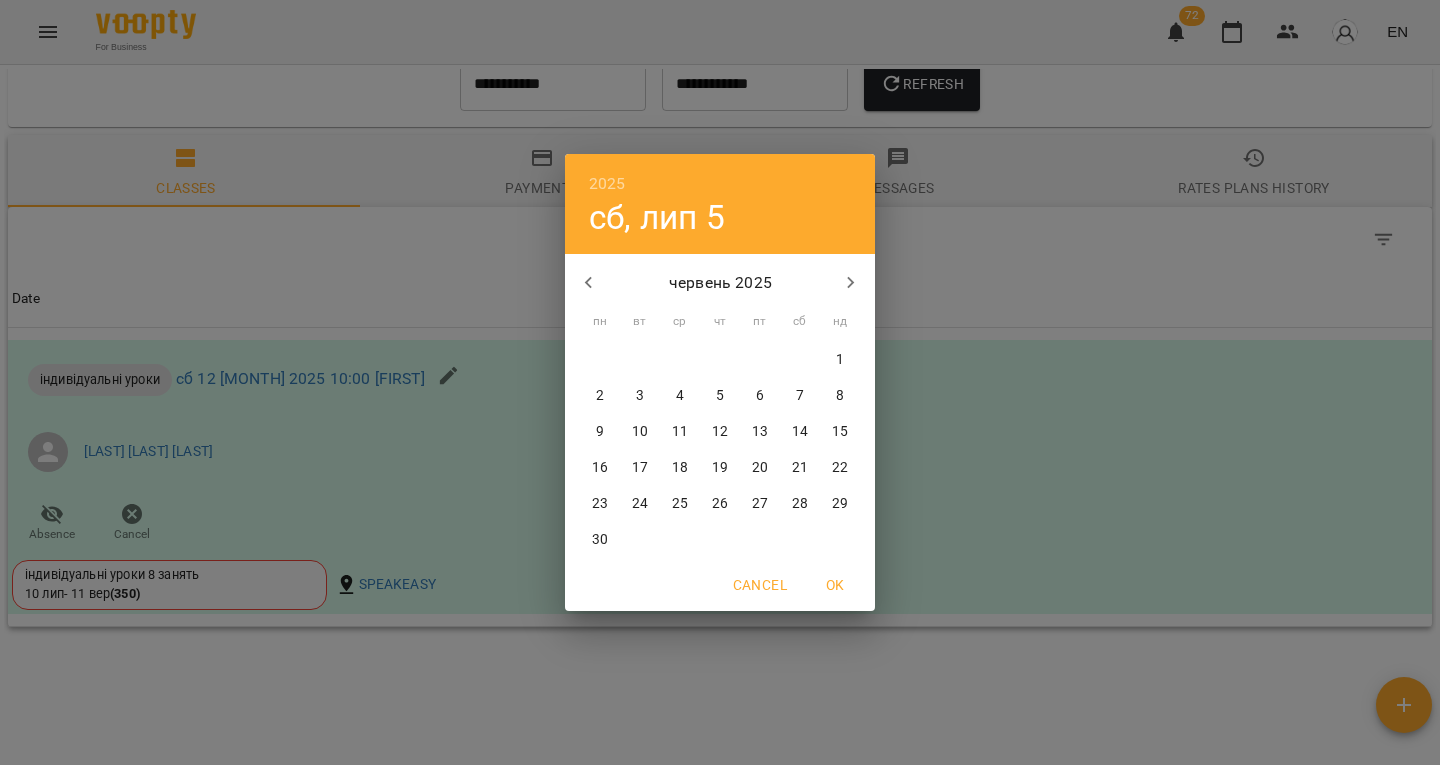 click on "7" at bounding box center [800, 396] 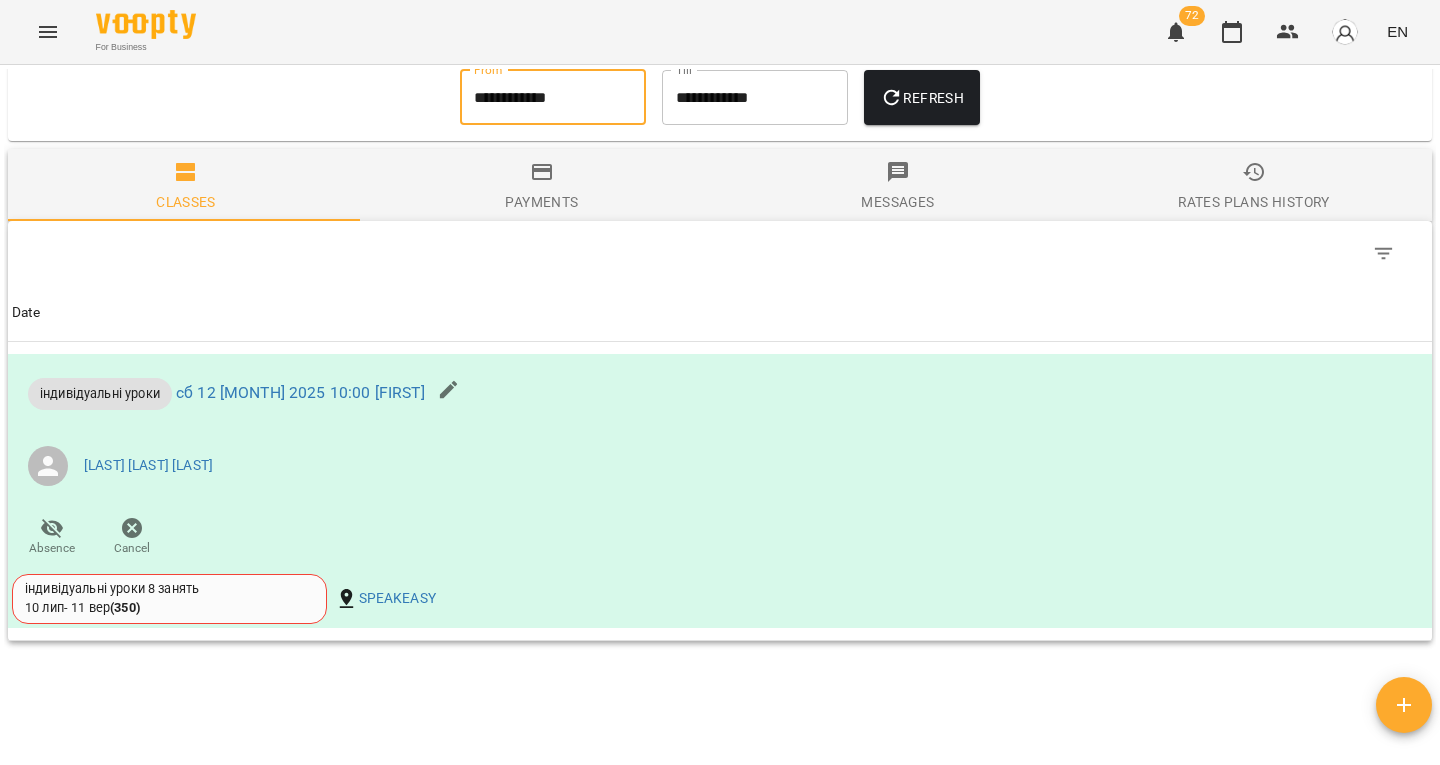 click on "Refresh" at bounding box center [922, 98] 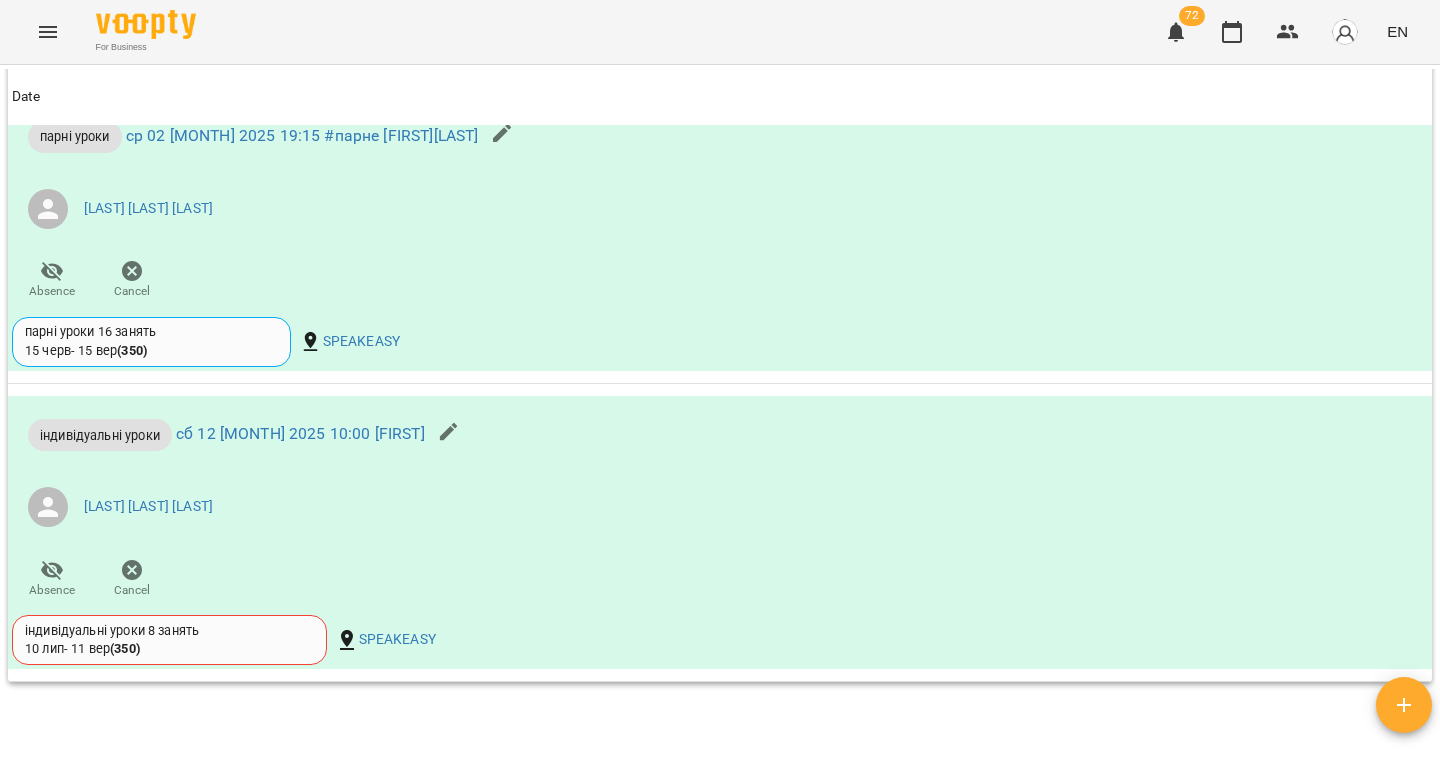 scroll, scrollTop: 1993, scrollLeft: 0, axis: vertical 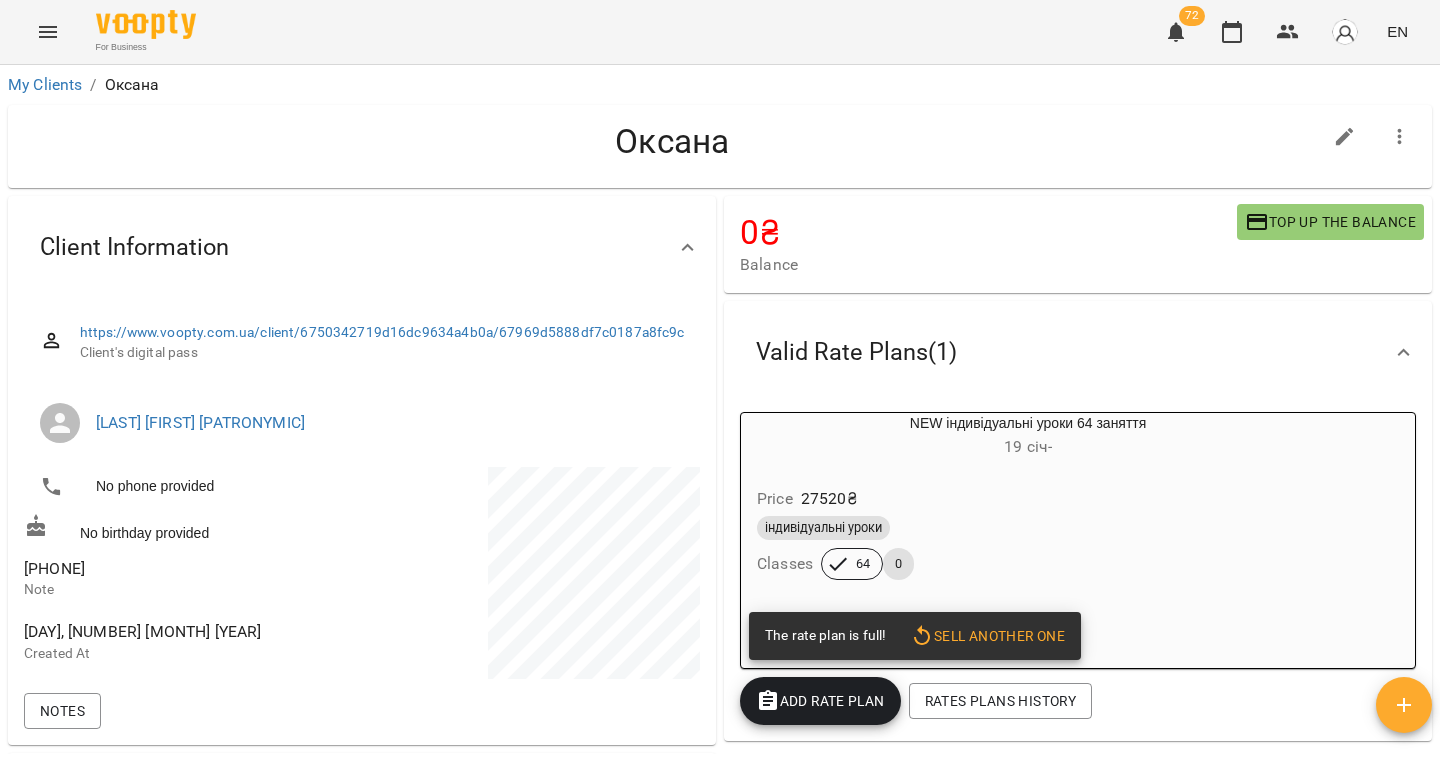 click on "0632398284" at bounding box center [54, 568] 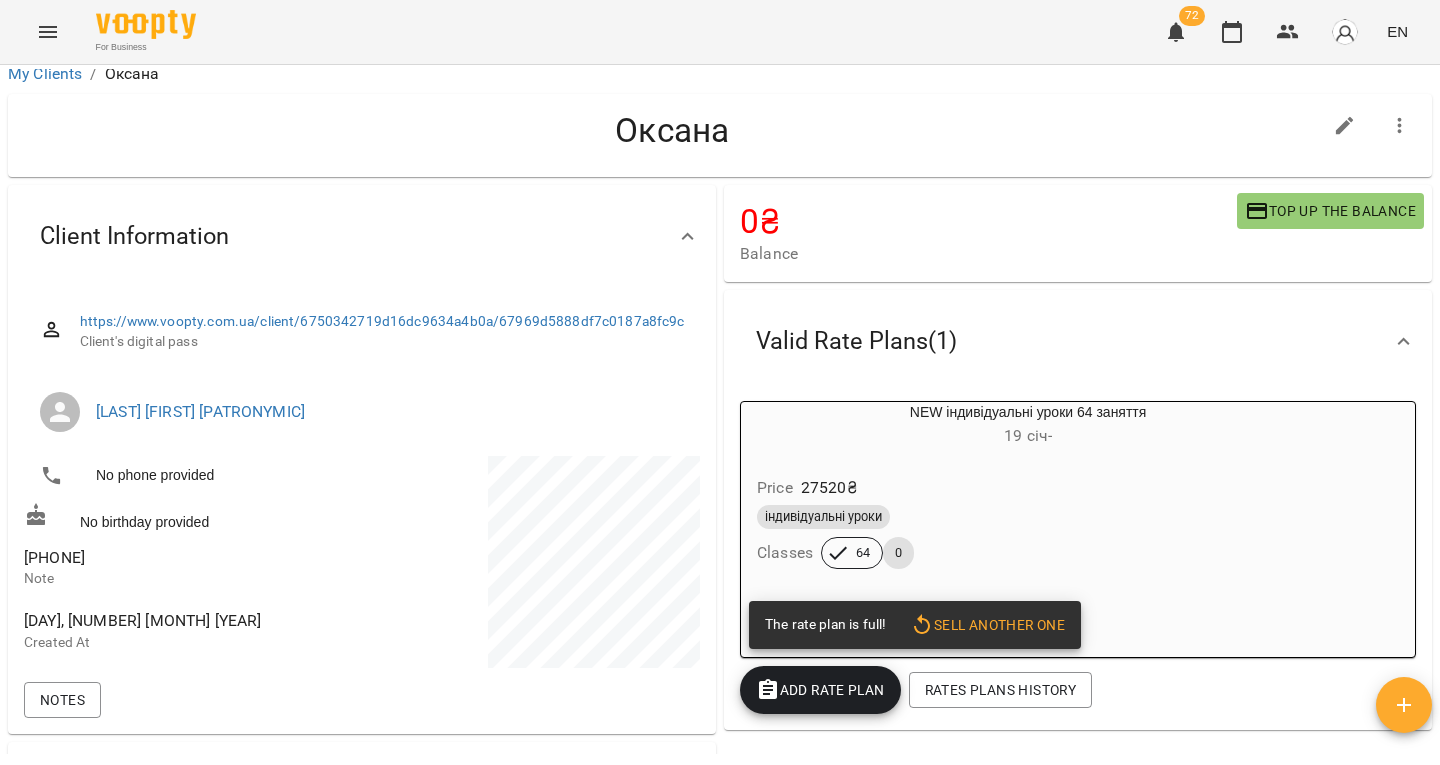 scroll, scrollTop: 0, scrollLeft: 0, axis: both 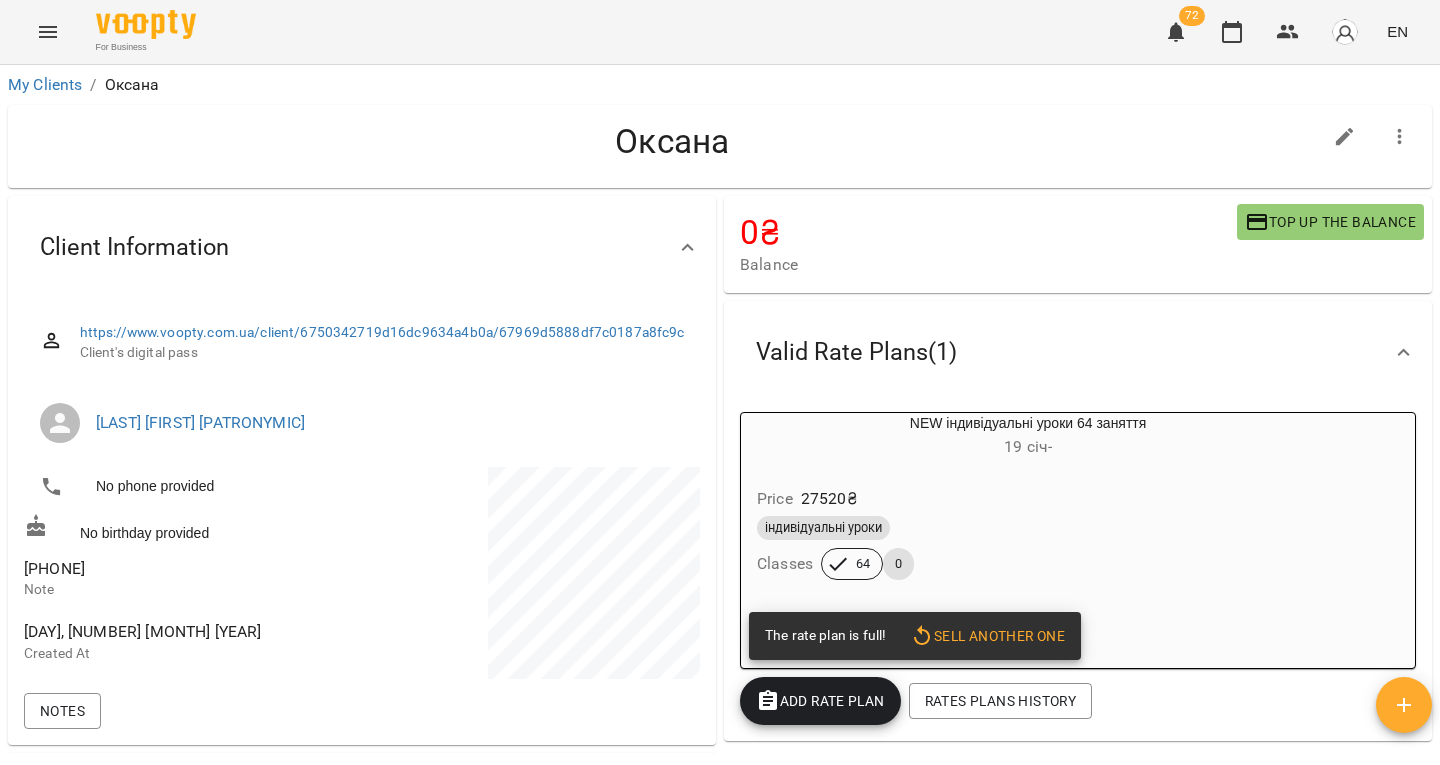 click on "Add Rate plan" at bounding box center (820, 701) 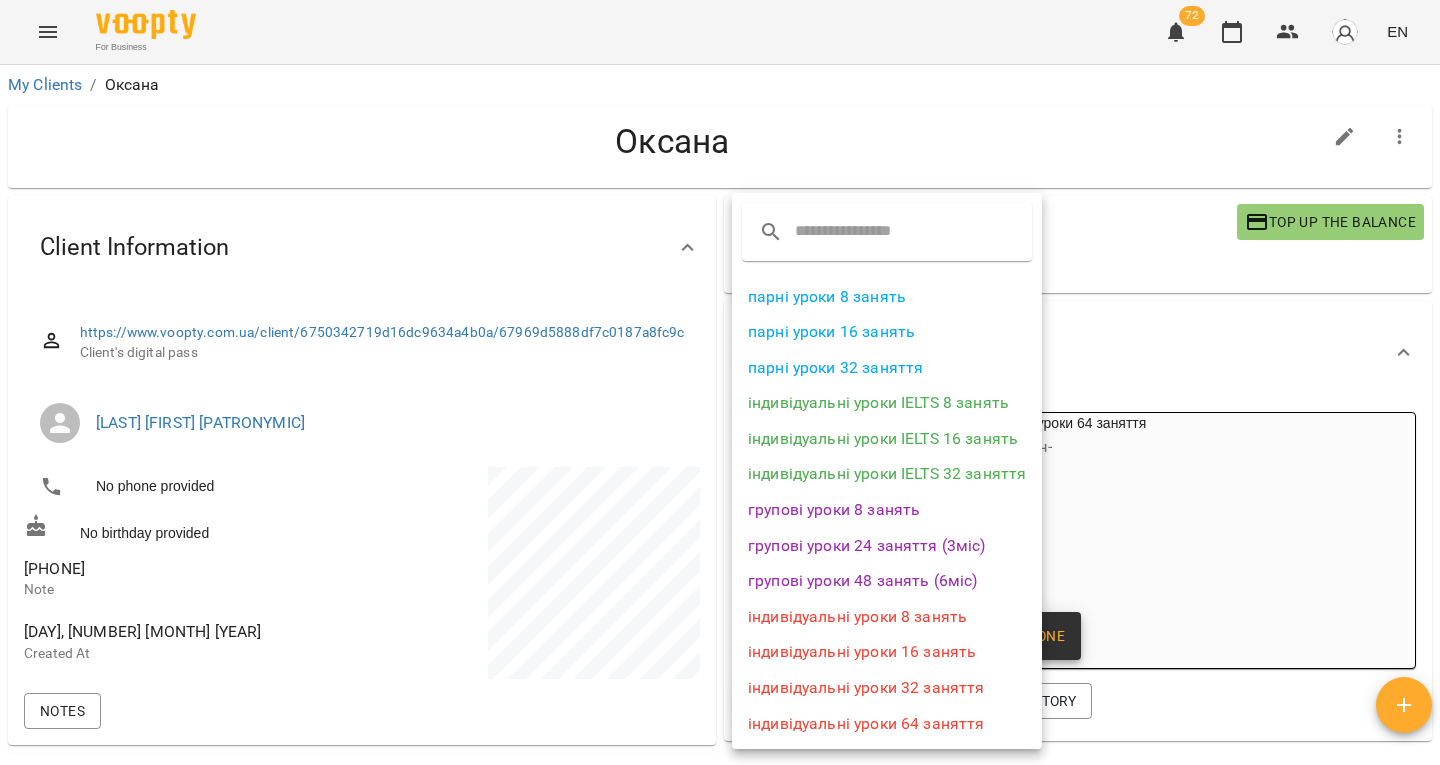 click on "індивідуальні уроки 8 занять" at bounding box center (887, 617) 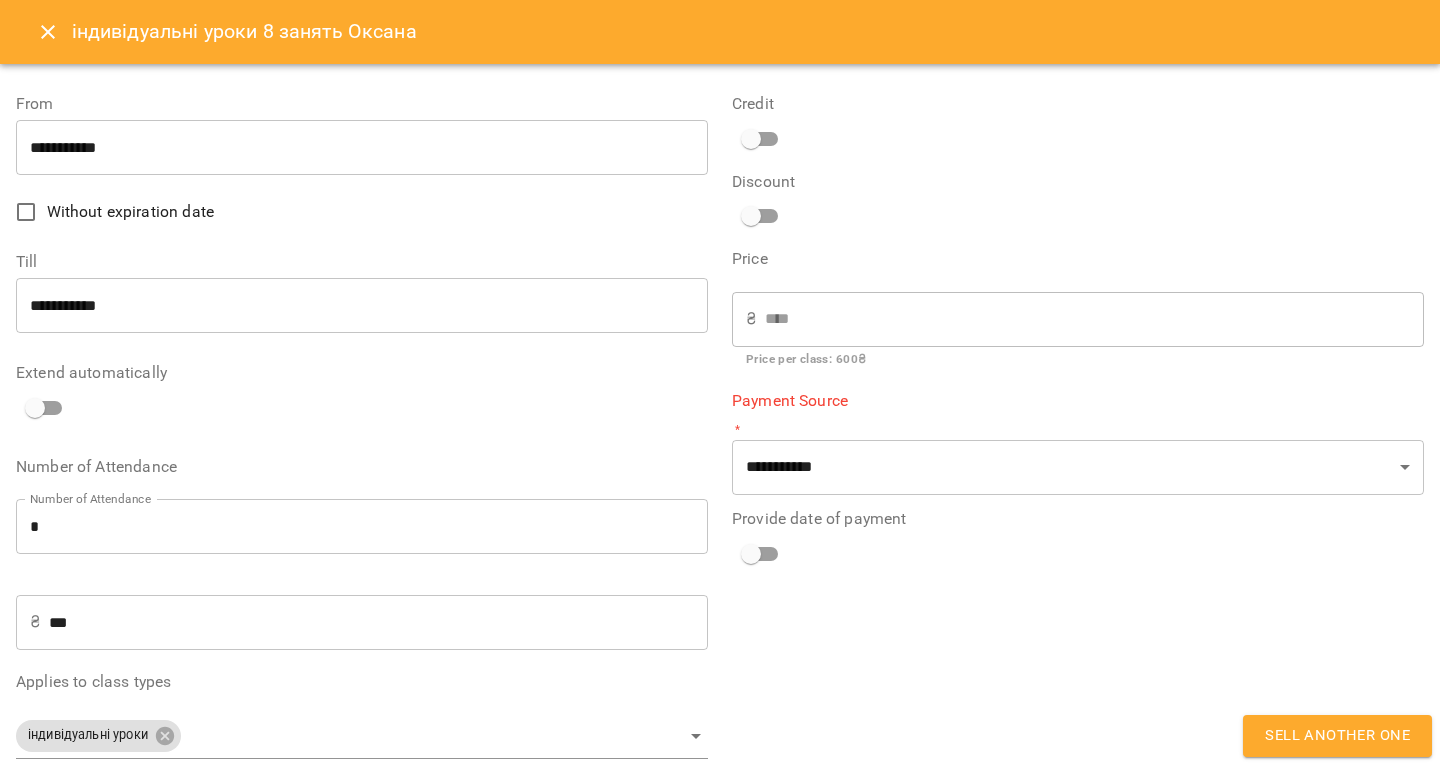type on "**********" 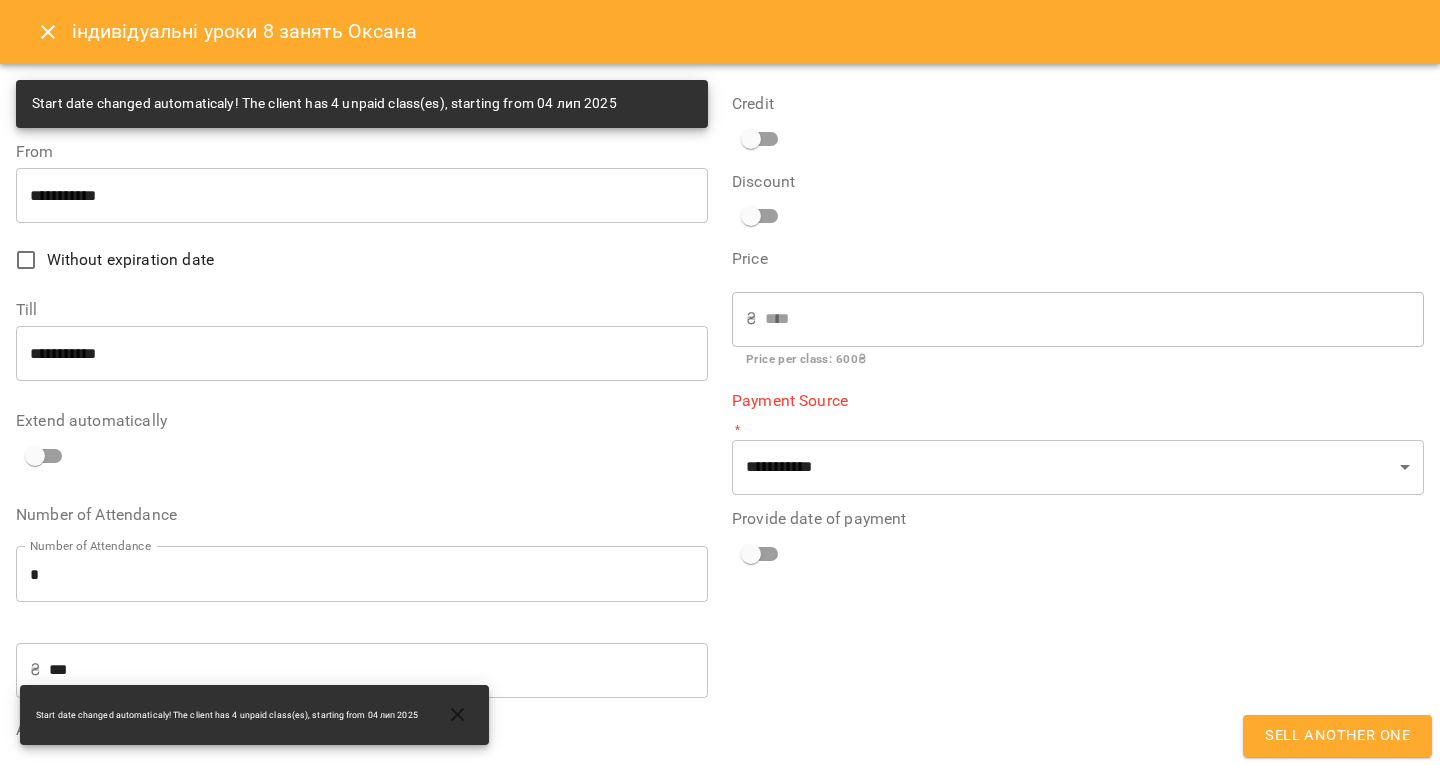 click on "**********" at bounding box center (362, 475) 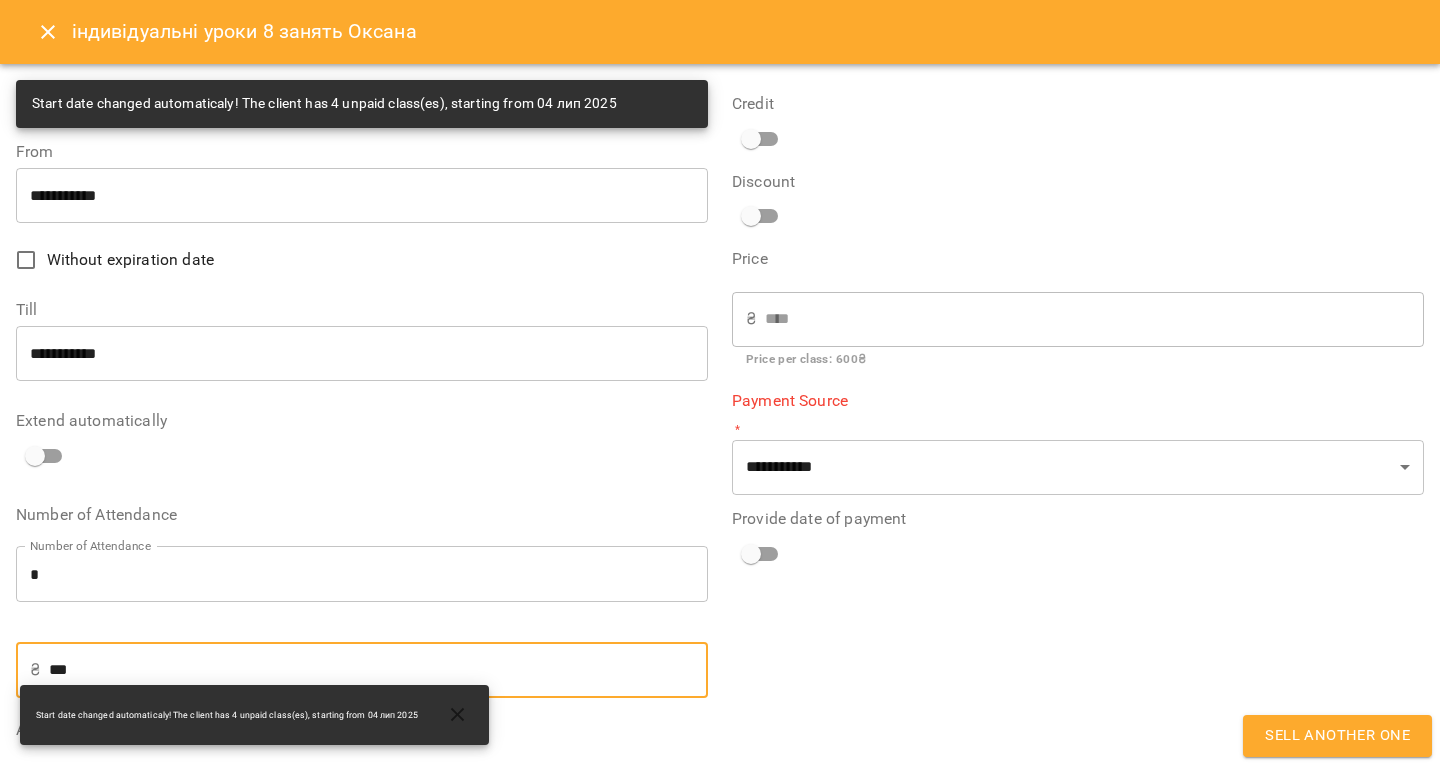 click on "***" at bounding box center (378, 670) 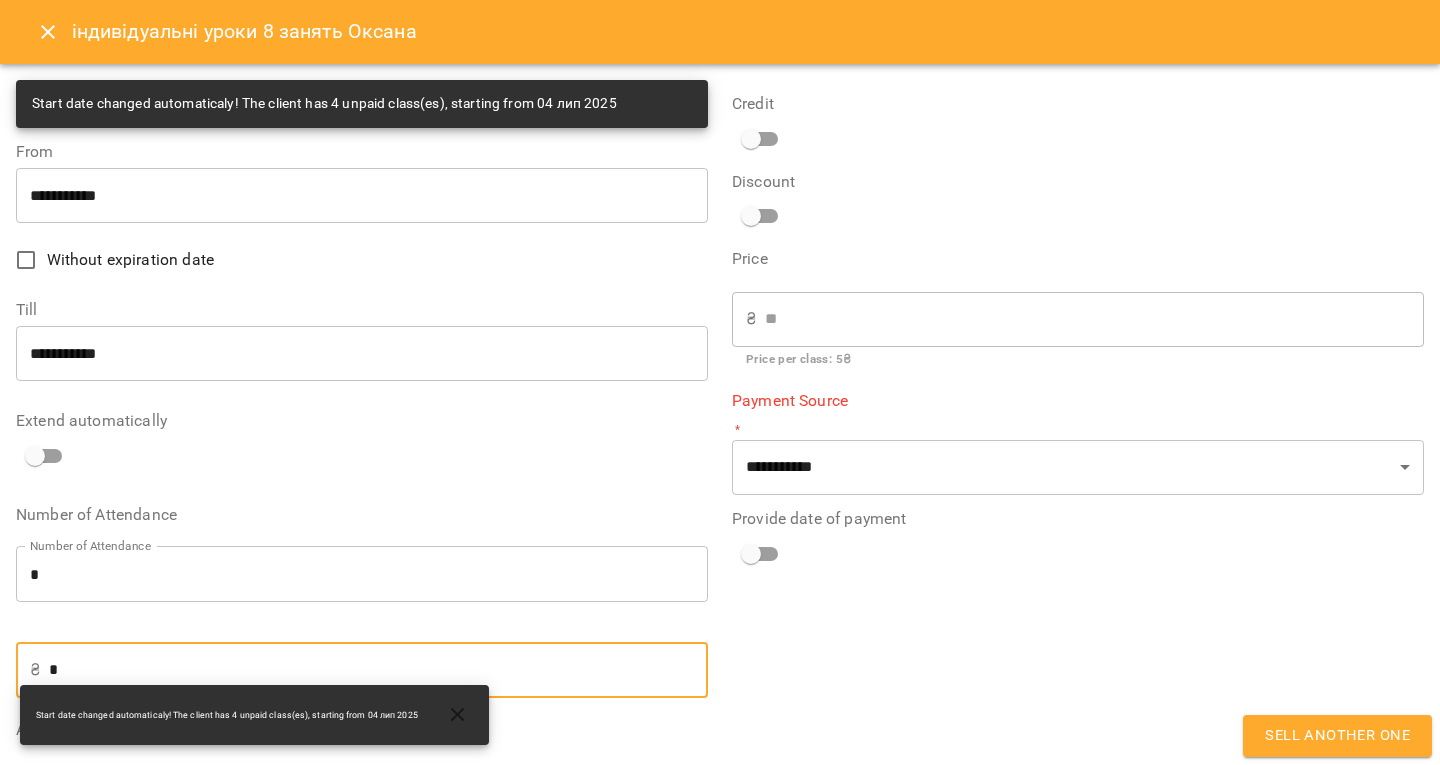 type on "**" 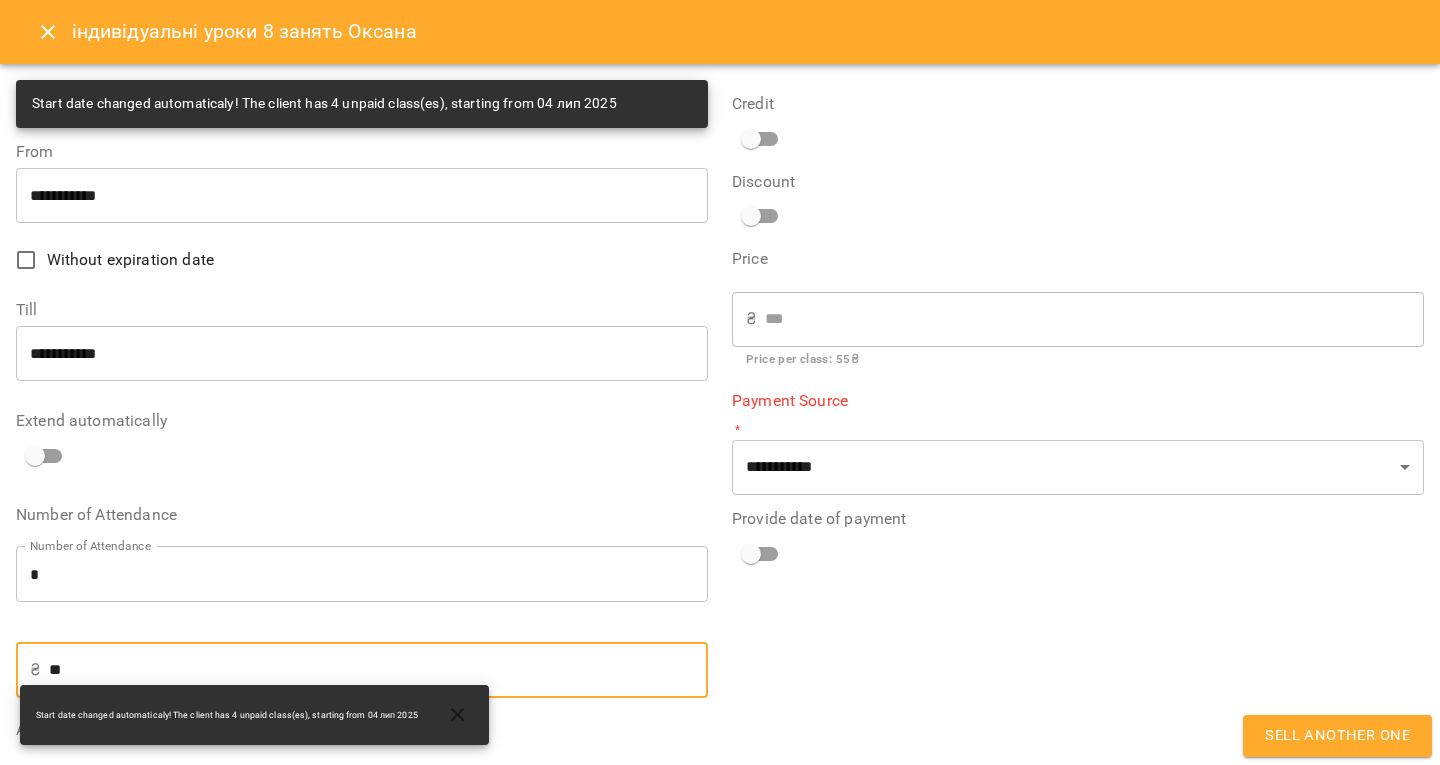 type on "***" 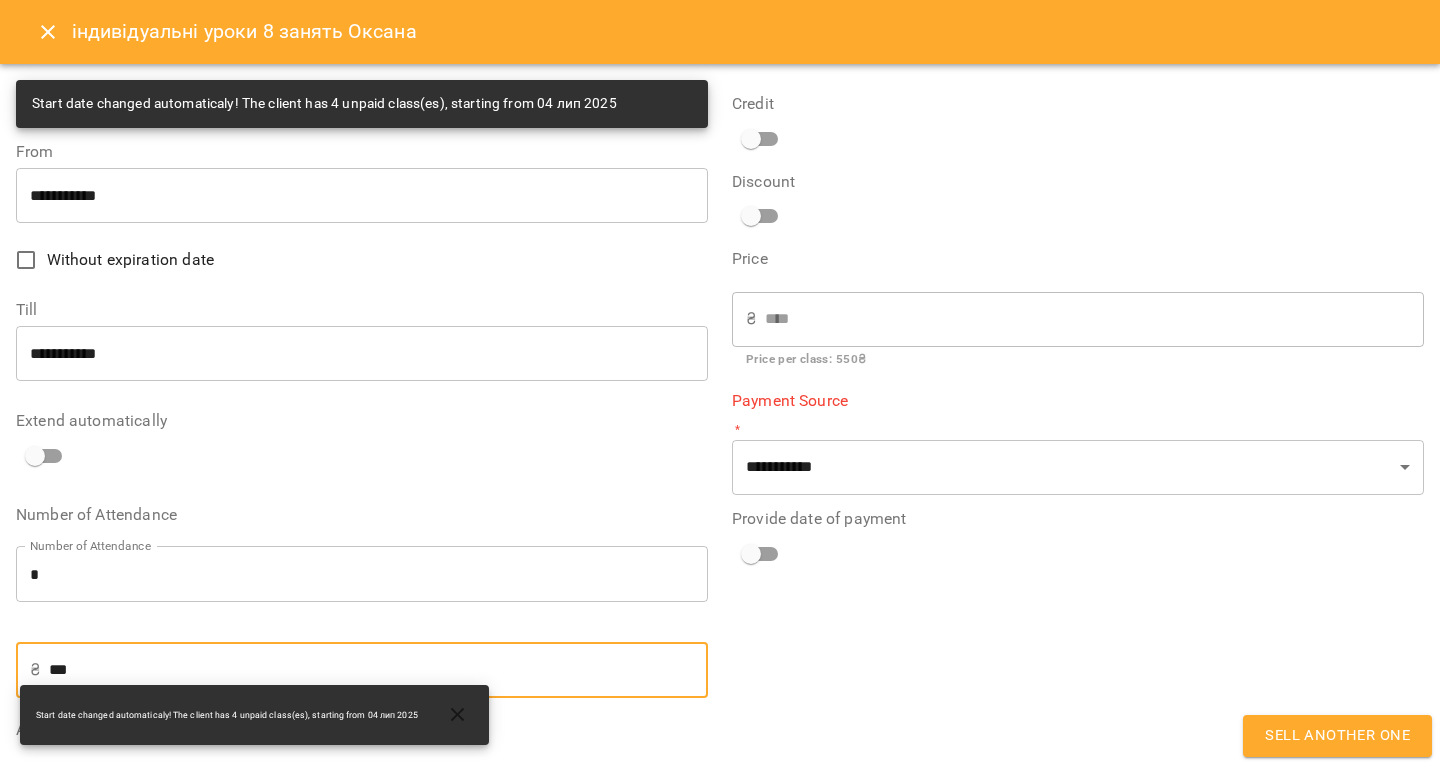 type on "***" 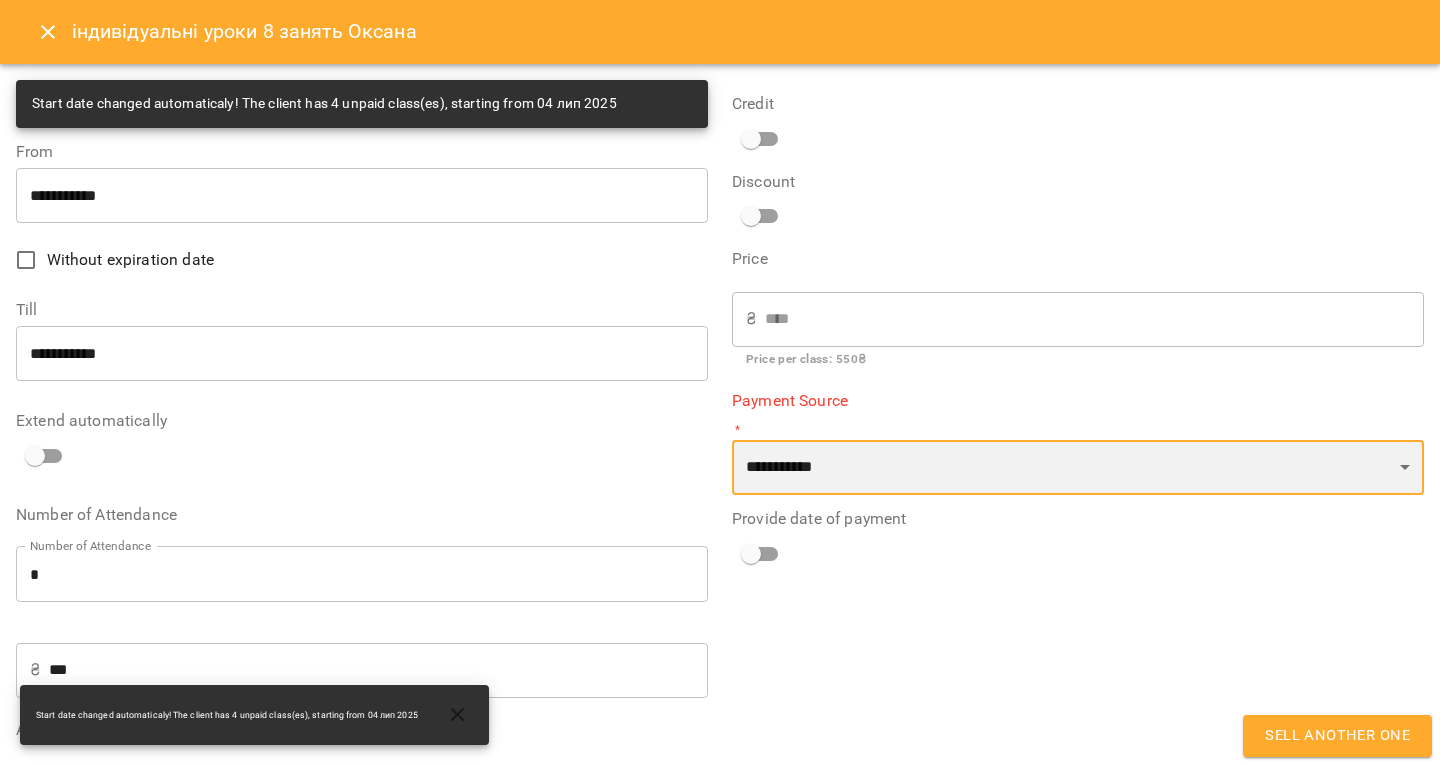 drag, startPoint x: 823, startPoint y: 472, endPoint x: 817, endPoint y: 494, distance: 22.803509 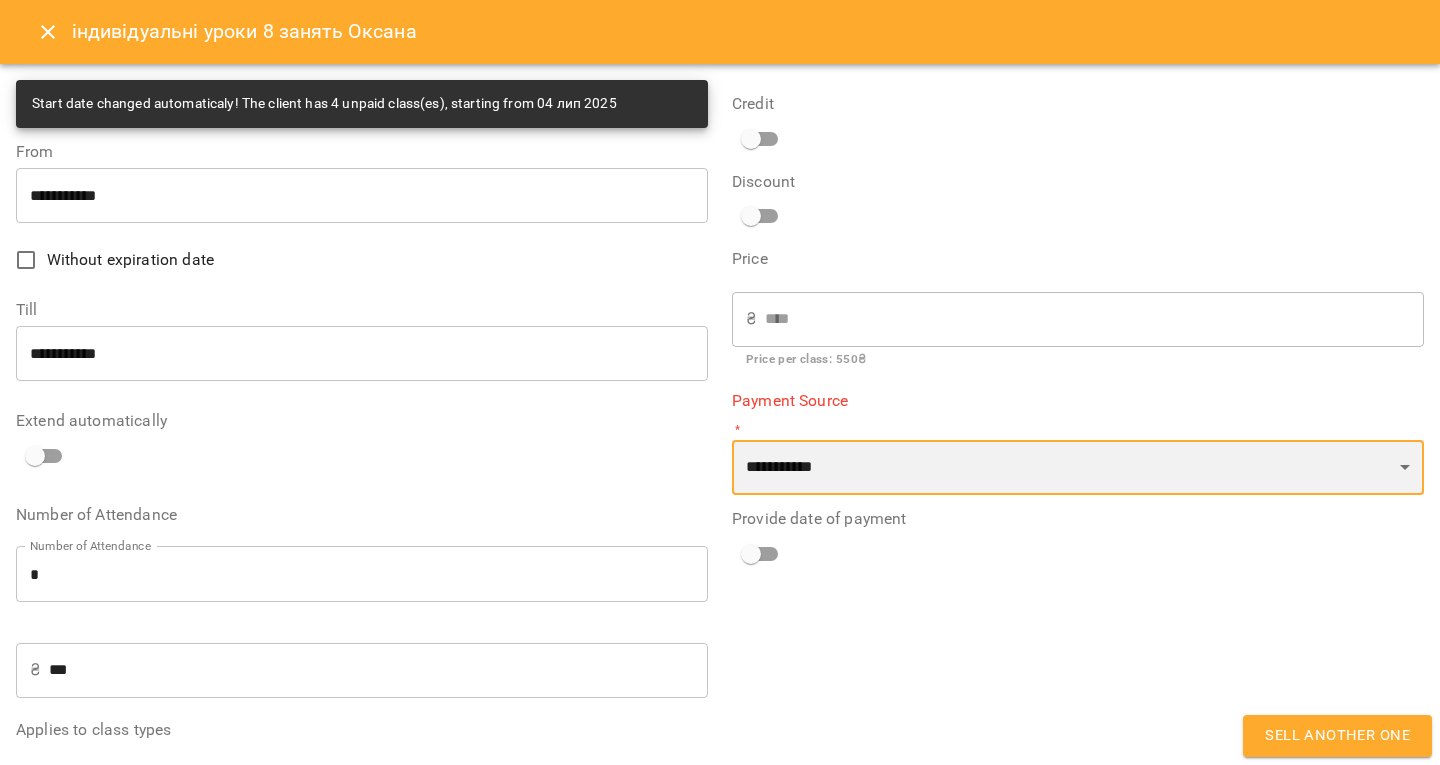 select on "****" 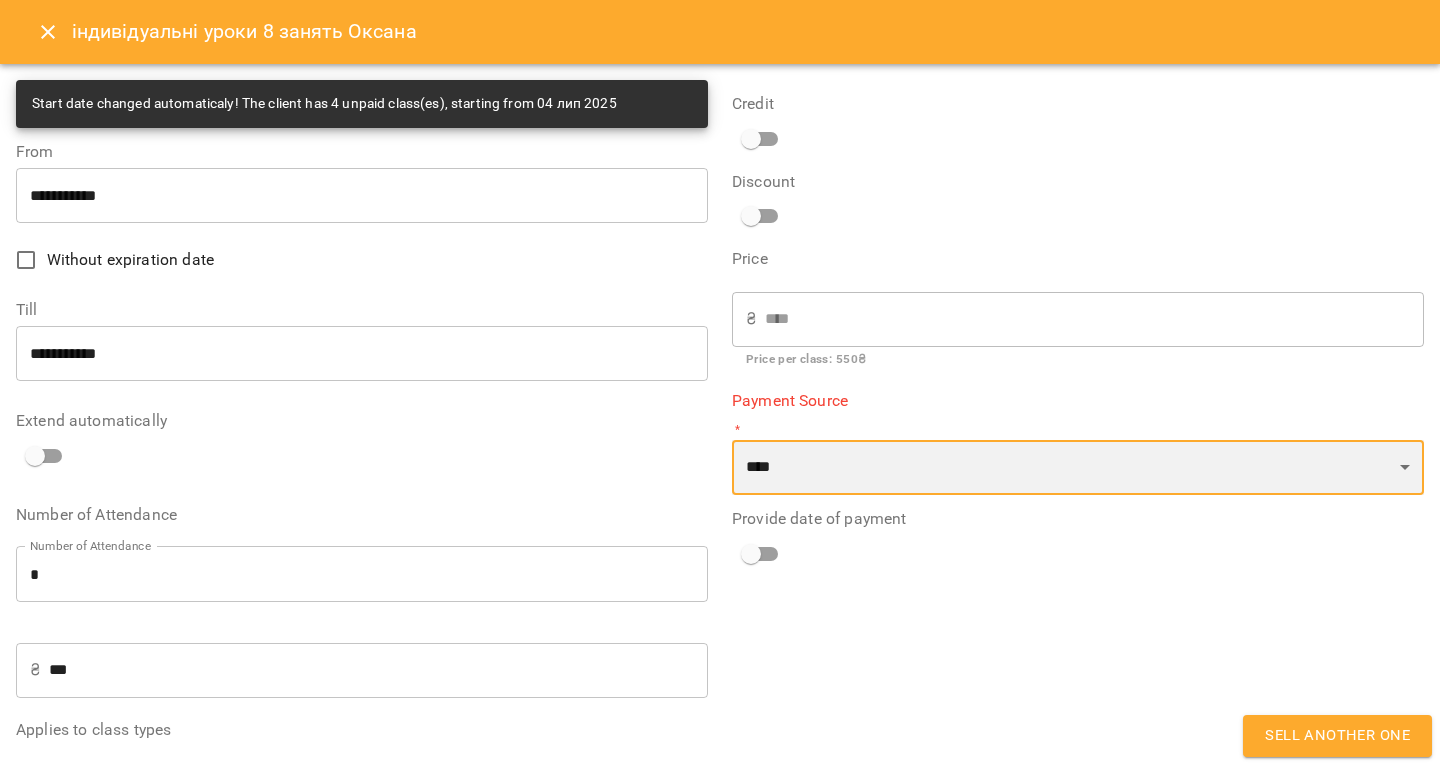 click on "**********" at bounding box center (1078, 468) 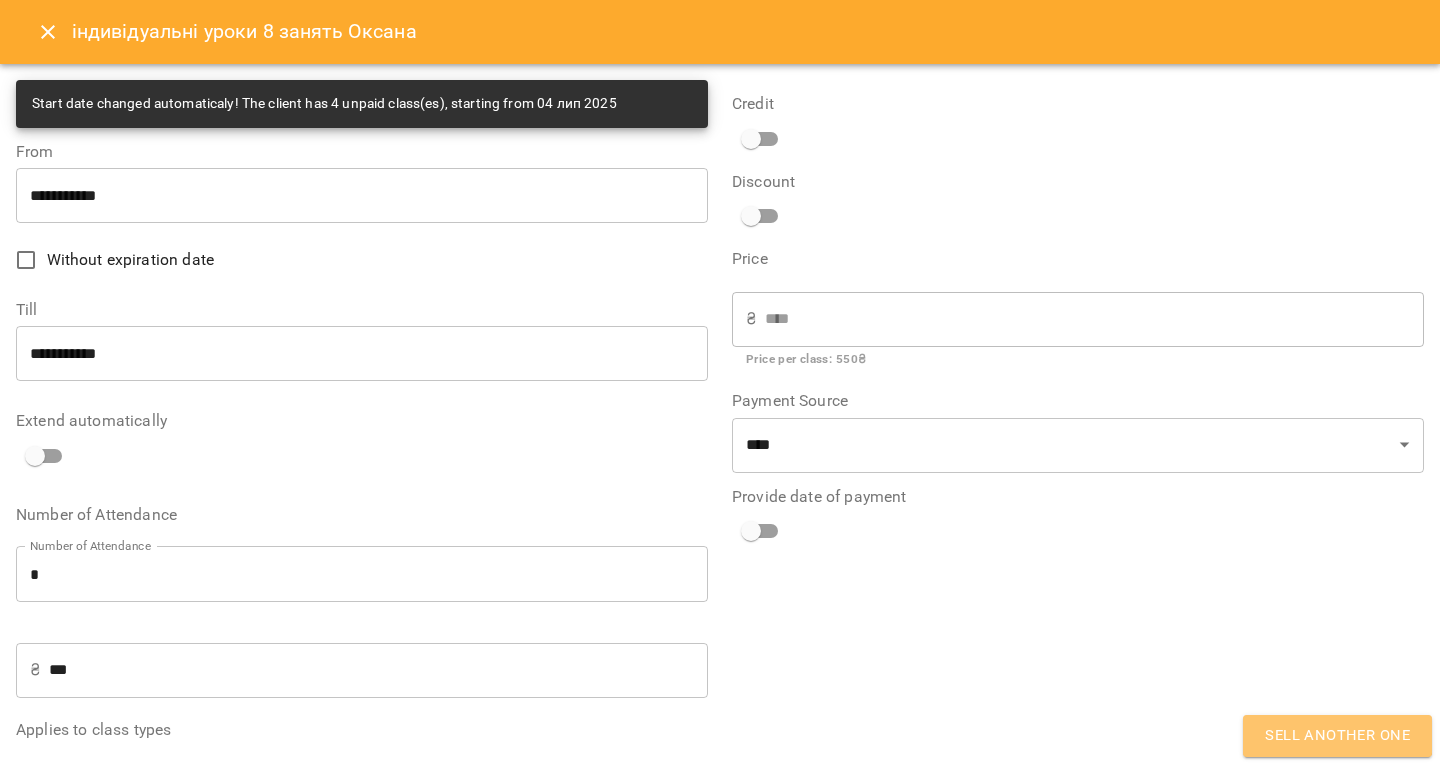 click on "Sell another one" at bounding box center (1337, 736) 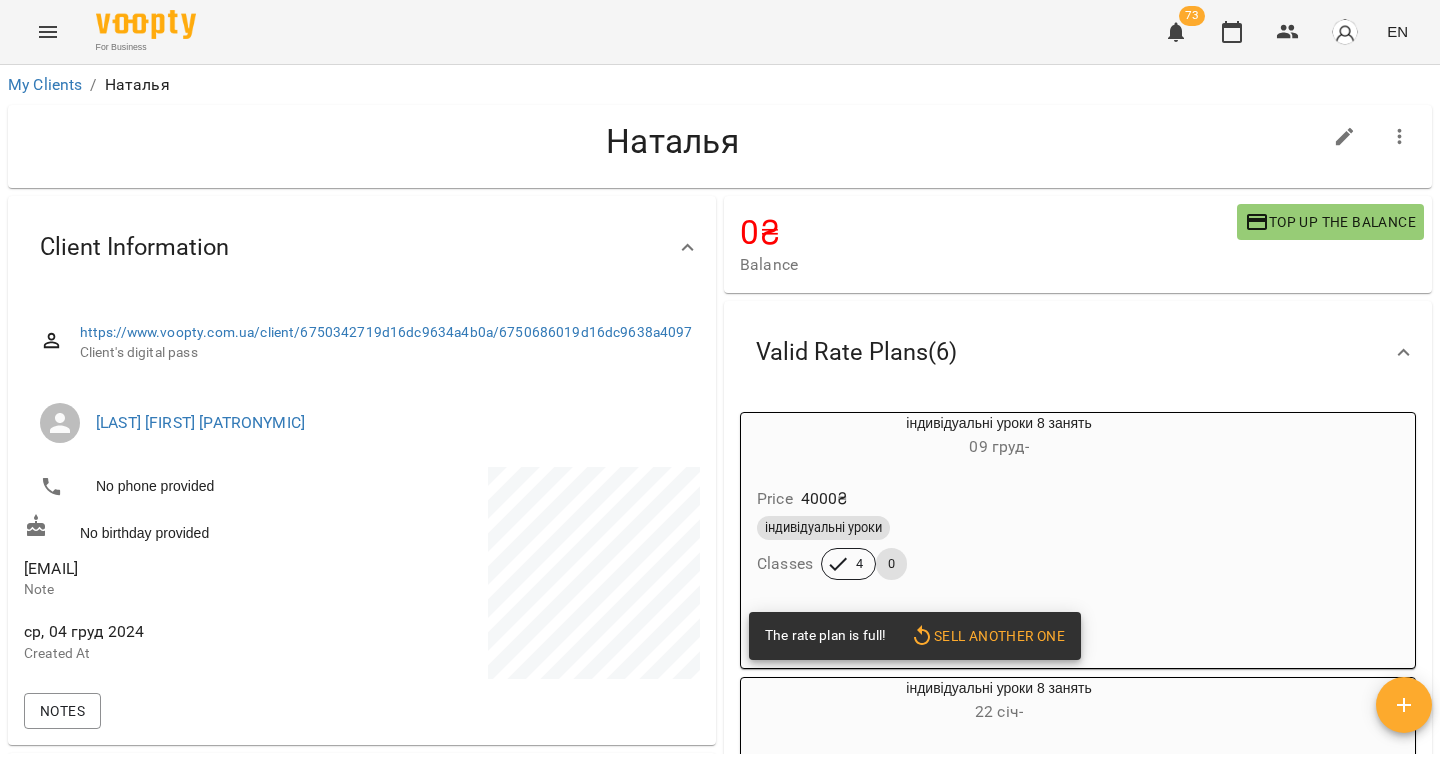 scroll, scrollTop: 0, scrollLeft: 0, axis: both 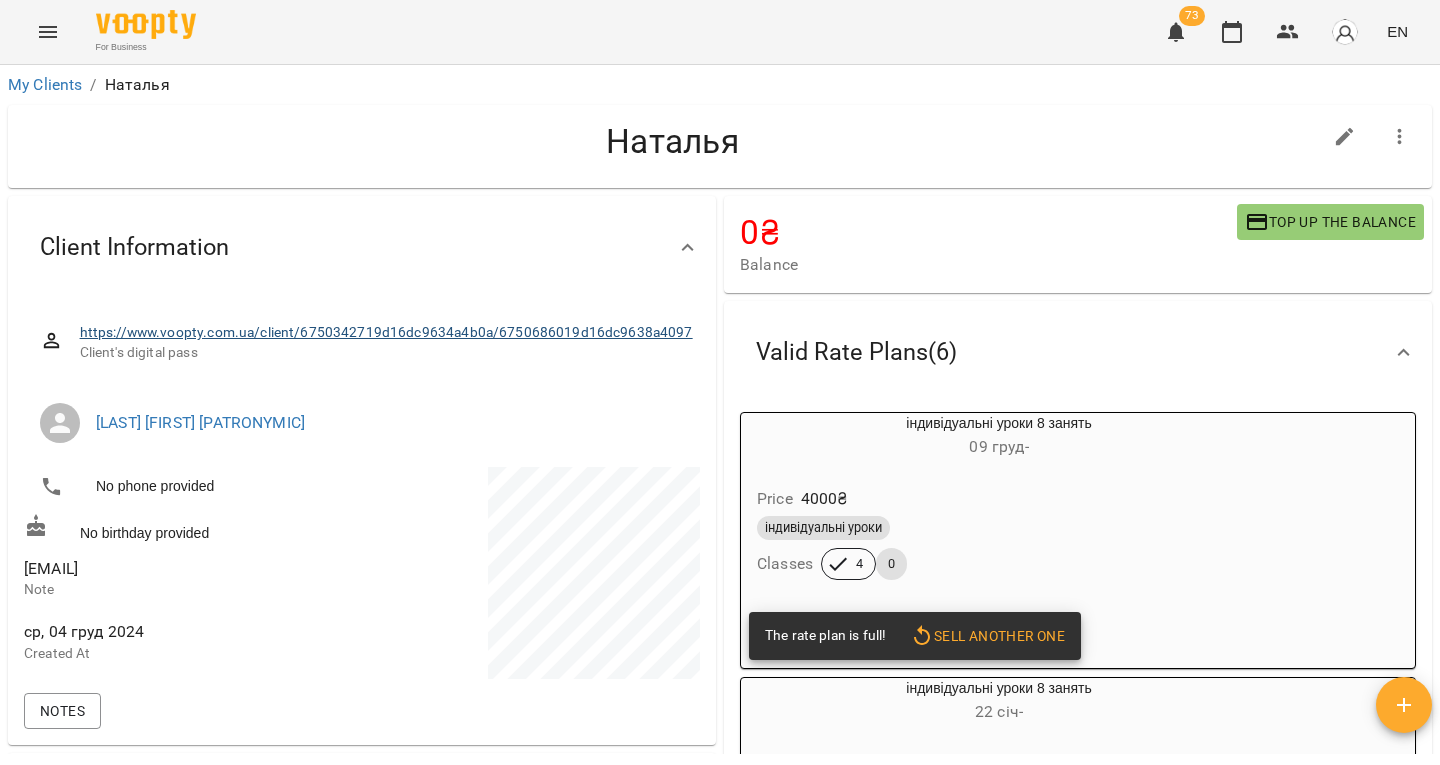 copy on "[EMAIL]" 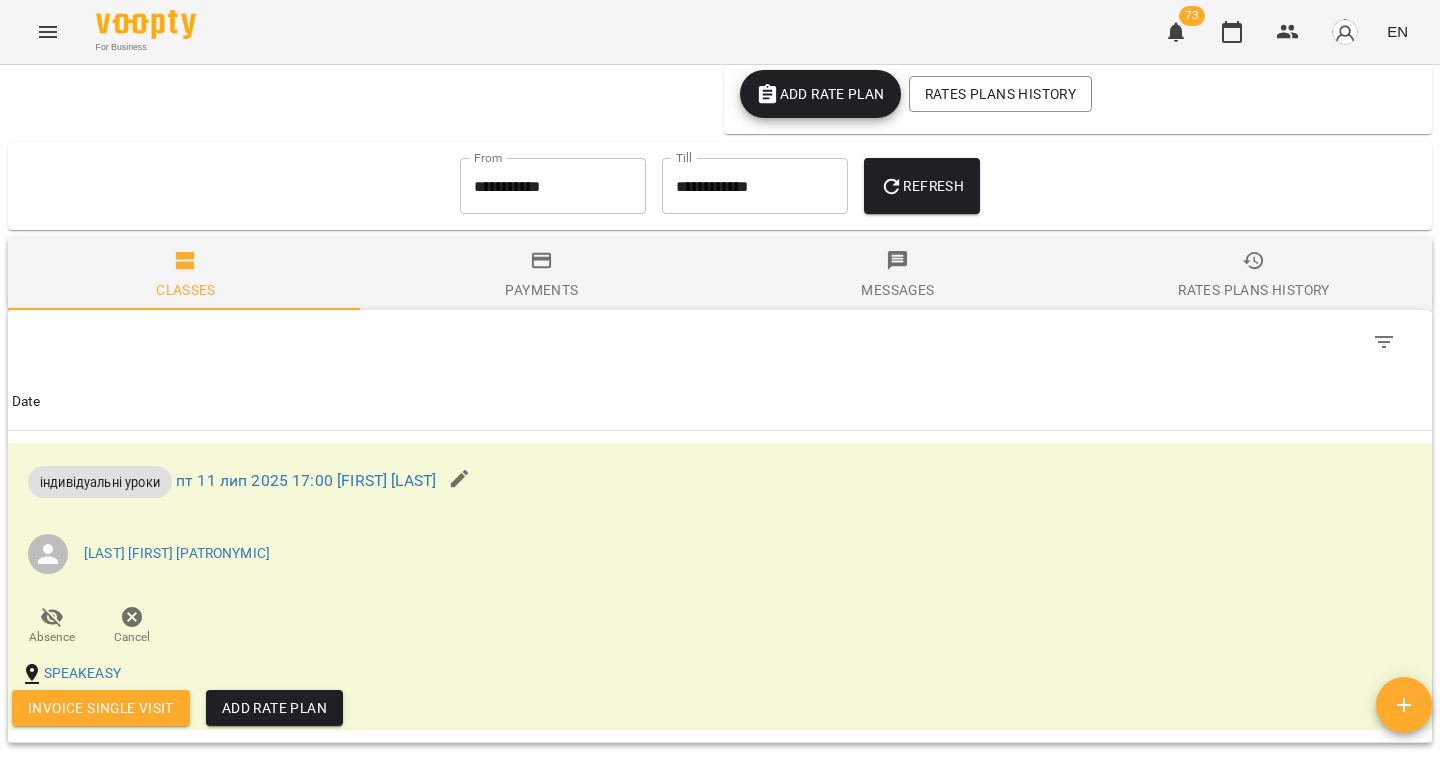 scroll, scrollTop: 1924, scrollLeft: 0, axis: vertical 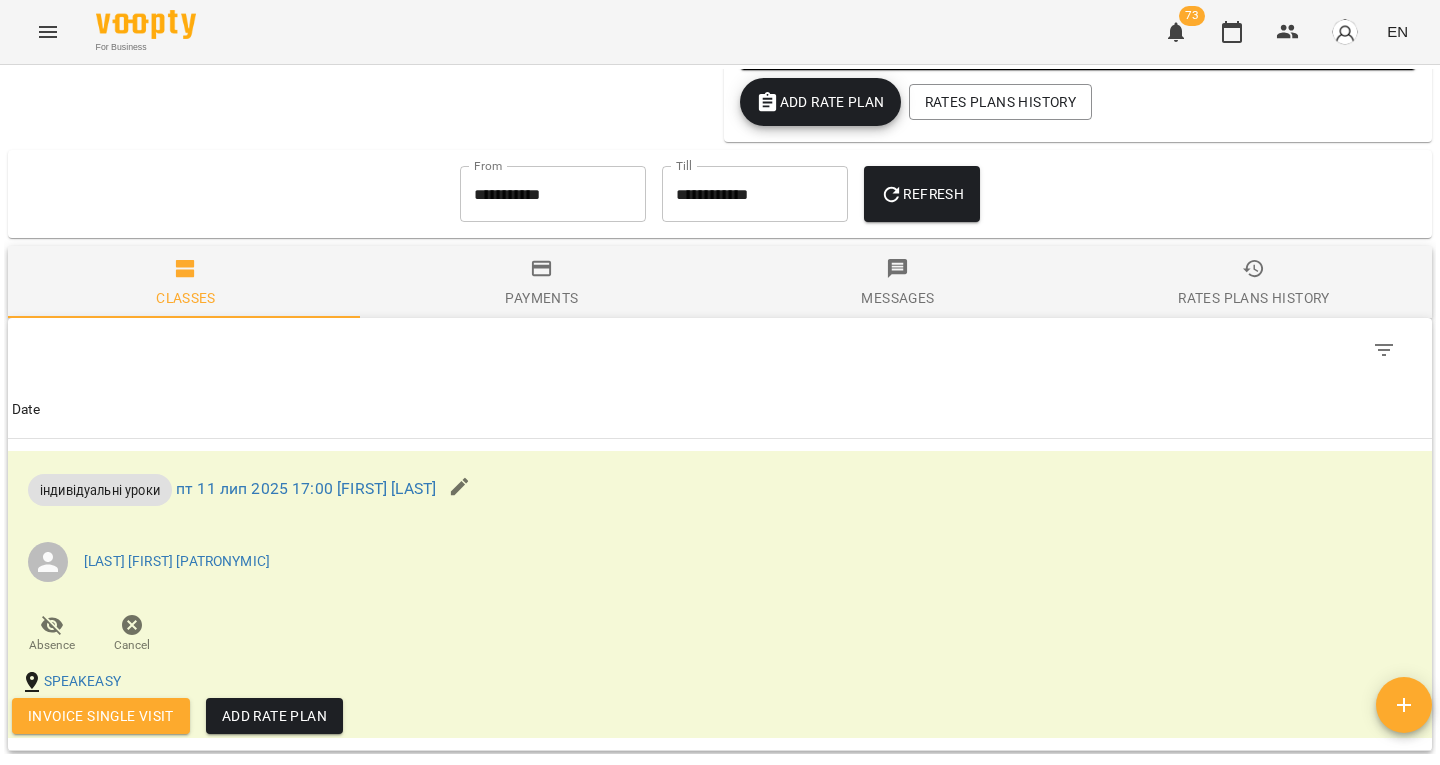 click on "Client Information https://www.voopty.com.ua/client/6750342719d16dc9634a4b0a/6750686019d16dc9638a4097 Client's digital pass [LAST] [FIRST] [PATRONYMIC] No phone provided No birthday provided [EMAIL] Note ср, 04 груд 2024 Created At Notes Static schedule Add repeatable class" at bounding box center [362, -793] 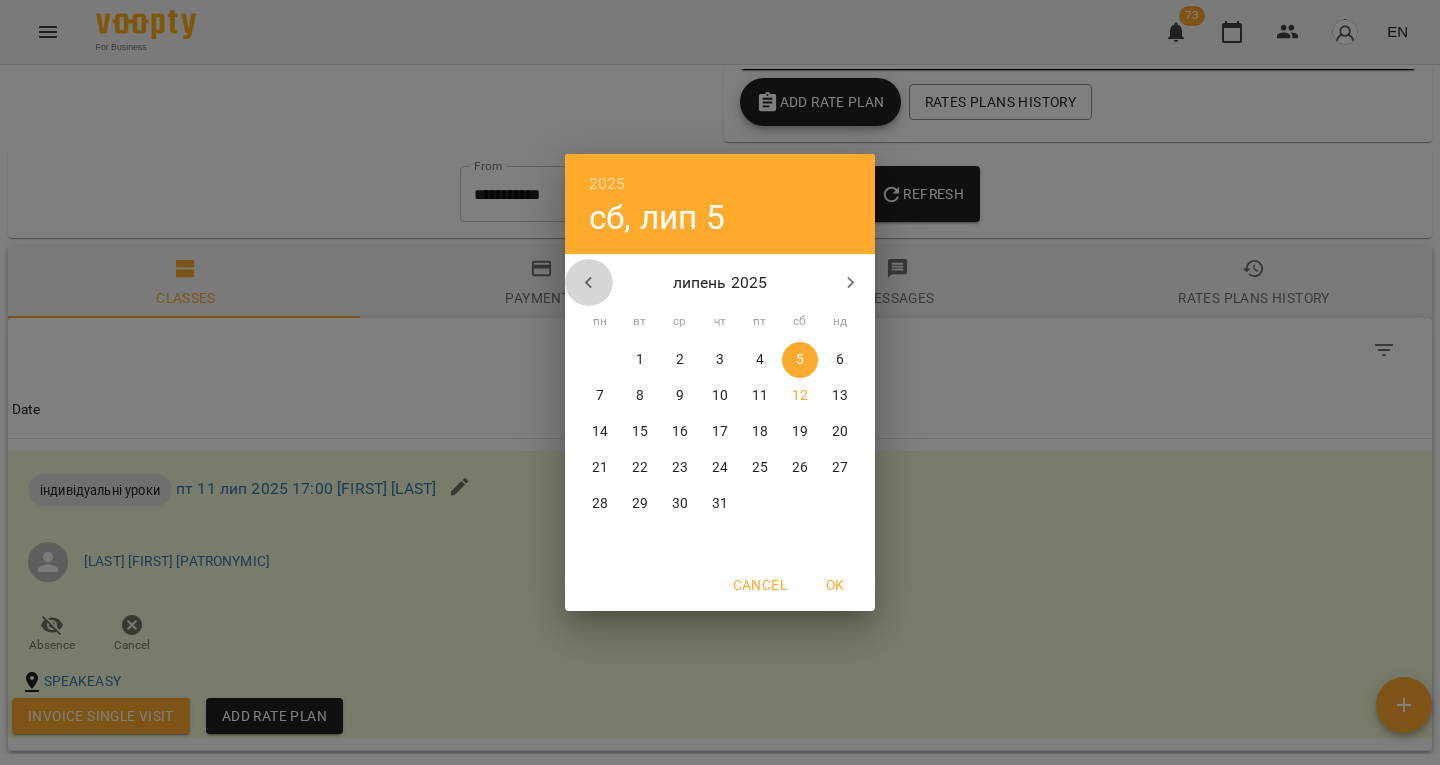 click at bounding box center (589, 283) 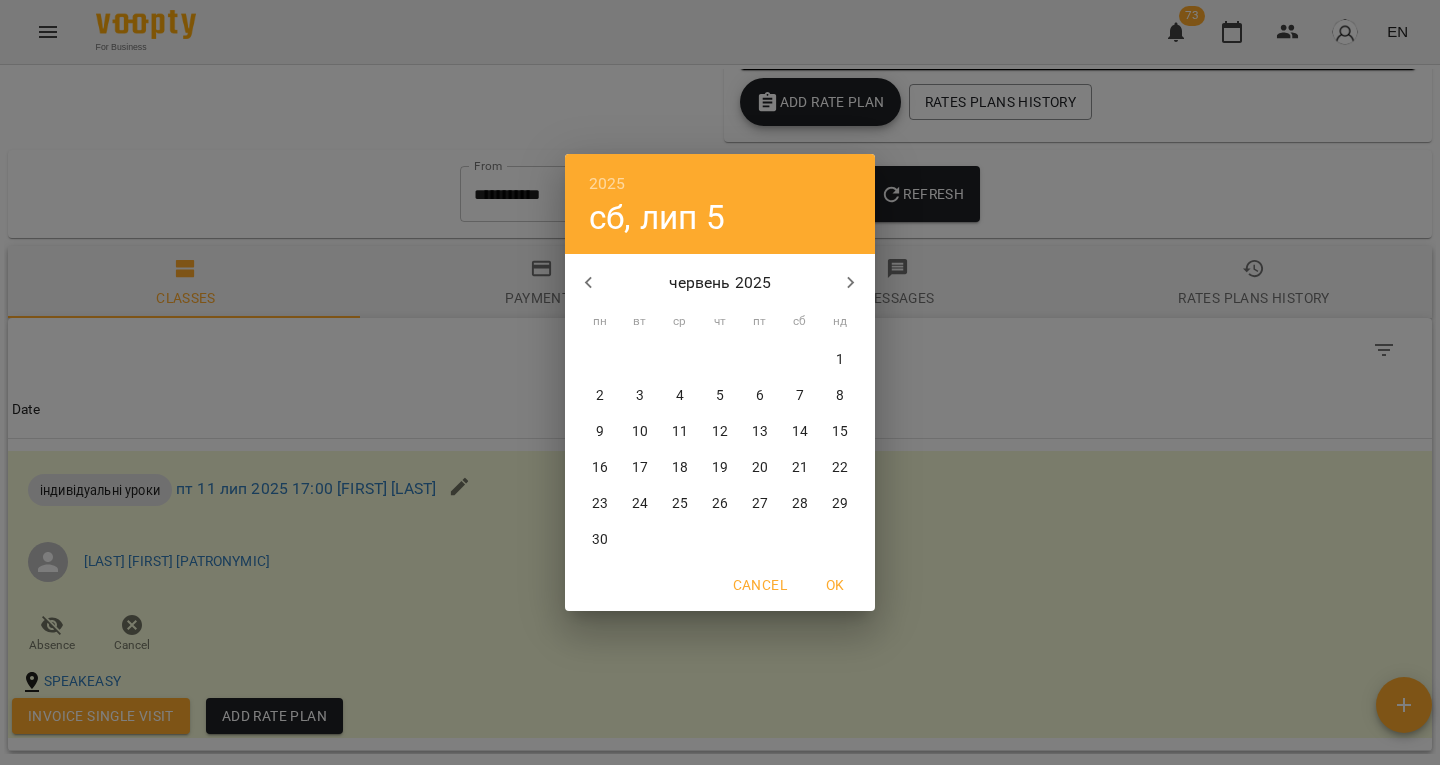 click on "29" at bounding box center (720, 360) 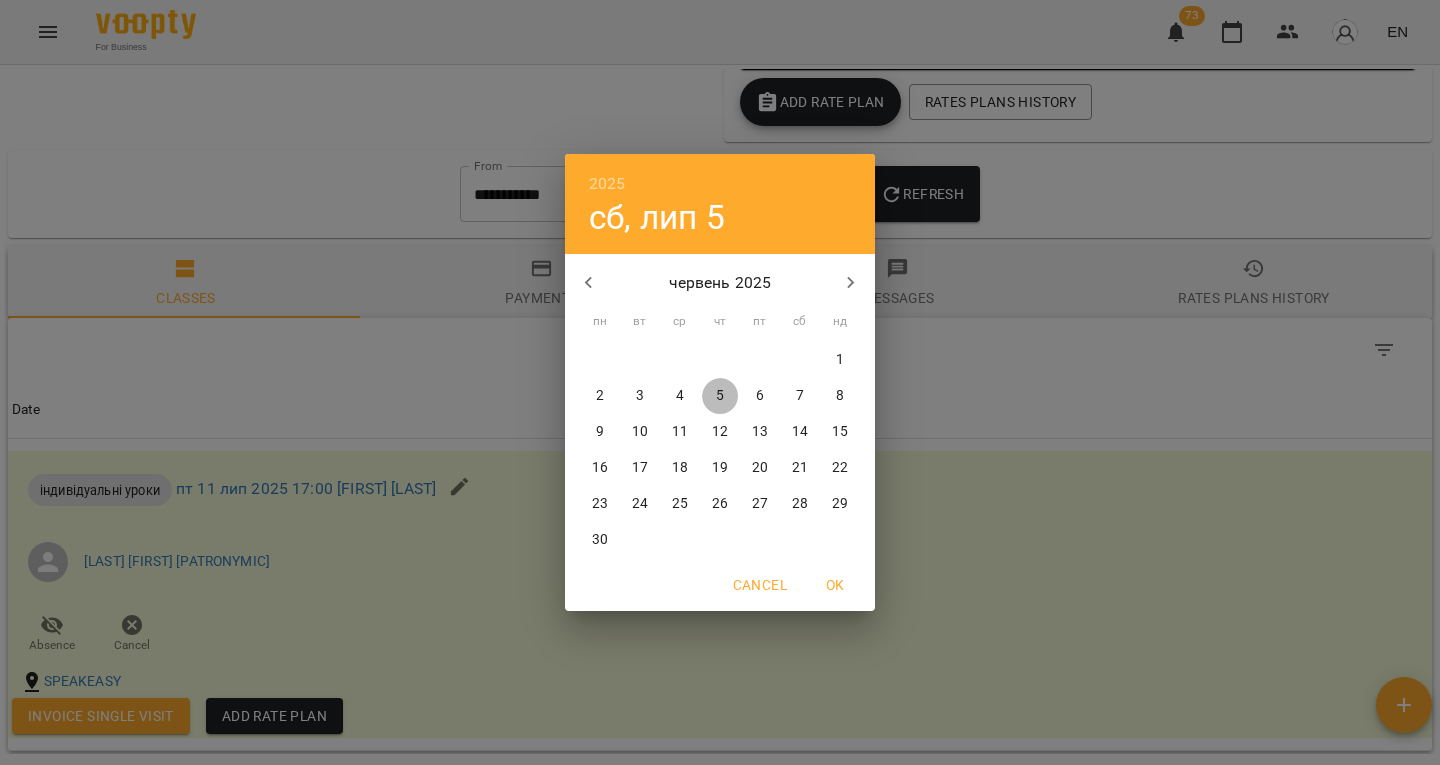 click on "5" at bounding box center [720, 396] 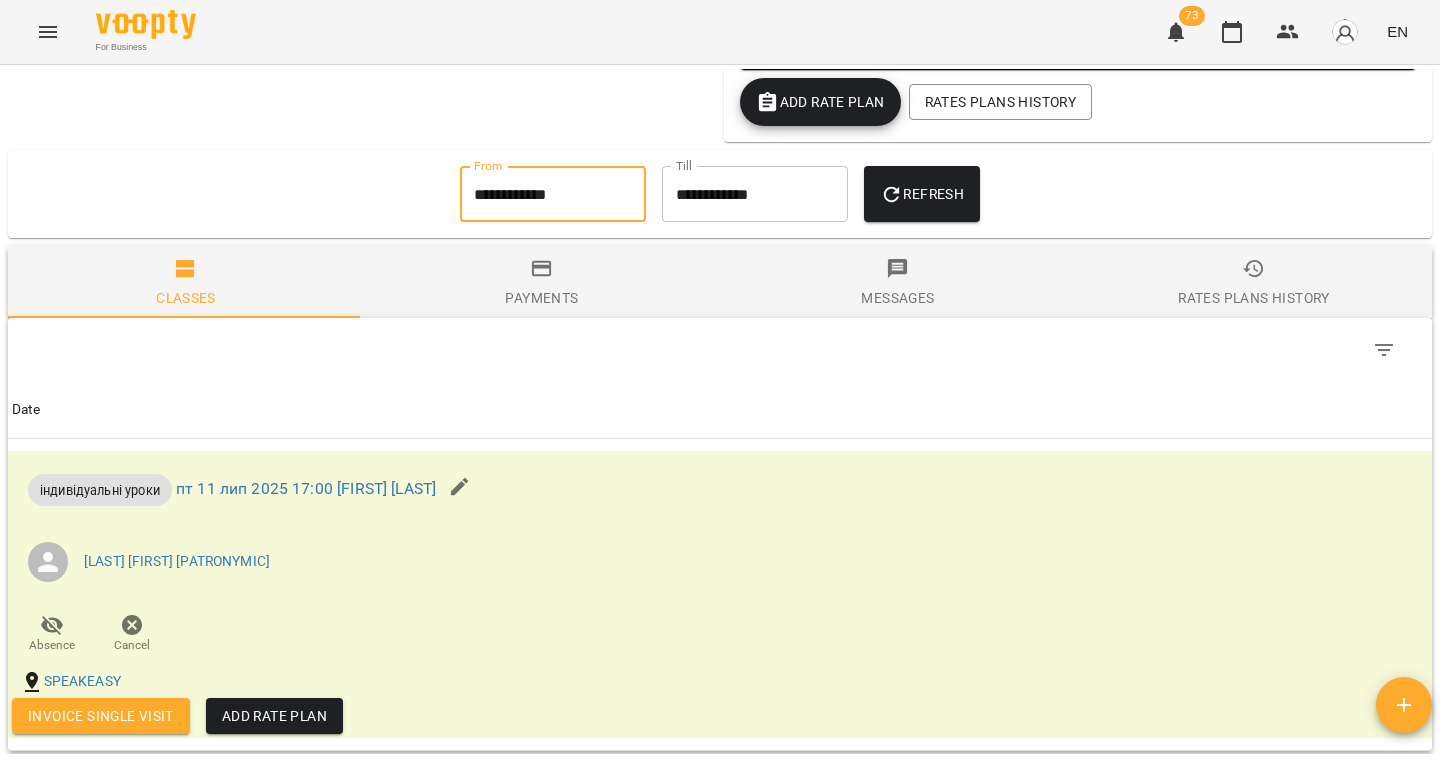 click on "Refresh" at bounding box center (922, 194) 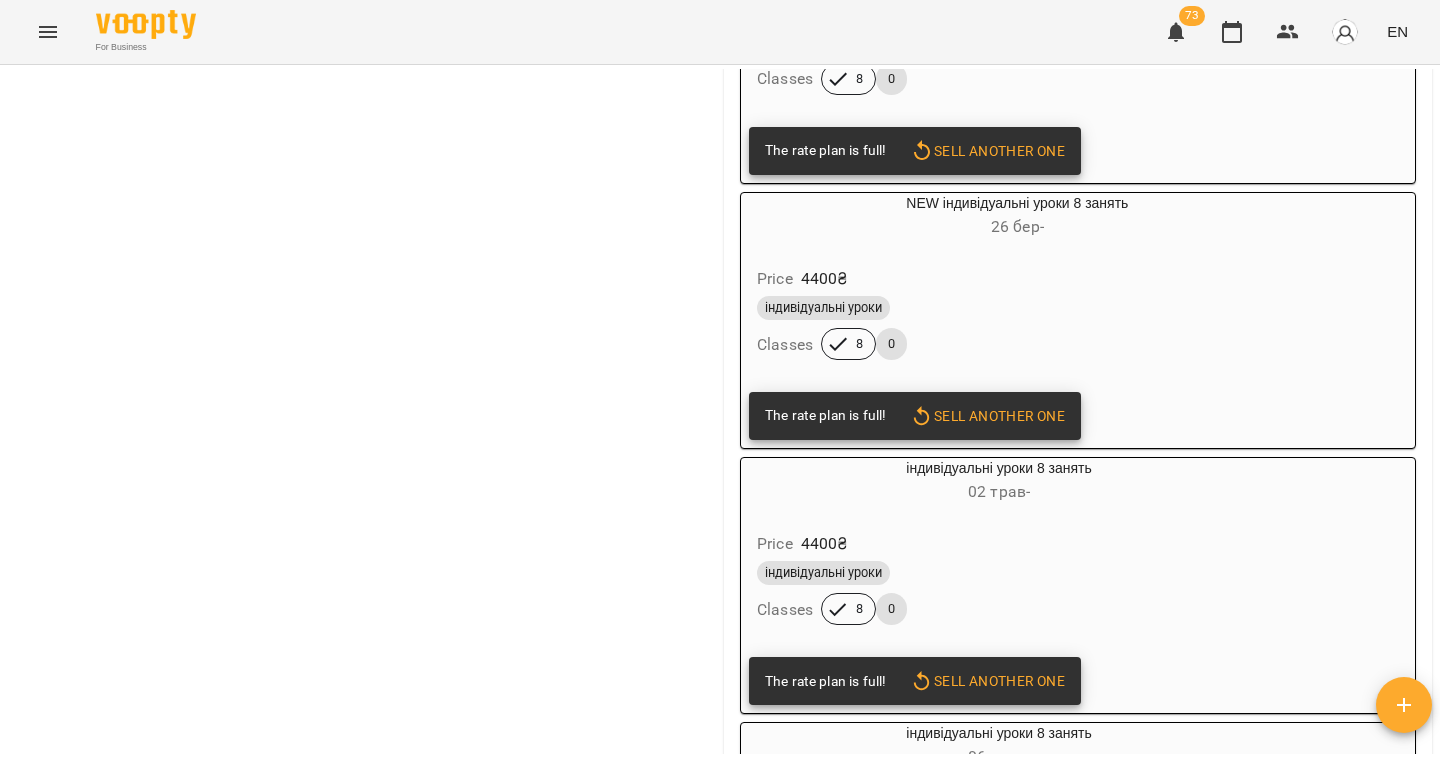 scroll, scrollTop: 1012, scrollLeft: 0, axis: vertical 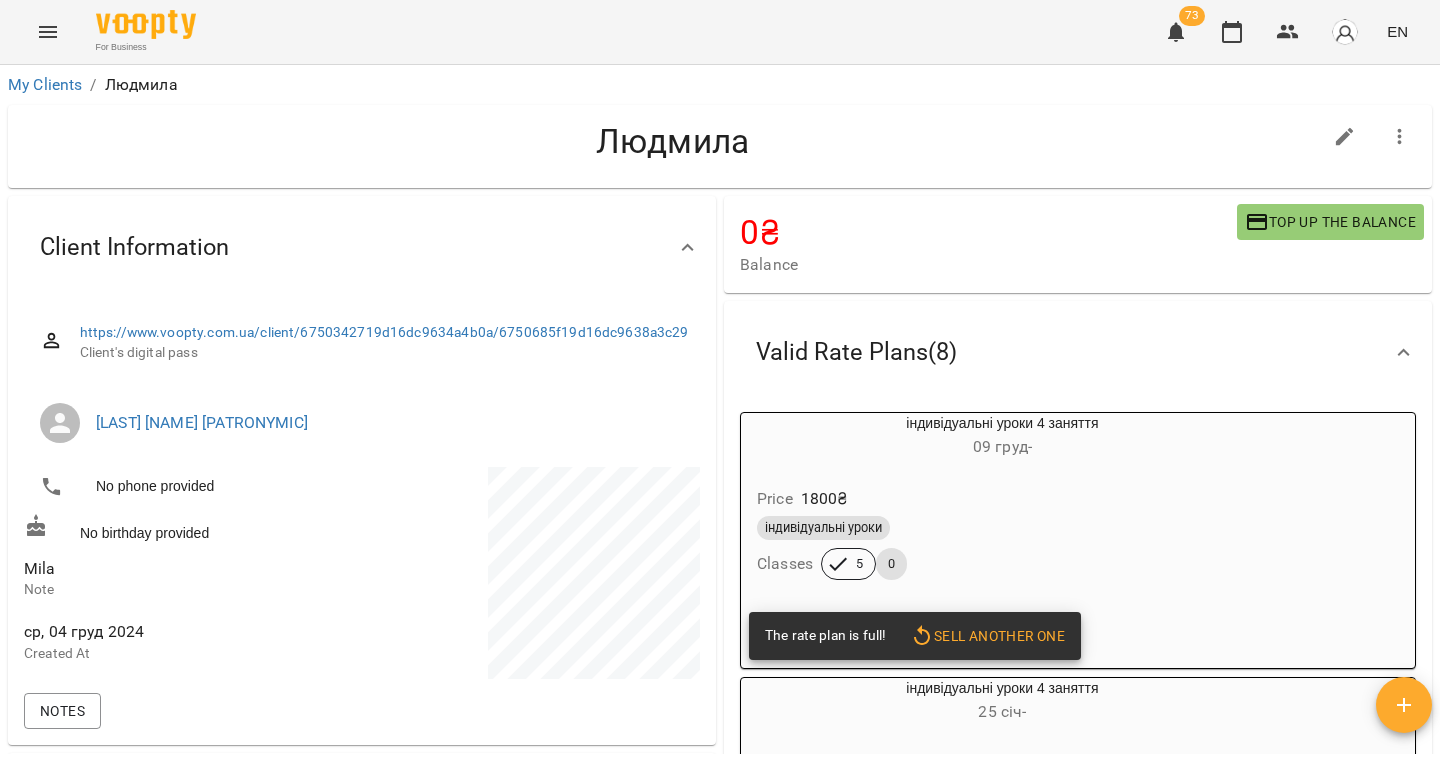 click on "Mila" at bounding box center (40, 568) 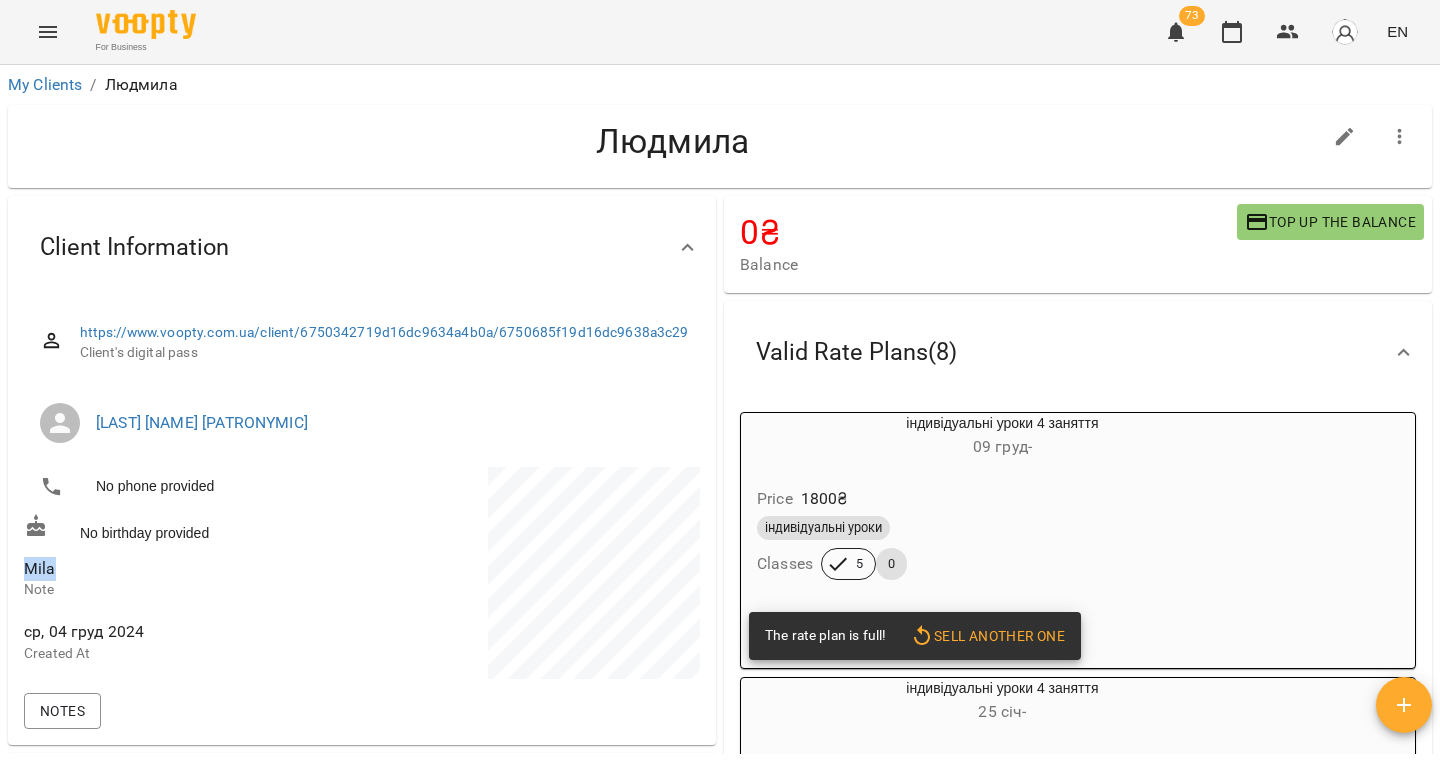 click on "Mila" at bounding box center (40, 568) 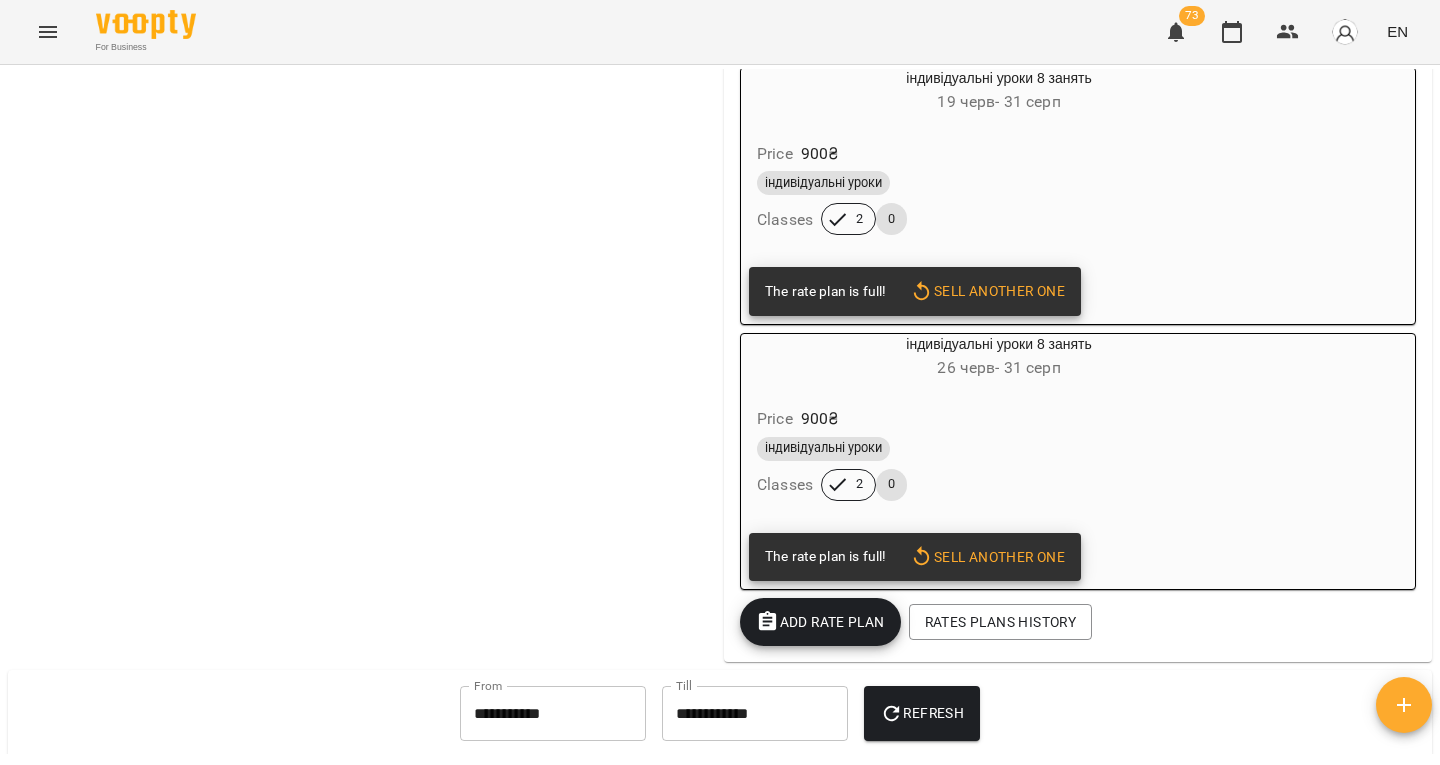 scroll, scrollTop: 1933, scrollLeft: 0, axis: vertical 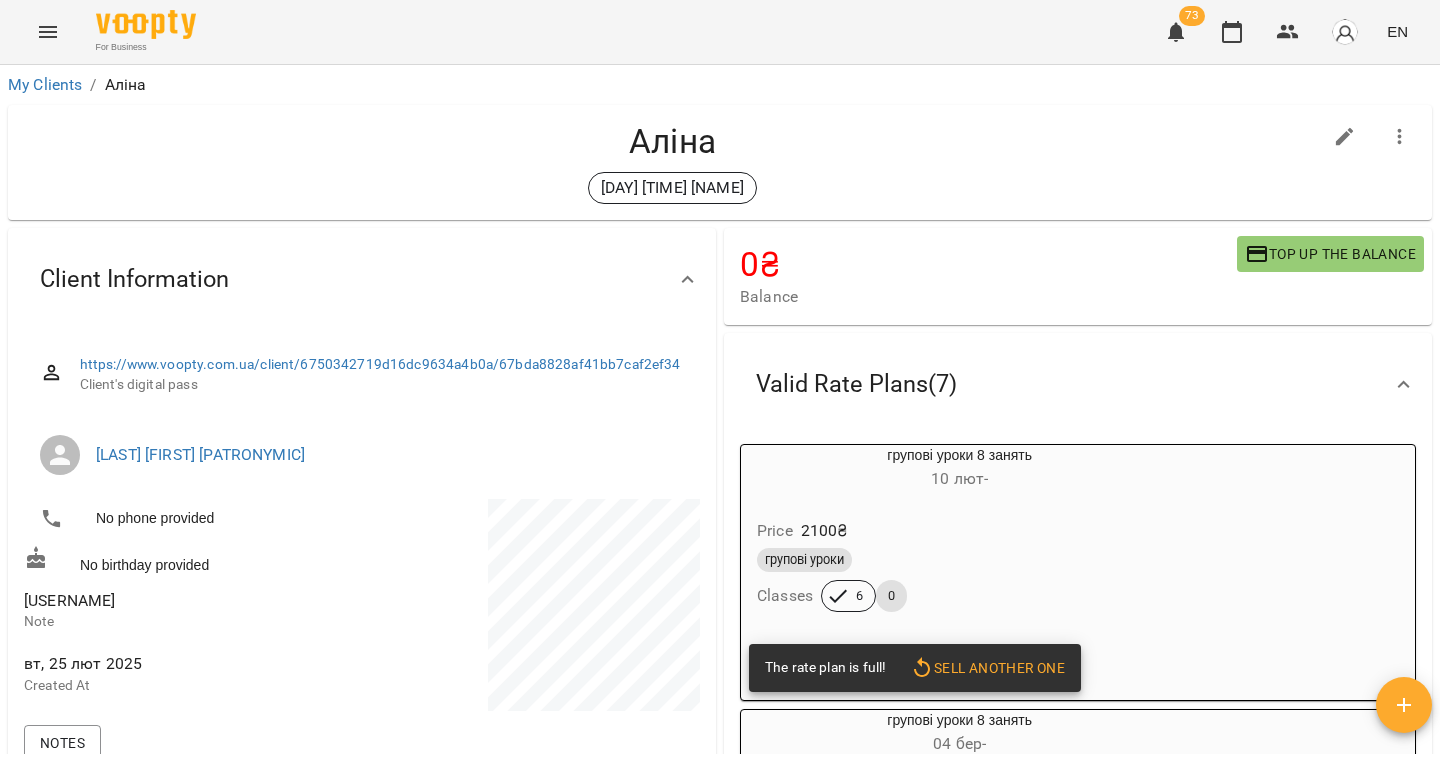 click on "[USERNAME]" at bounding box center [69, 600] 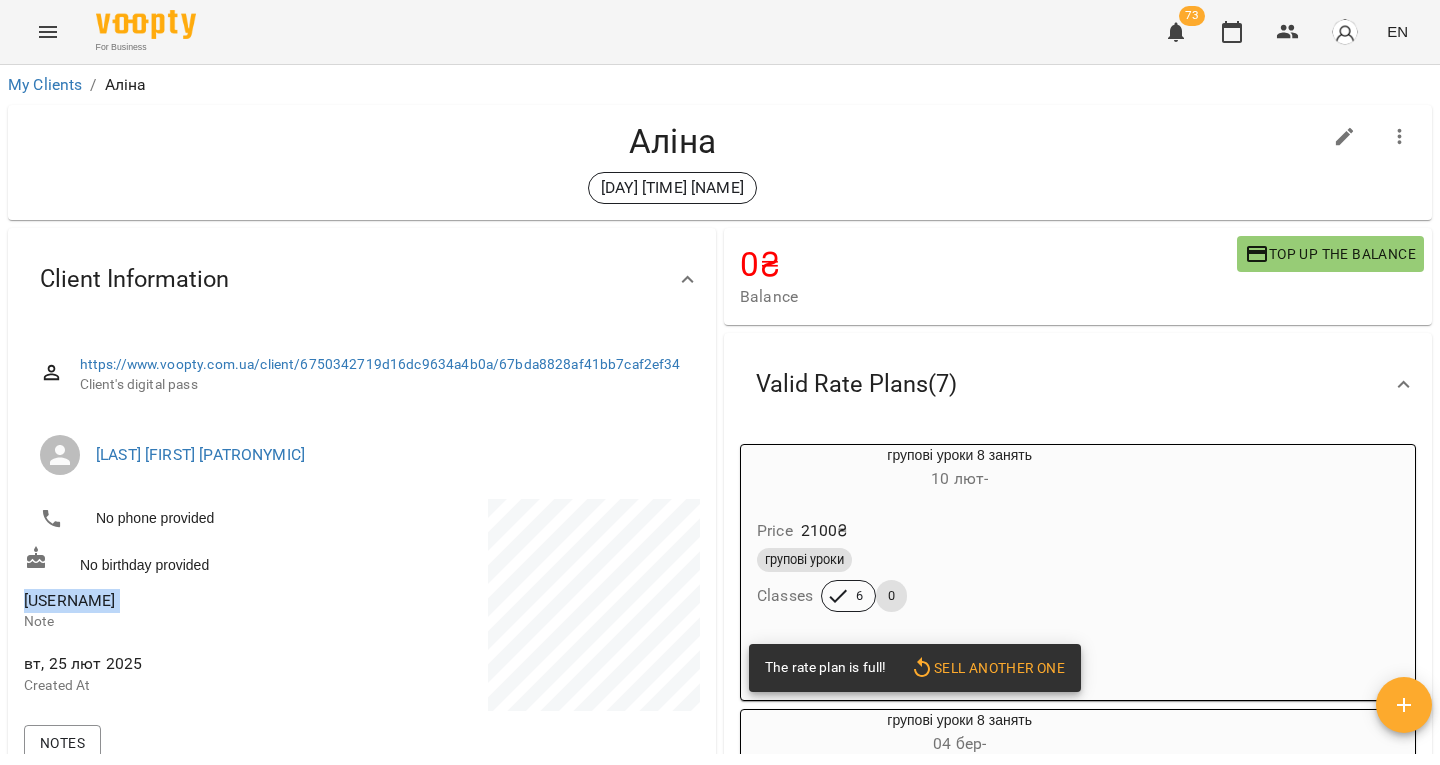click on "[USERNAME]" at bounding box center (69, 600) 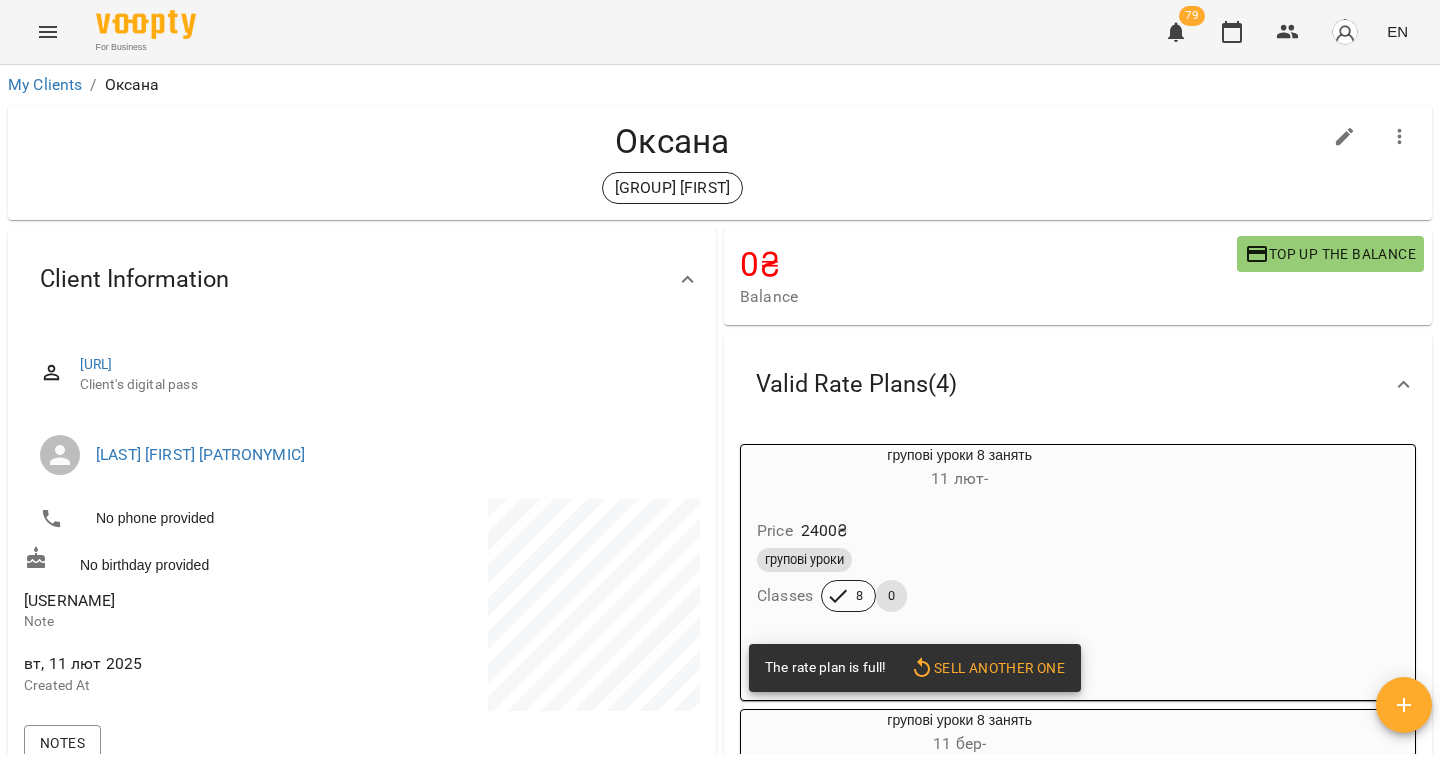 scroll, scrollTop: 0, scrollLeft: 0, axis: both 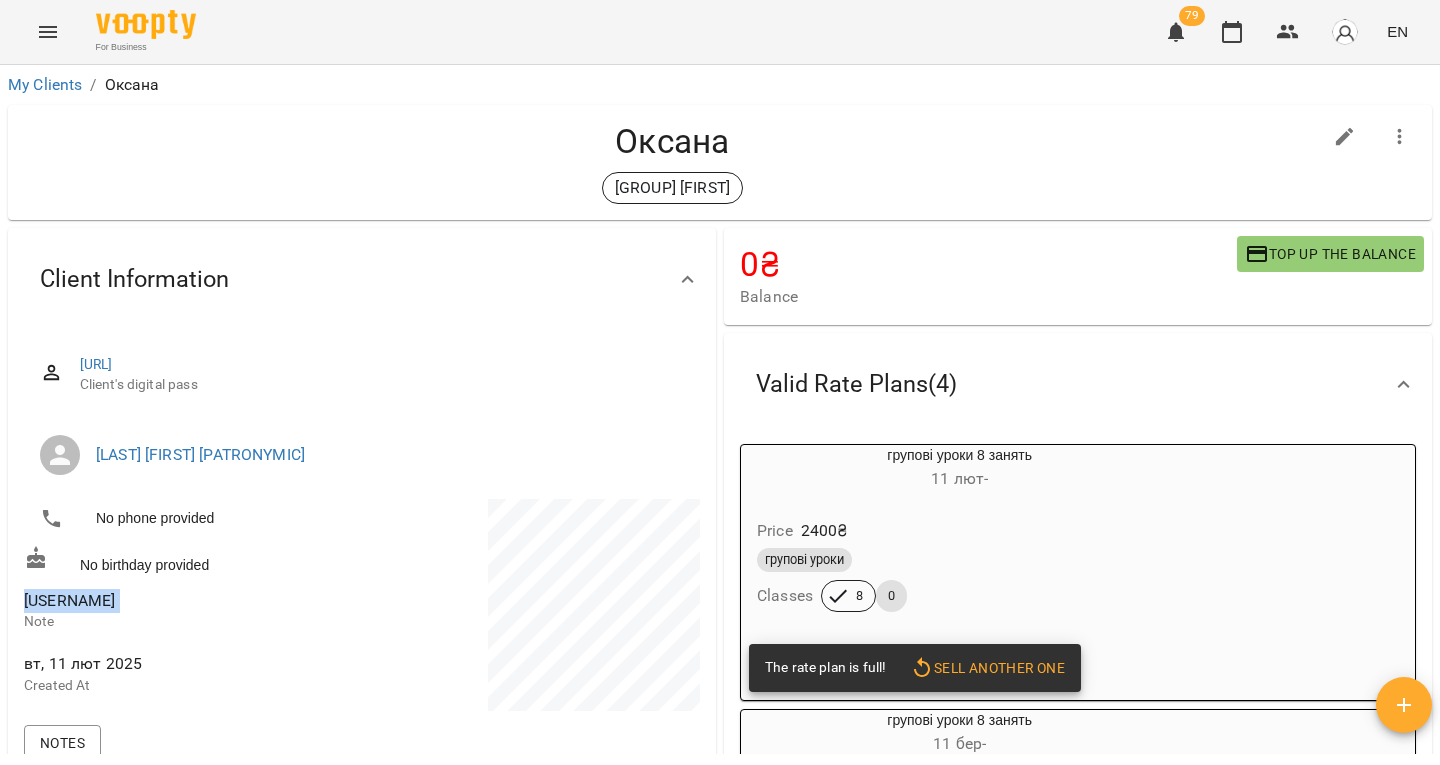 click on "[USERNAME]" at bounding box center (69, 600) 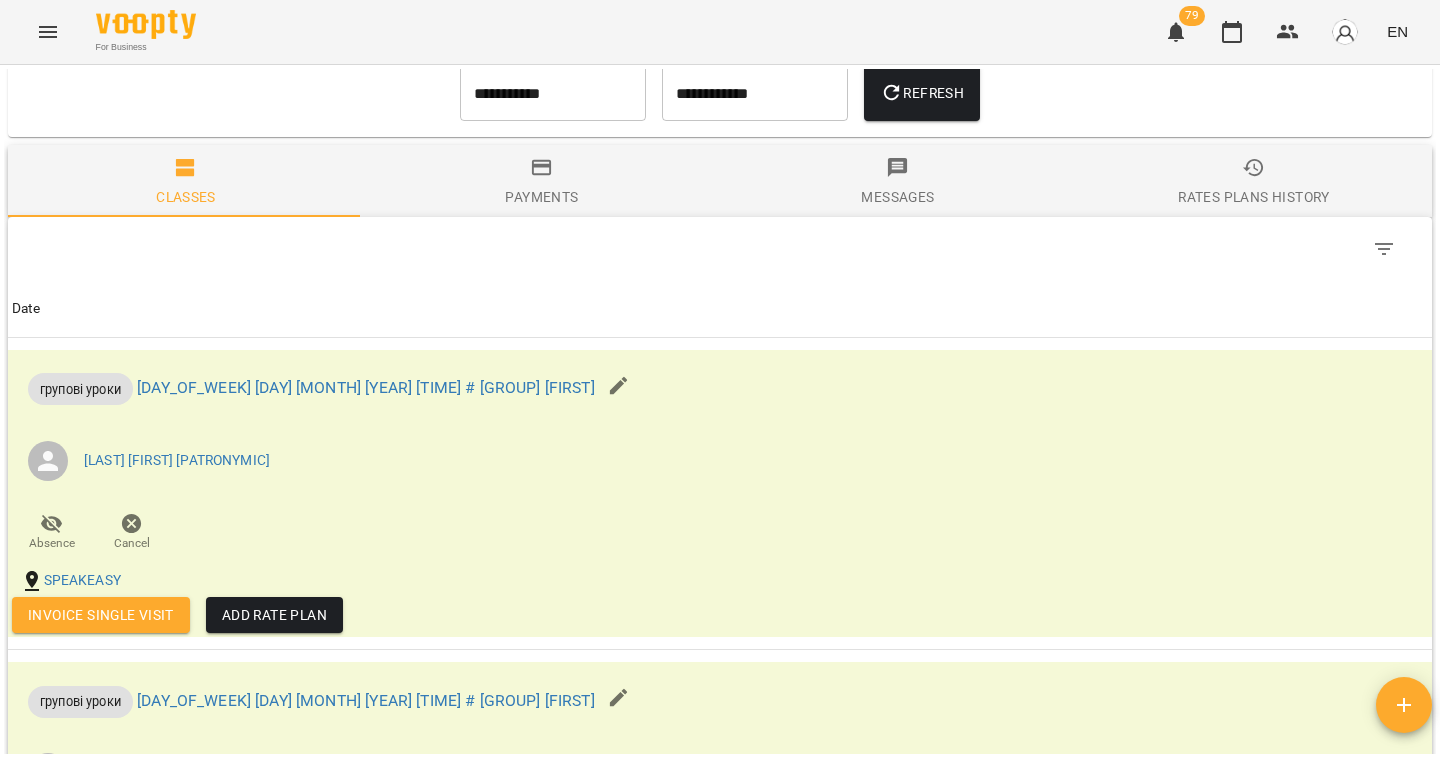 scroll, scrollTop: 1526, scrollLeft: 0, axis: vertical 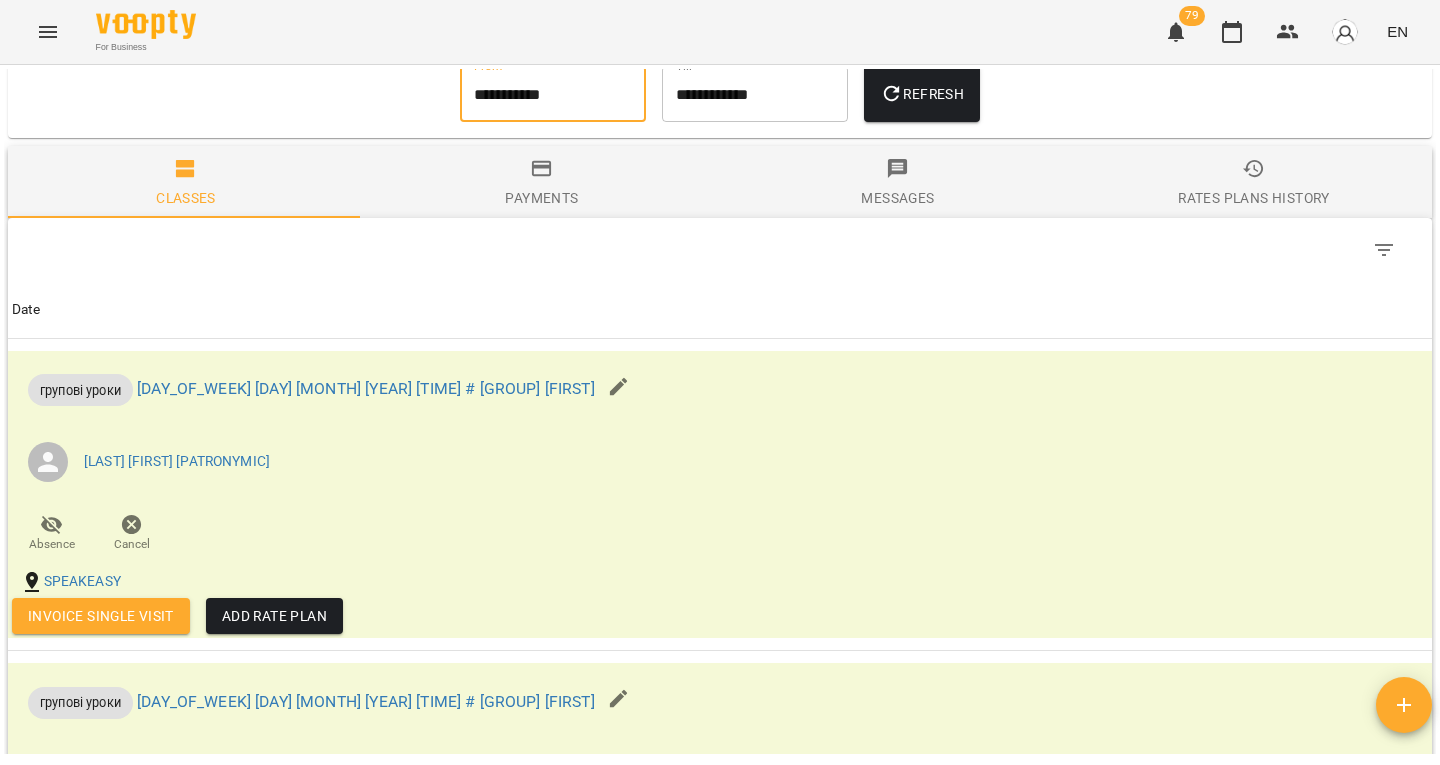 click on "**********" at bounding box center [553, 94] 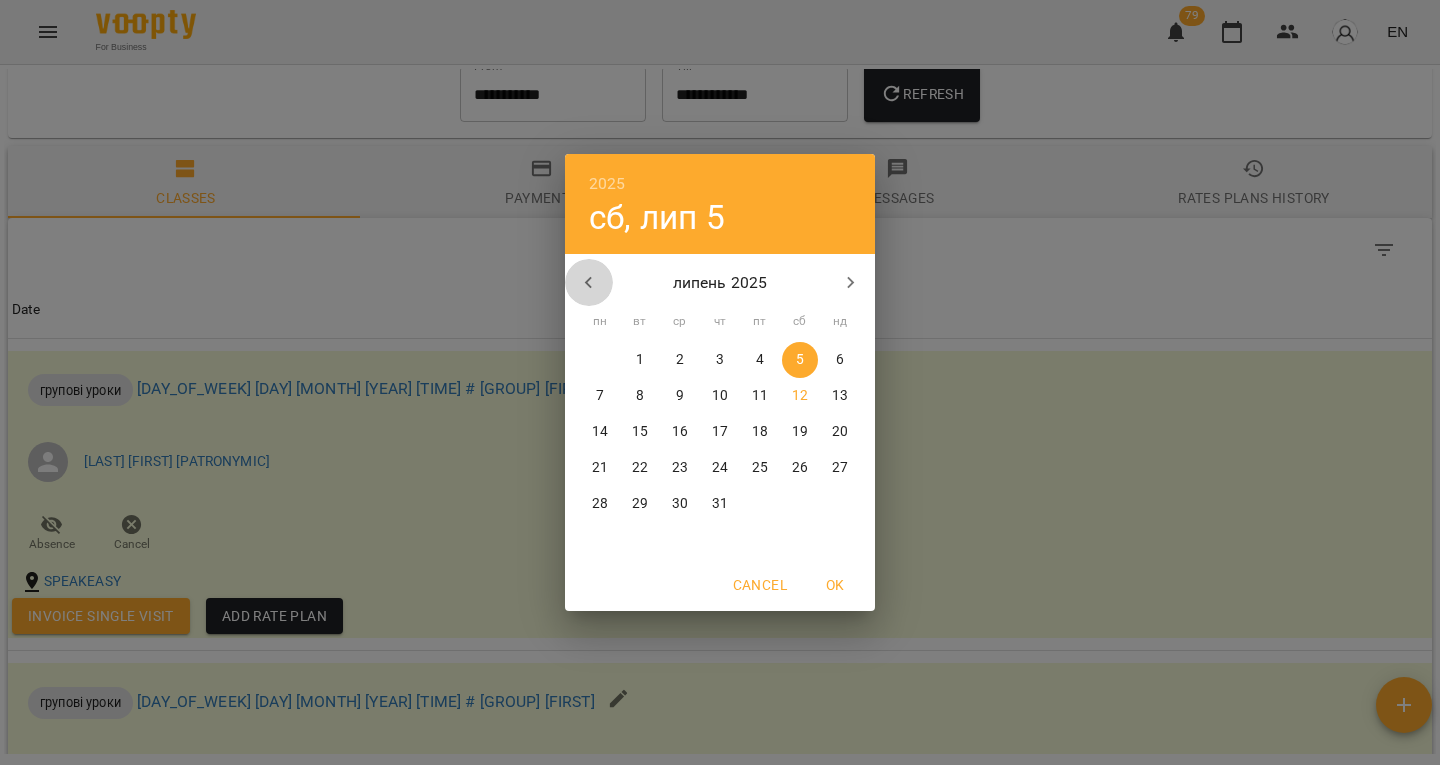 click at bounding box center [589, 283] 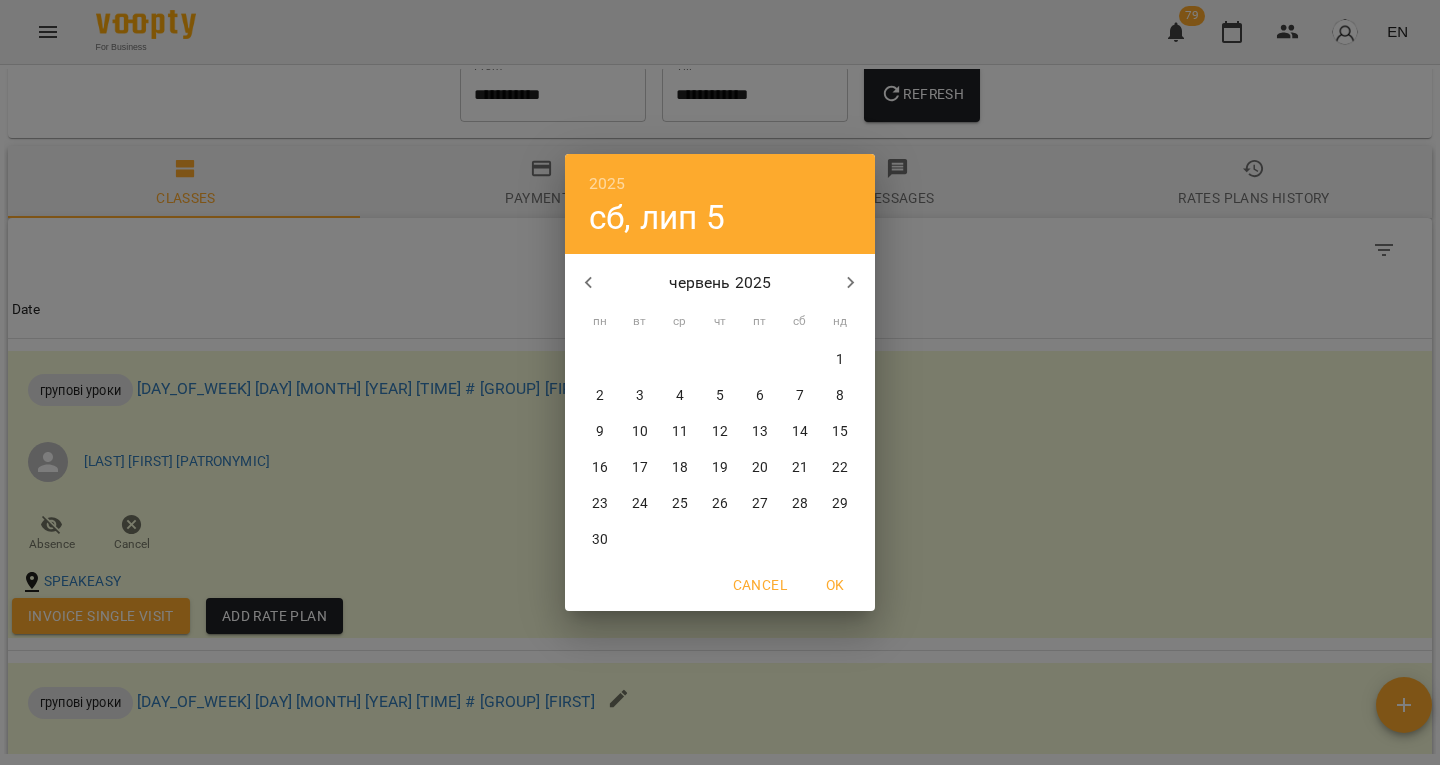 click on "5" at bounding box center [720, 396] 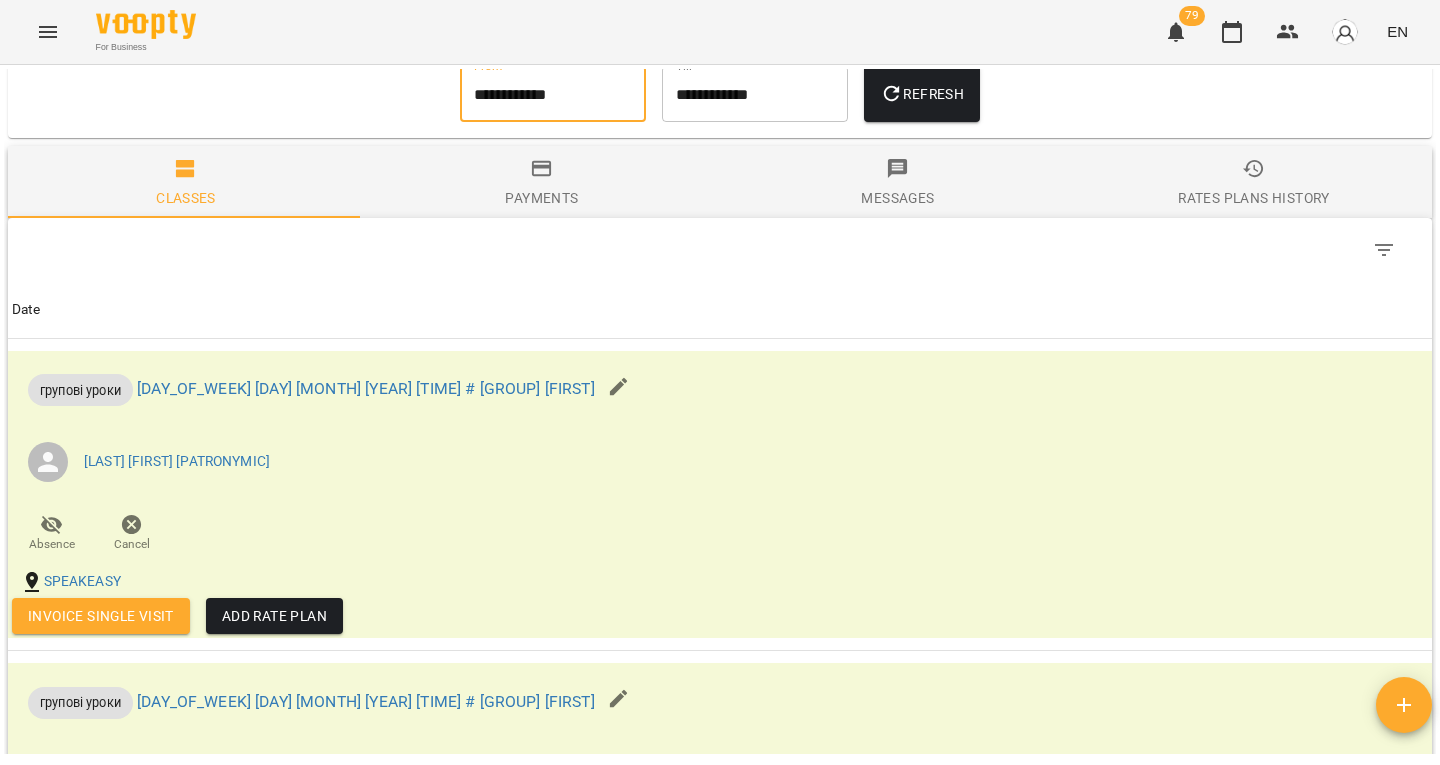 click on "Refresh" at bounding box center (922, 94) 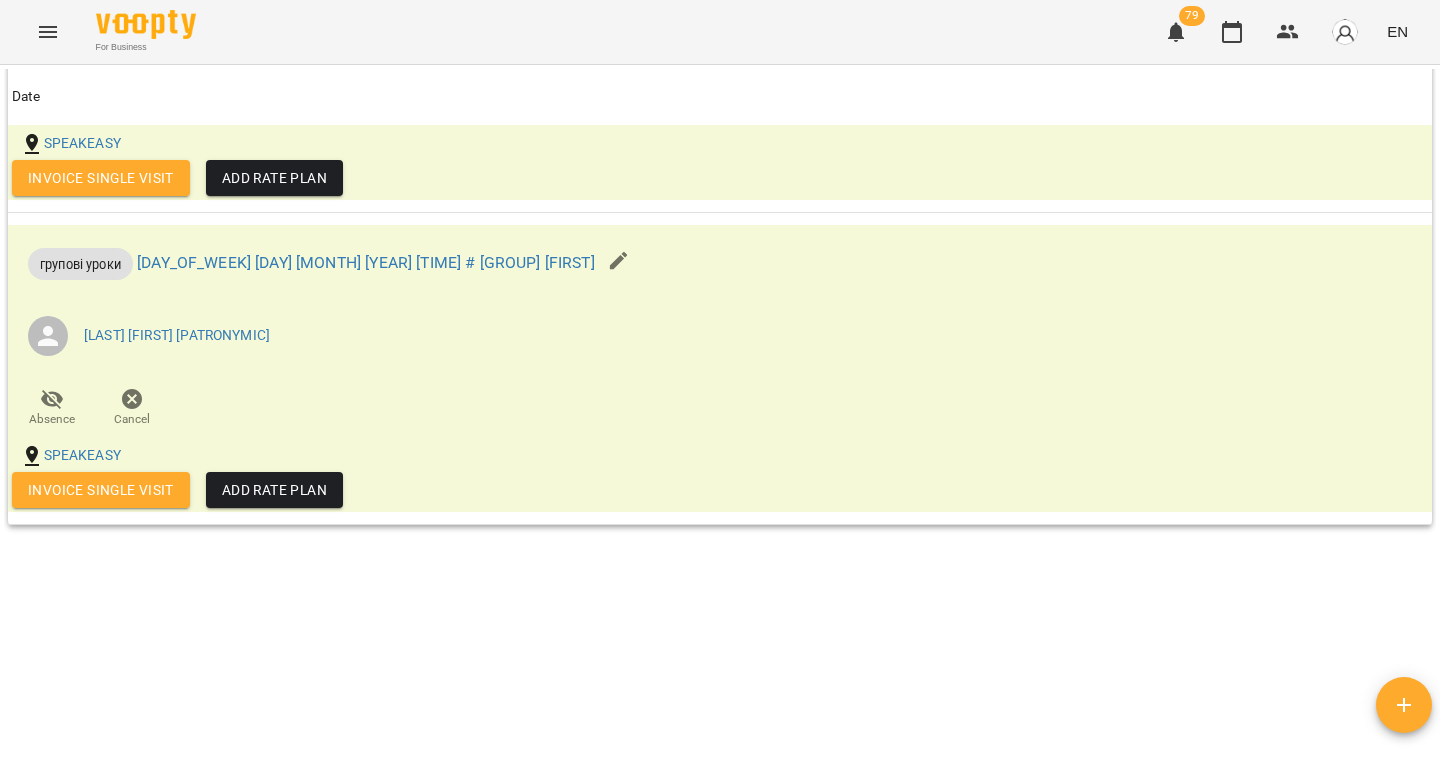 scroll, scrollTop: 4364, scrollLeft: 0, axis: vertical 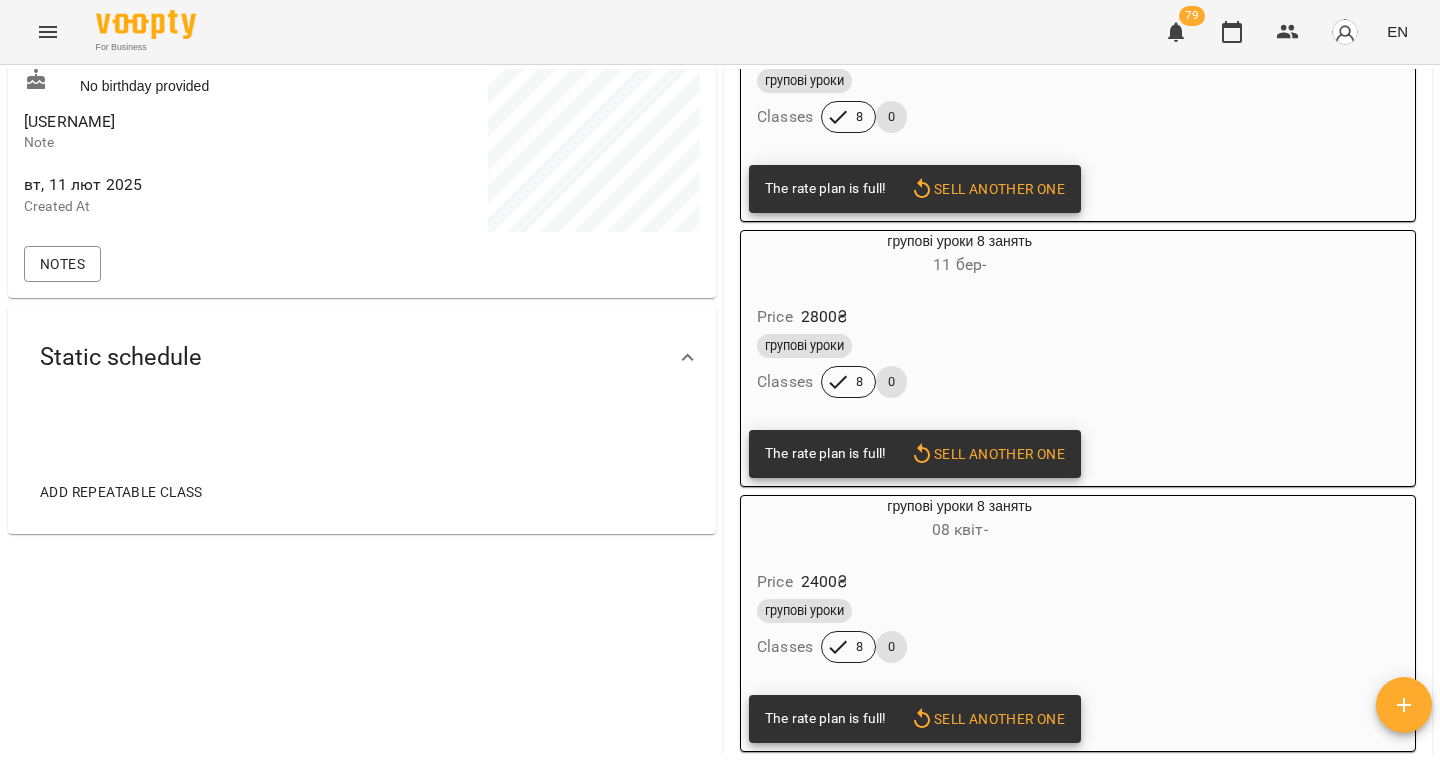 click on "@Ksuwa_textum" at bounding box center (191, 122) 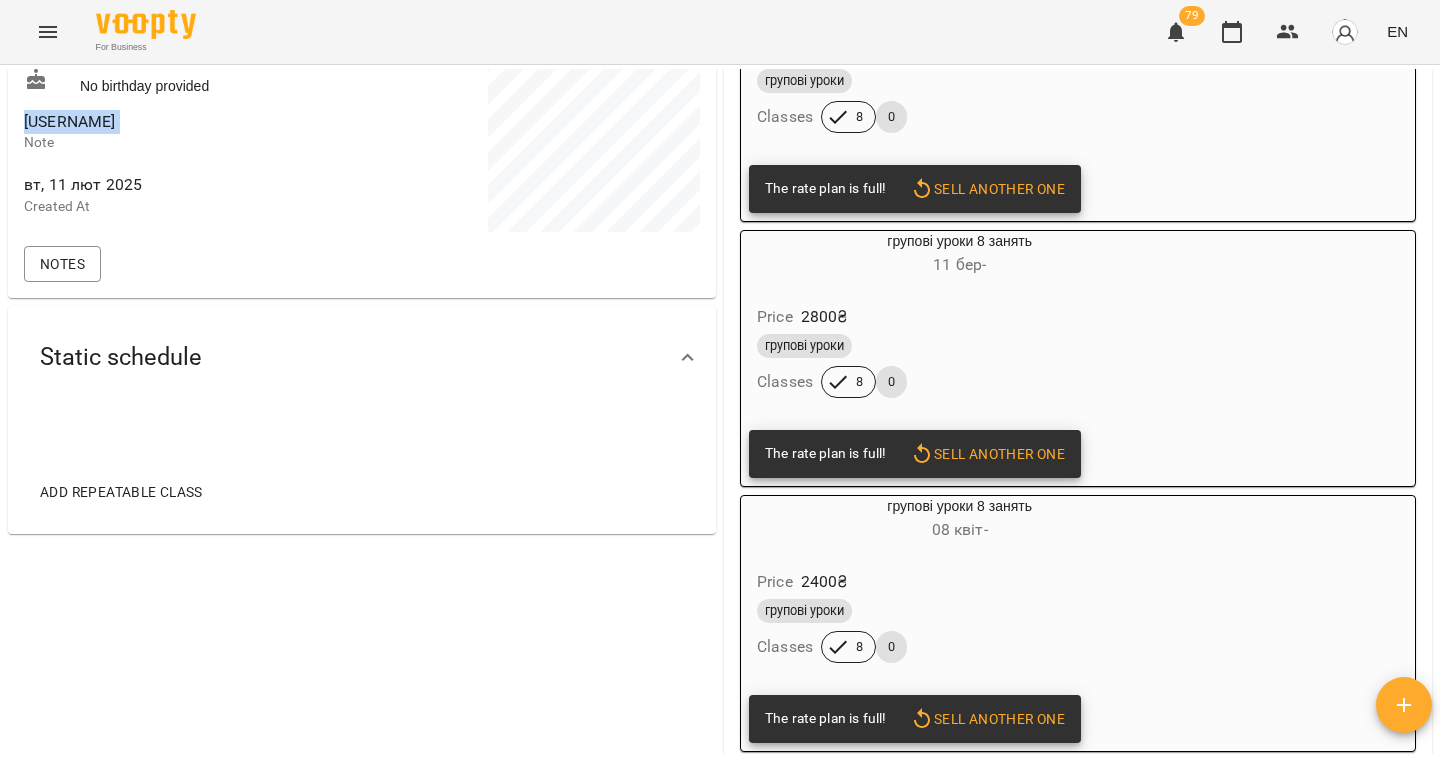 click on "@Ksuwa_textum" at bounding box center (69, 121) 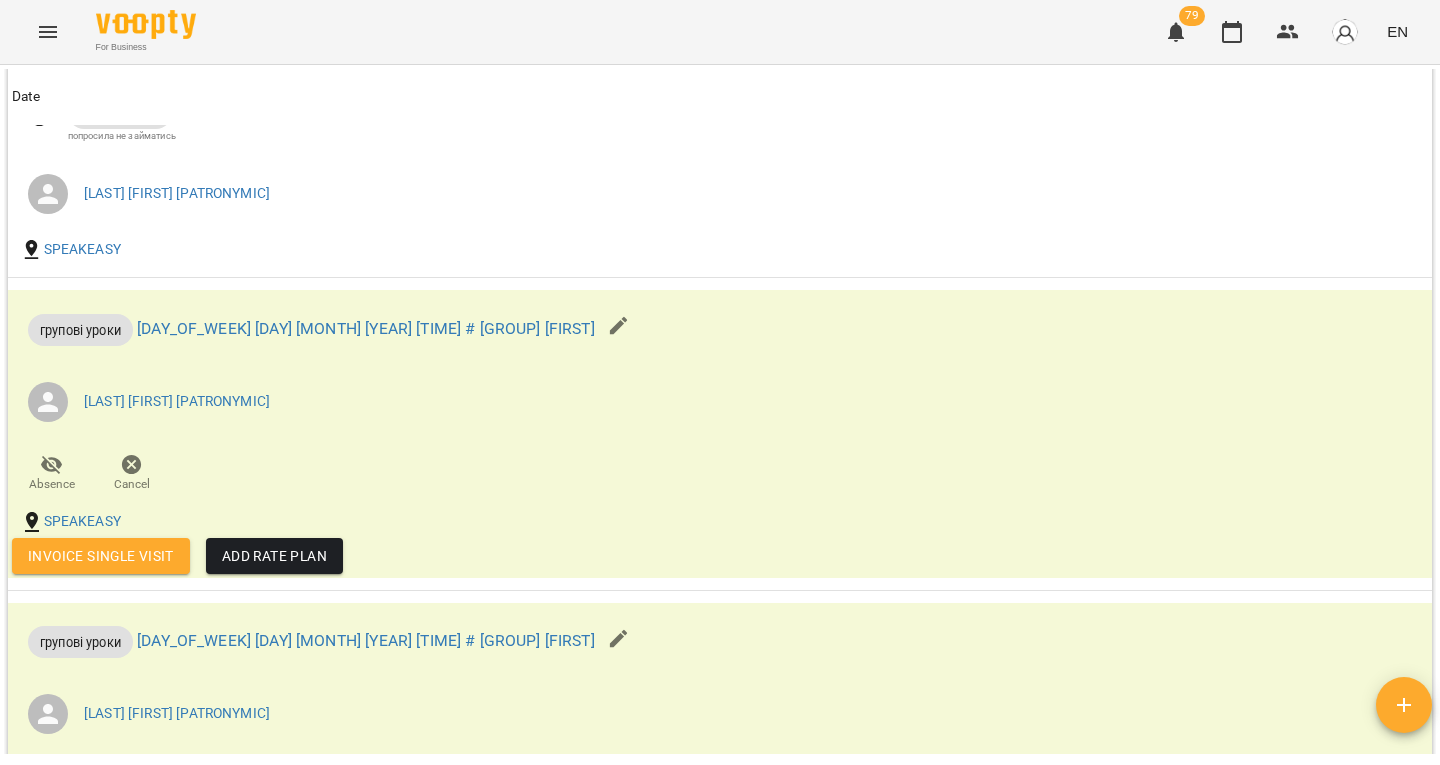 scroll, scrollTop: 4010, scrollLeft: 0, axis: vertical 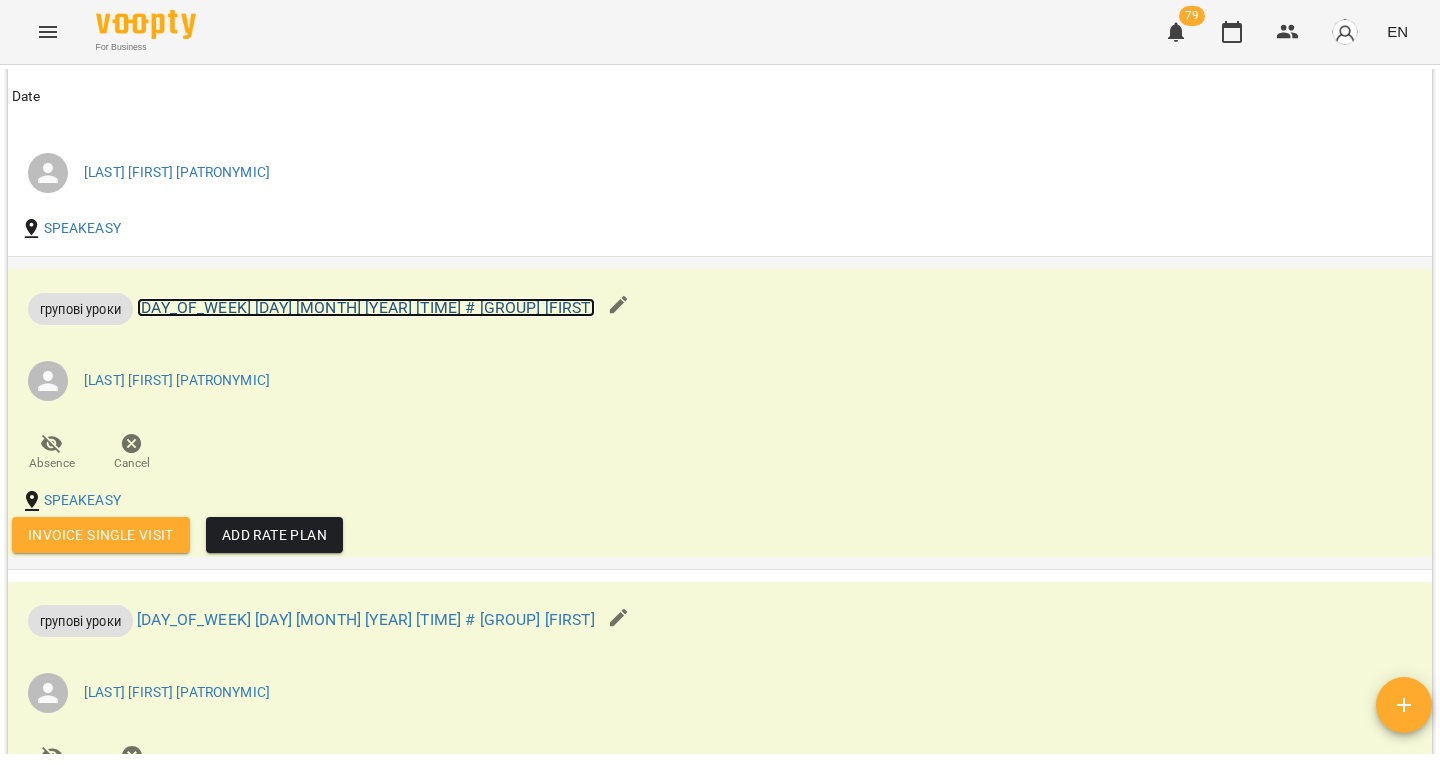 click on "вт 08 лип 2025 19:00 # втчт 1930 Міша" at bounding box center [366, 307] 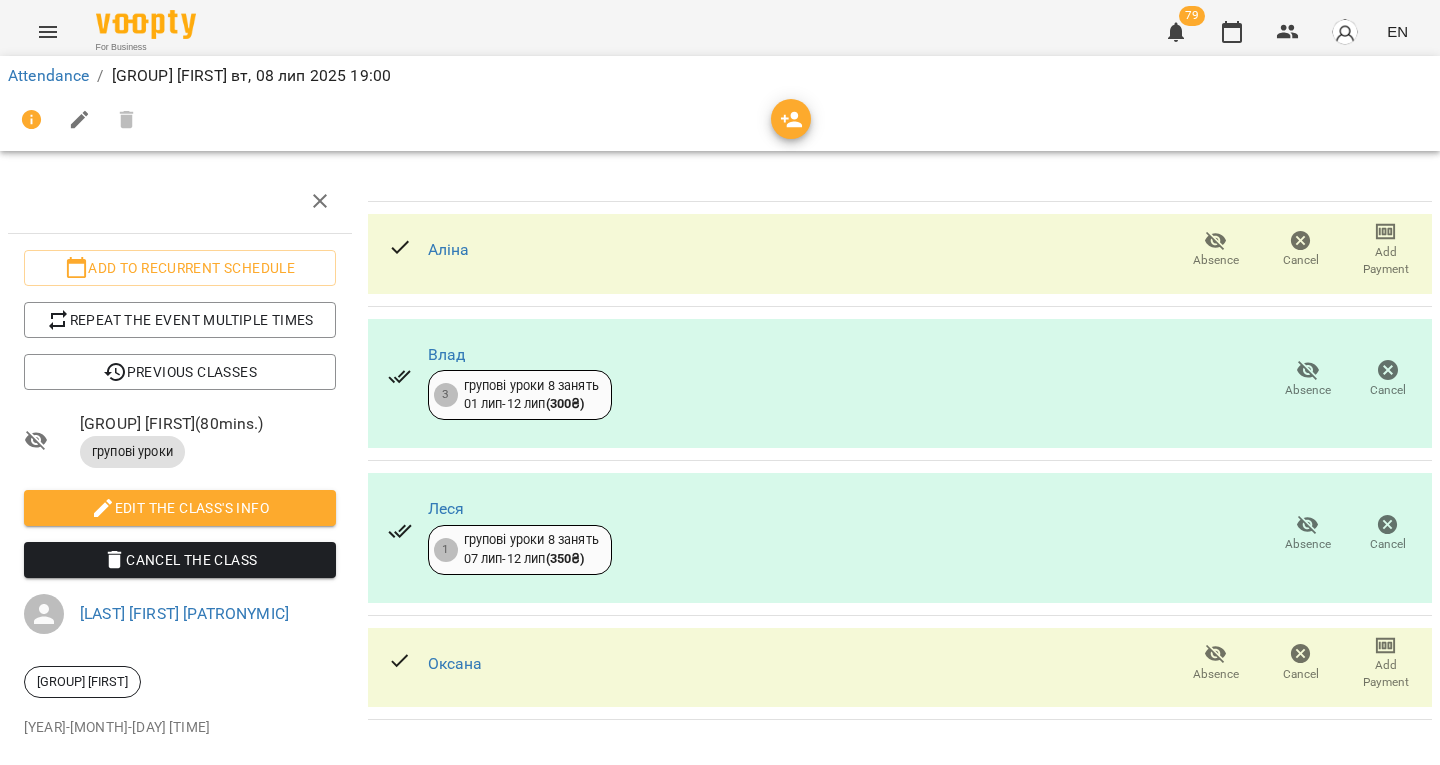 scroll, scrollTop: 54, scrollLeft: 0, axis: vertical 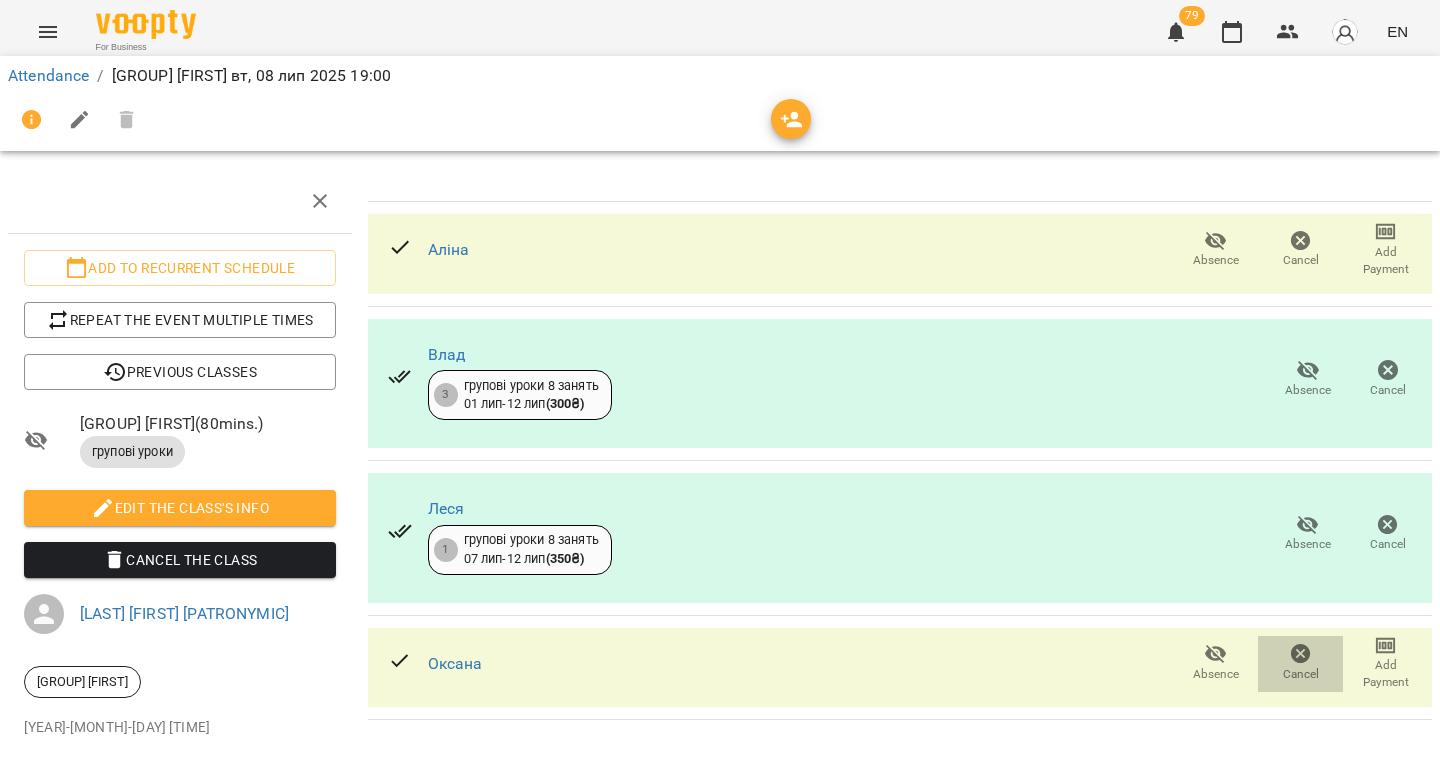 click on "Cancel" at bounding box center (1301, 674) 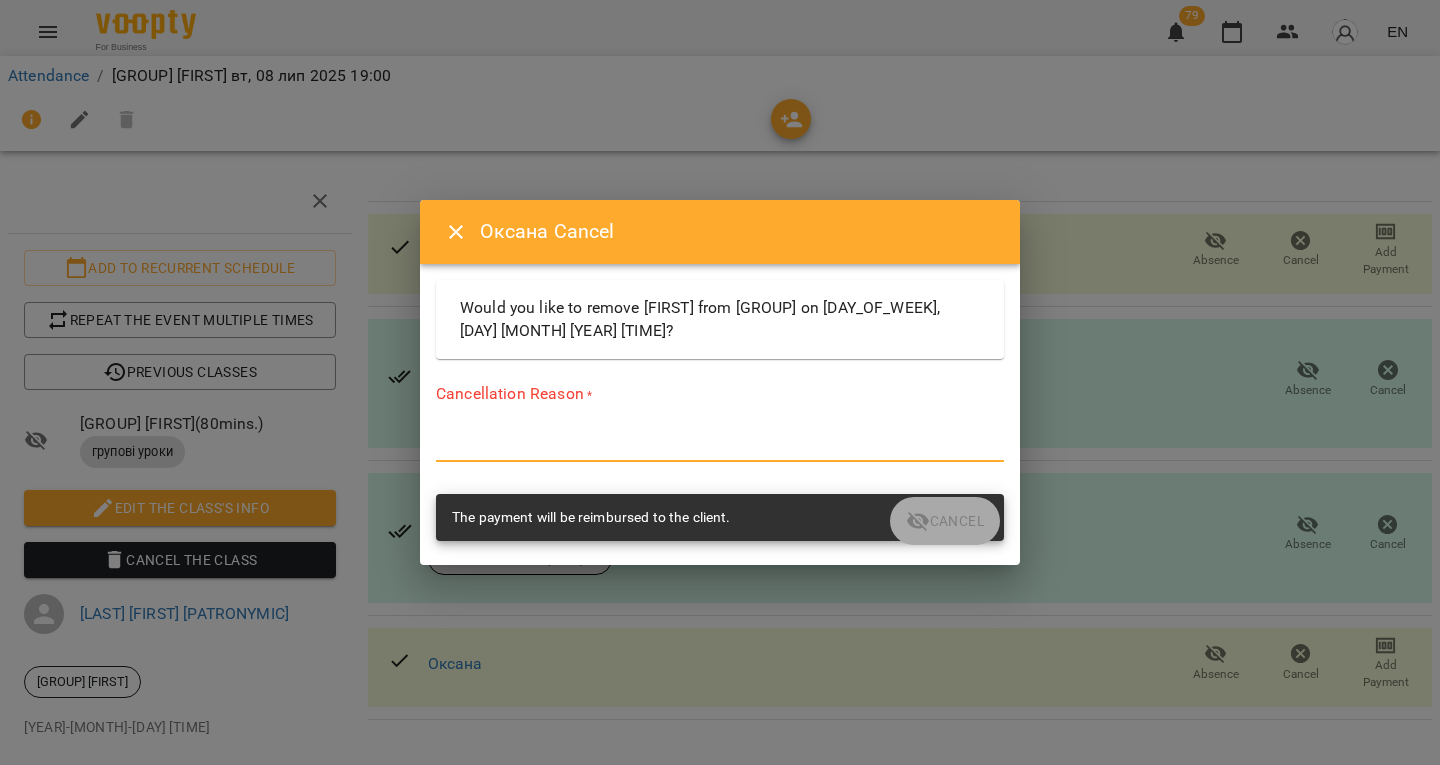 click at bounding box center [720, 445] 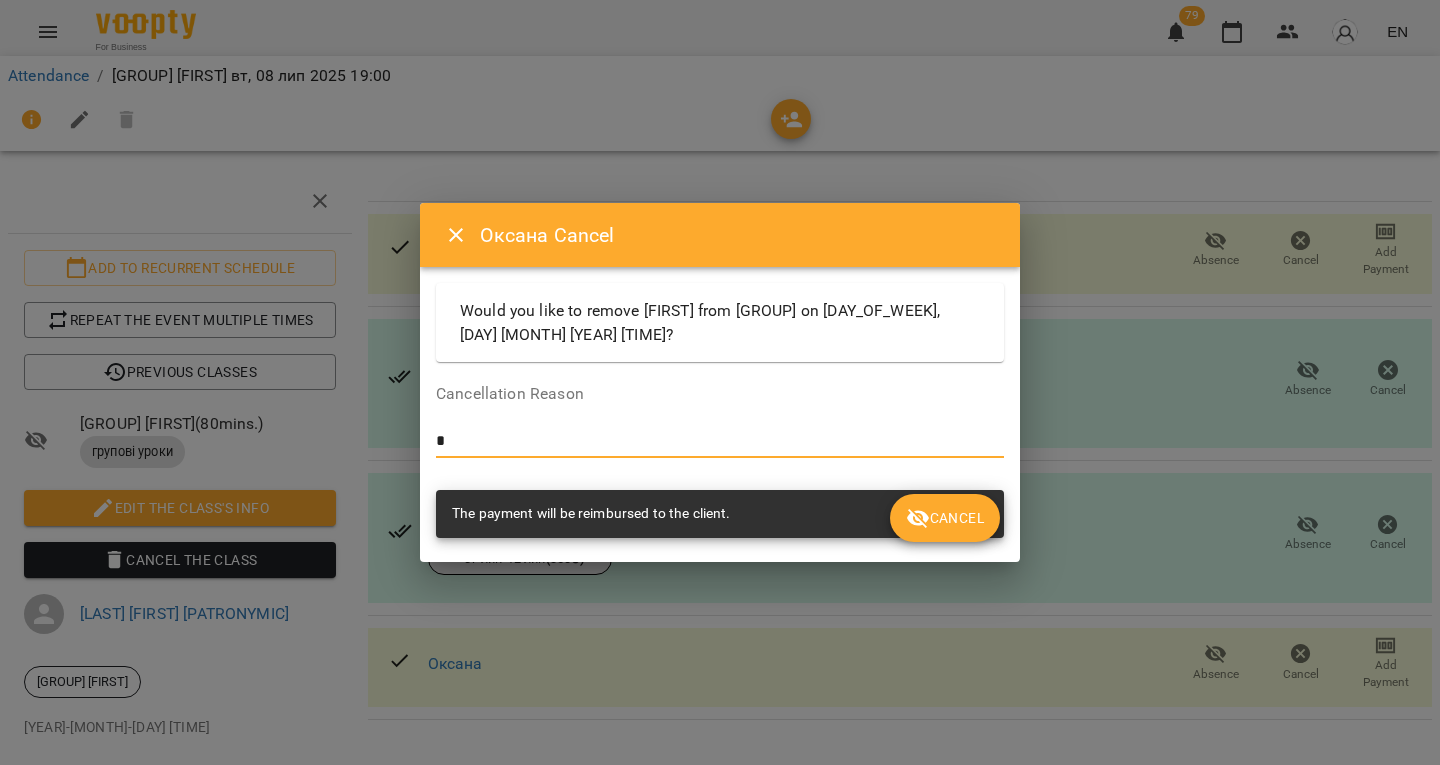 type on "*" 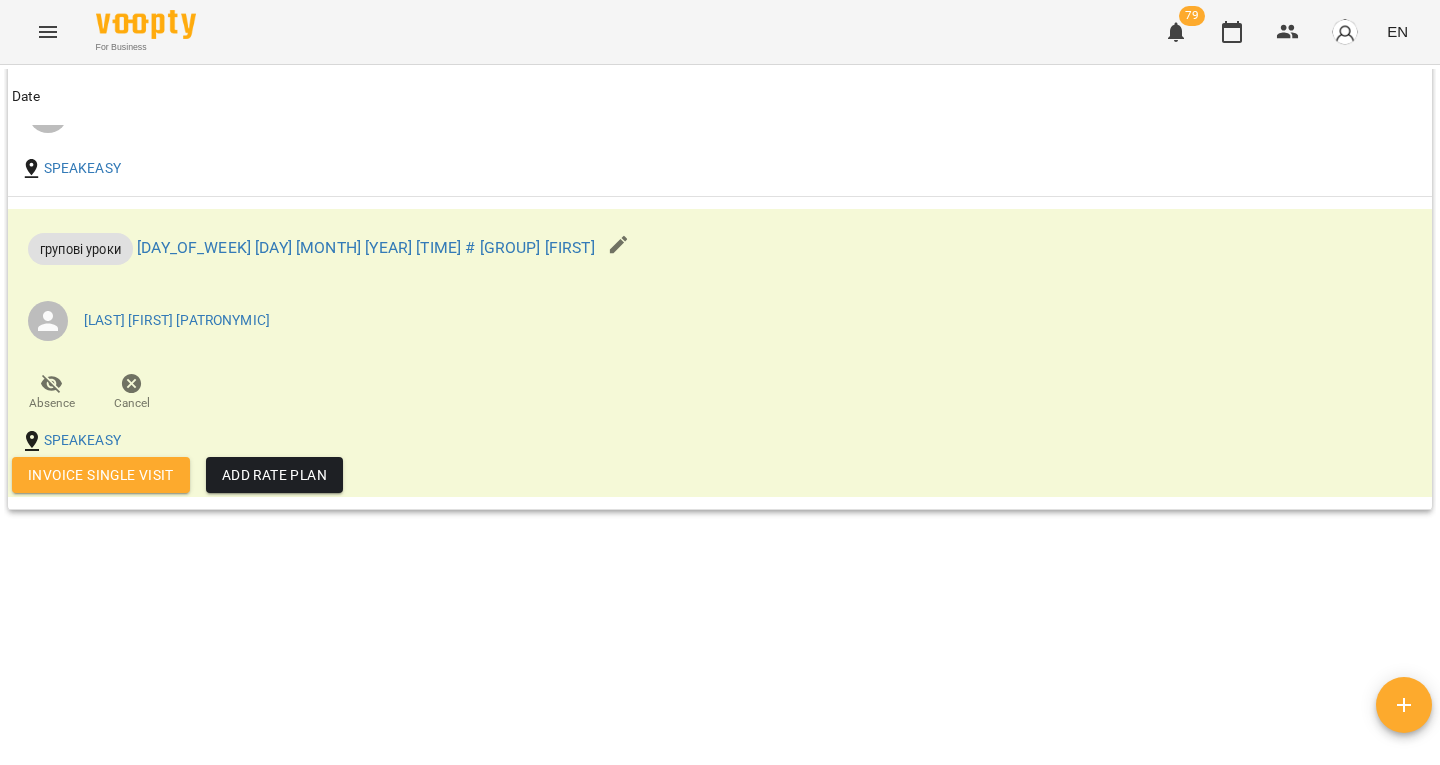 scroll, scrollTop: 1893, scrollLeft: 0, axis: vertical 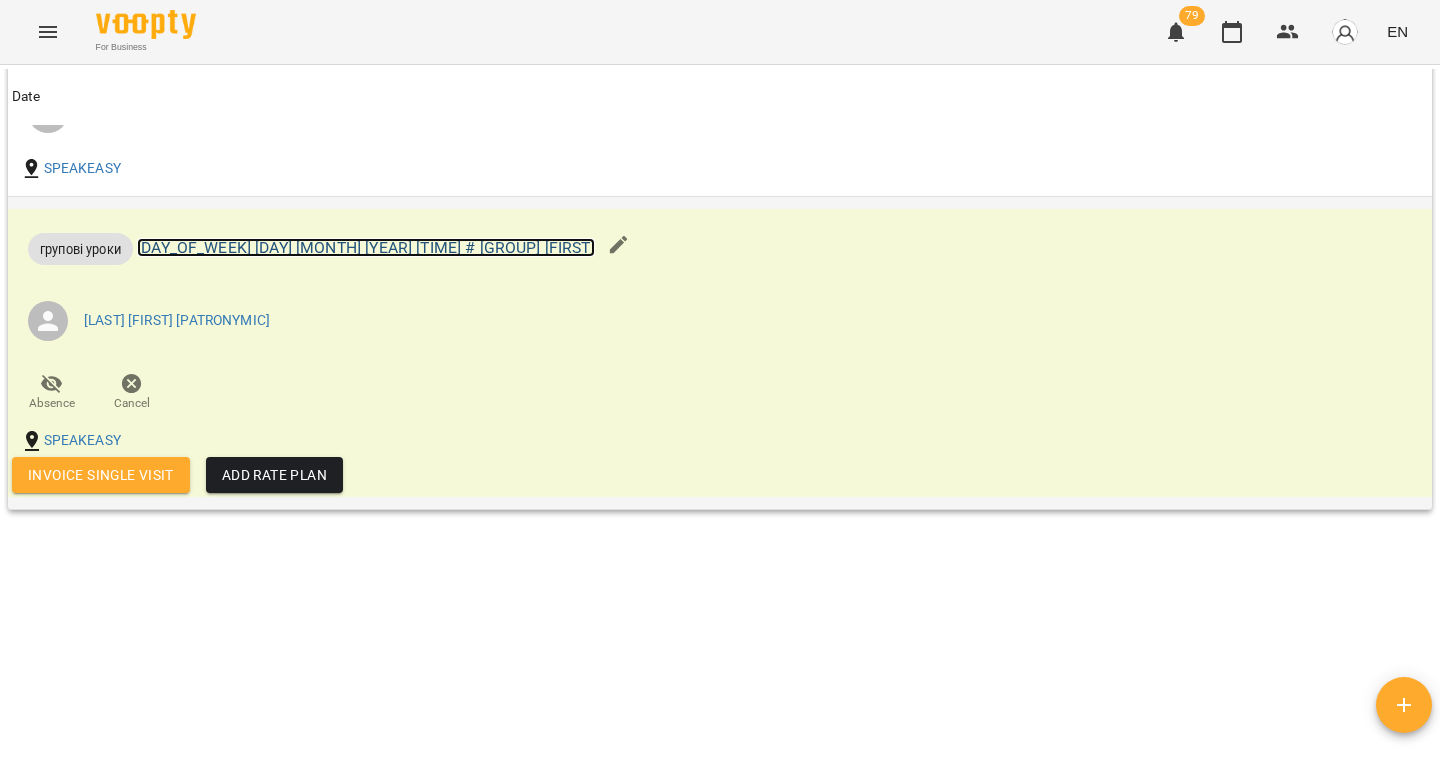 click on "чт 10 лип 2025 19:00 # втчт 1930 Міша" at bounding box center [366, 247] 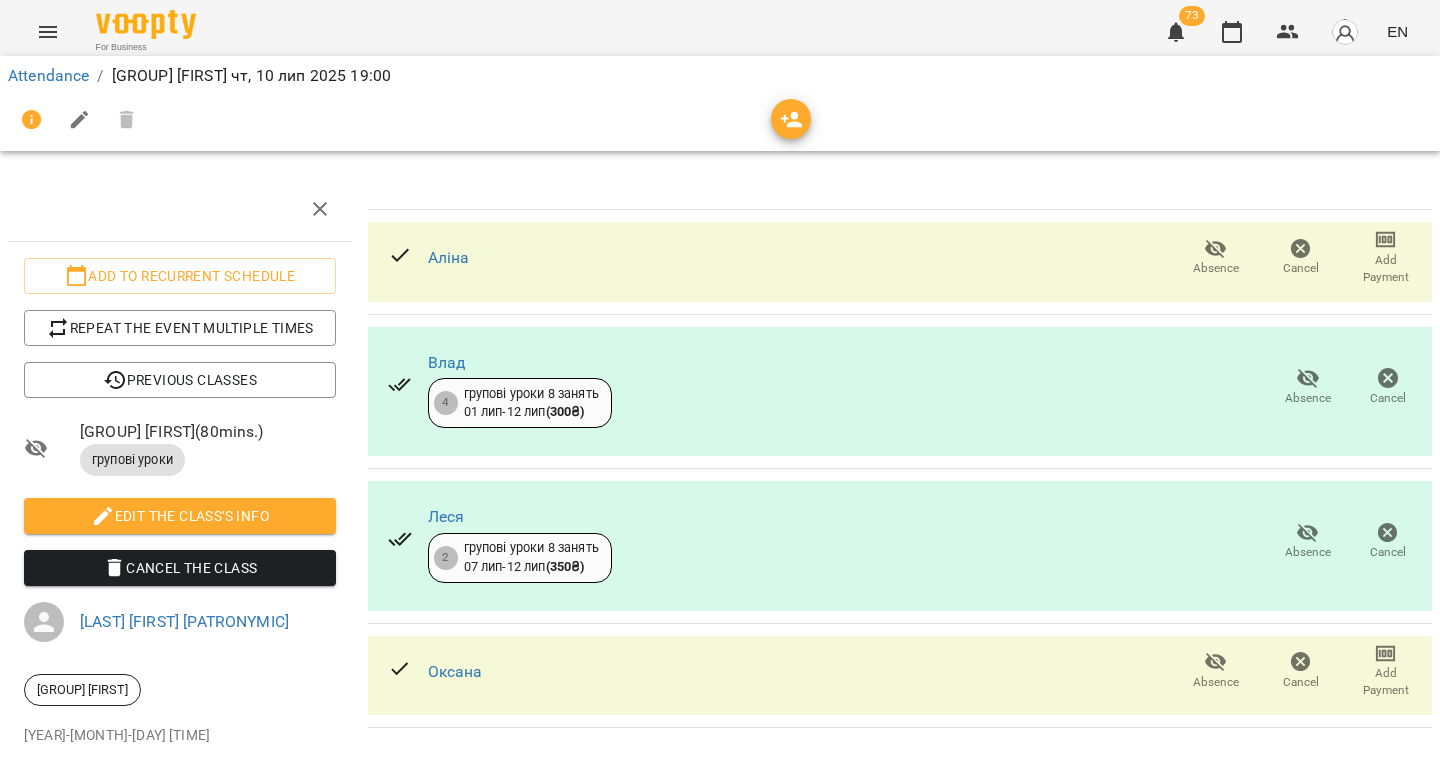 scroll, scrollTop: 85, scrollLeft: 0, axis: vertical 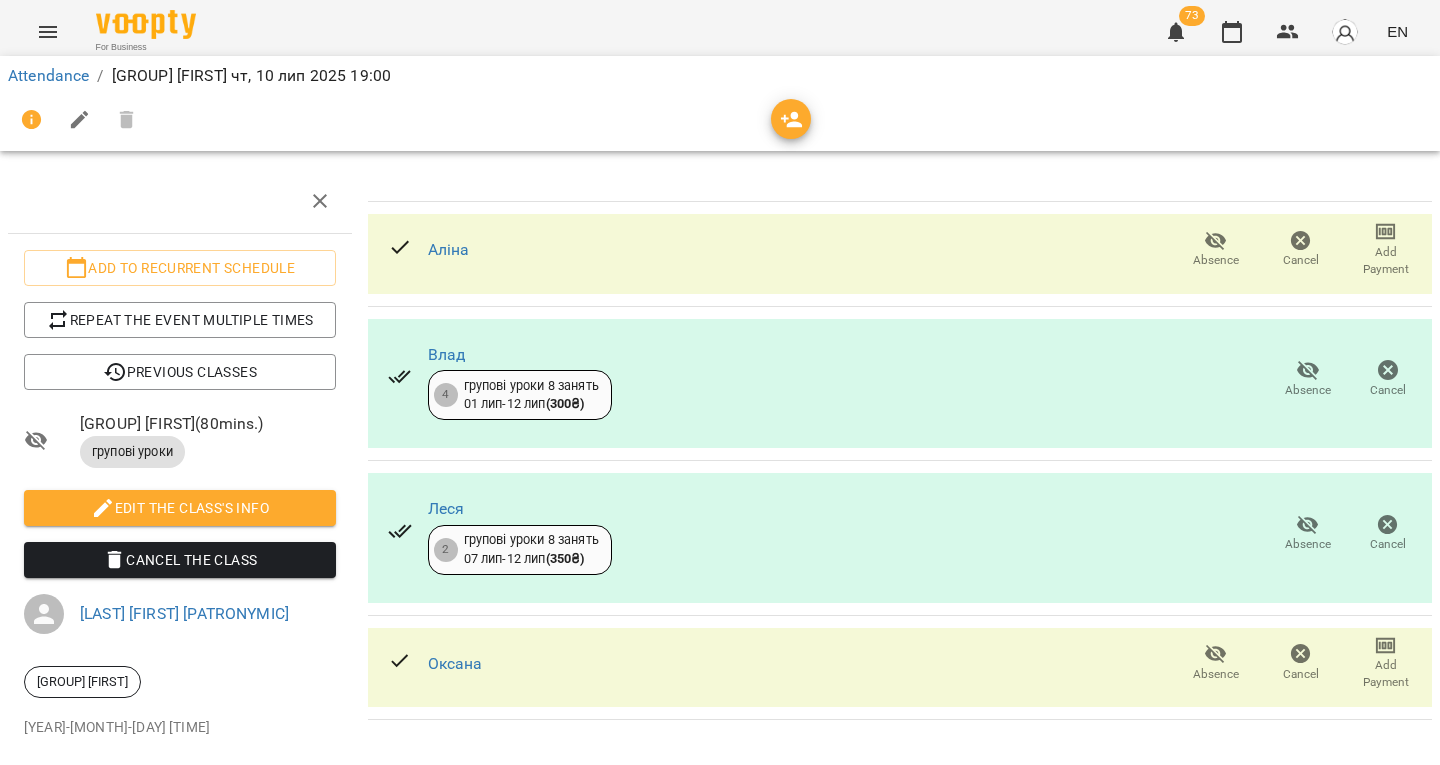 click on "Cancel" at bounding box center [1300, 662] 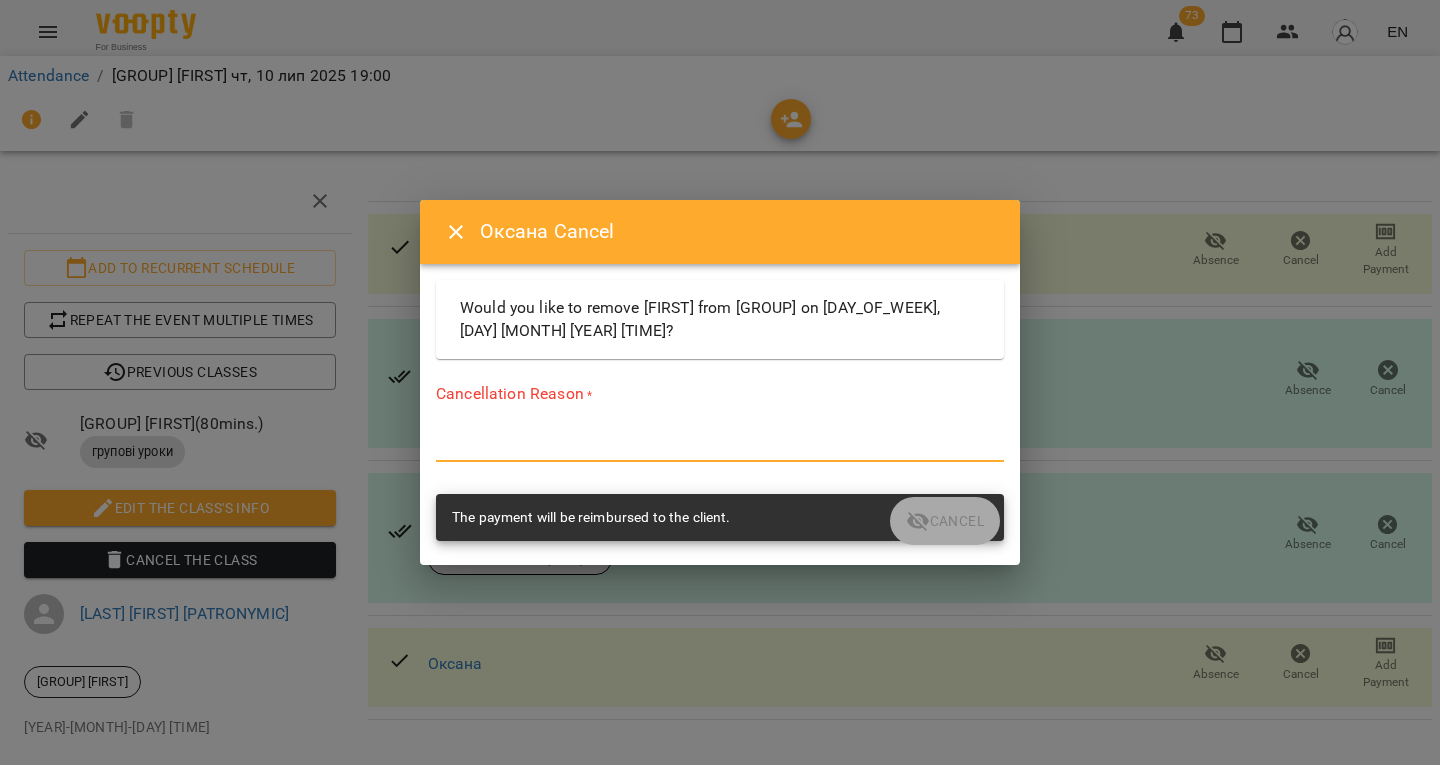 click at bounding box center (720, 445) 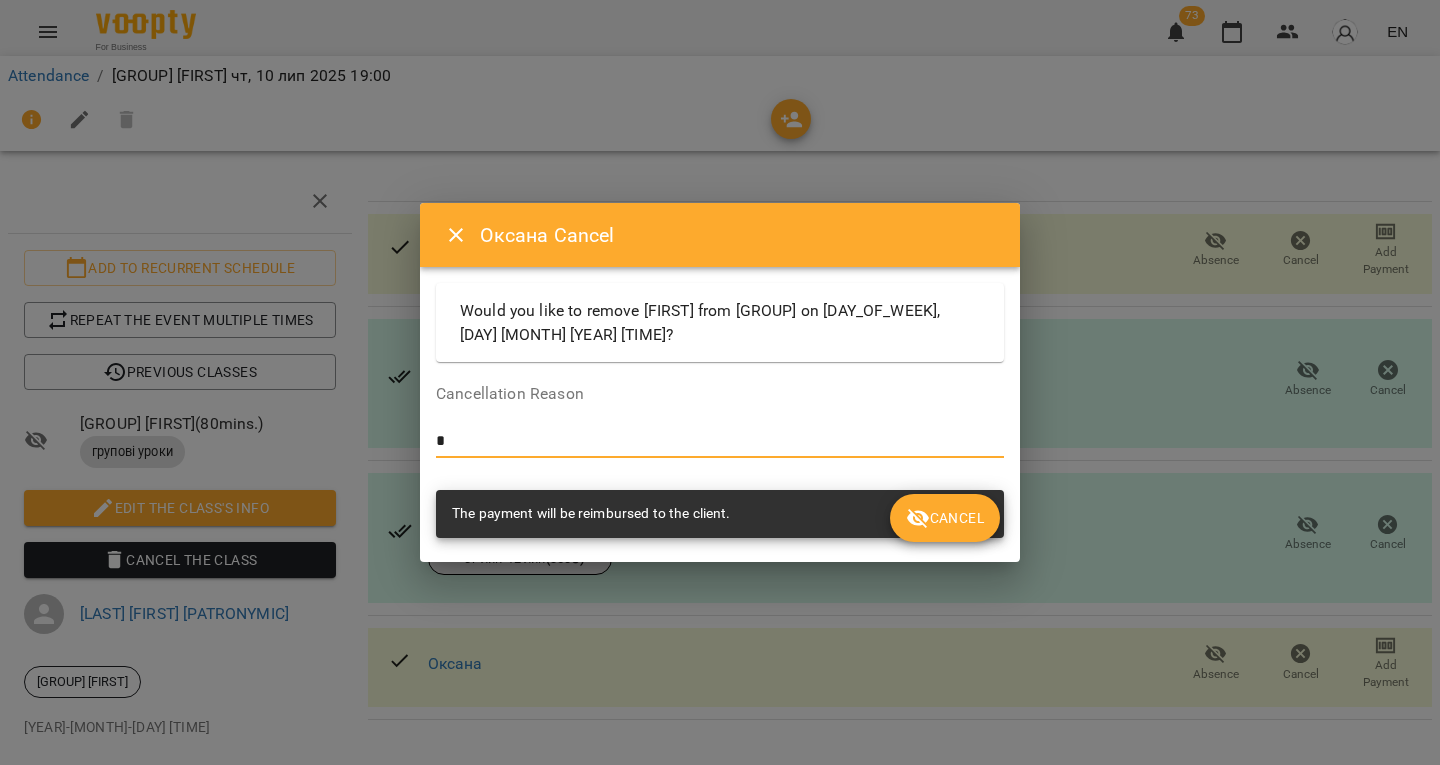 type on "*" 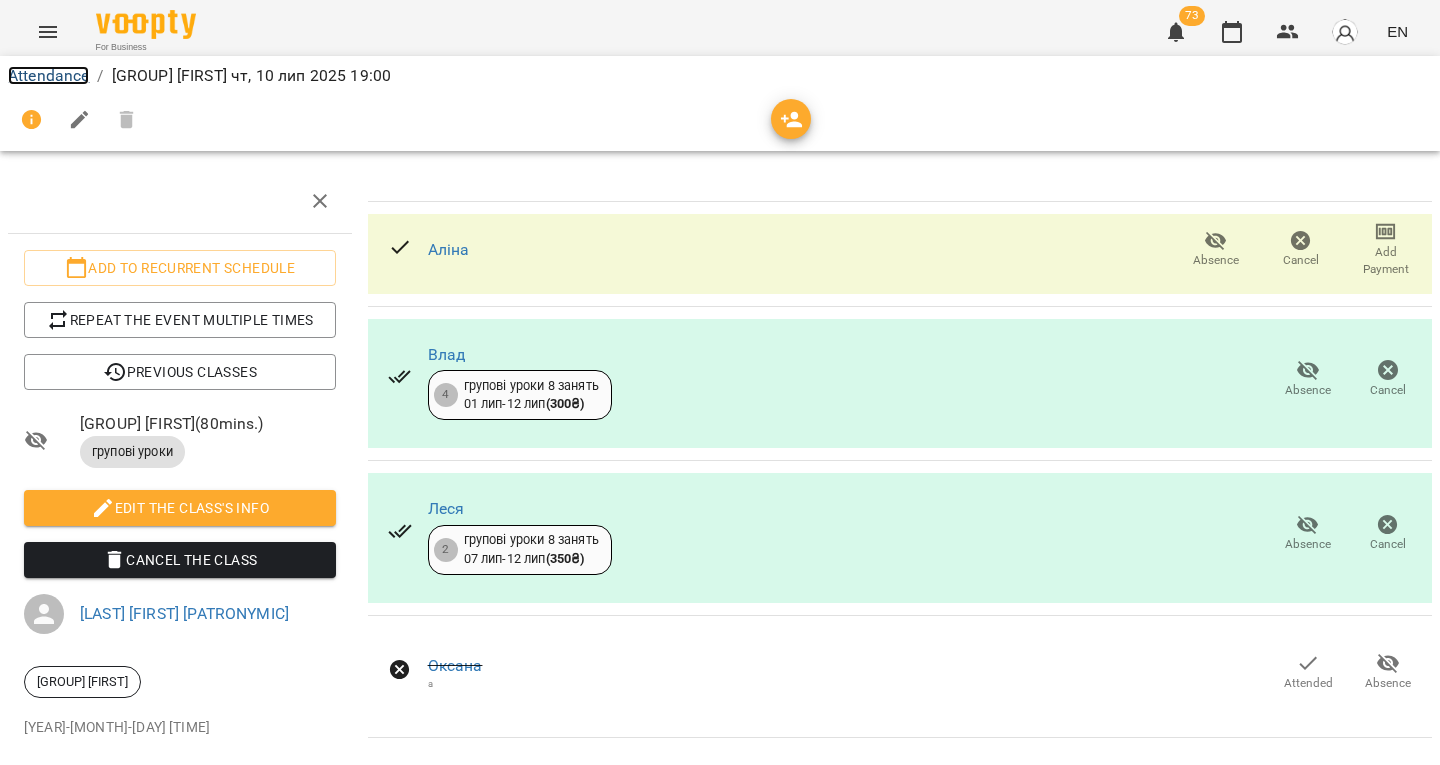 click on "Attendance" at bounding box center (48, 75) 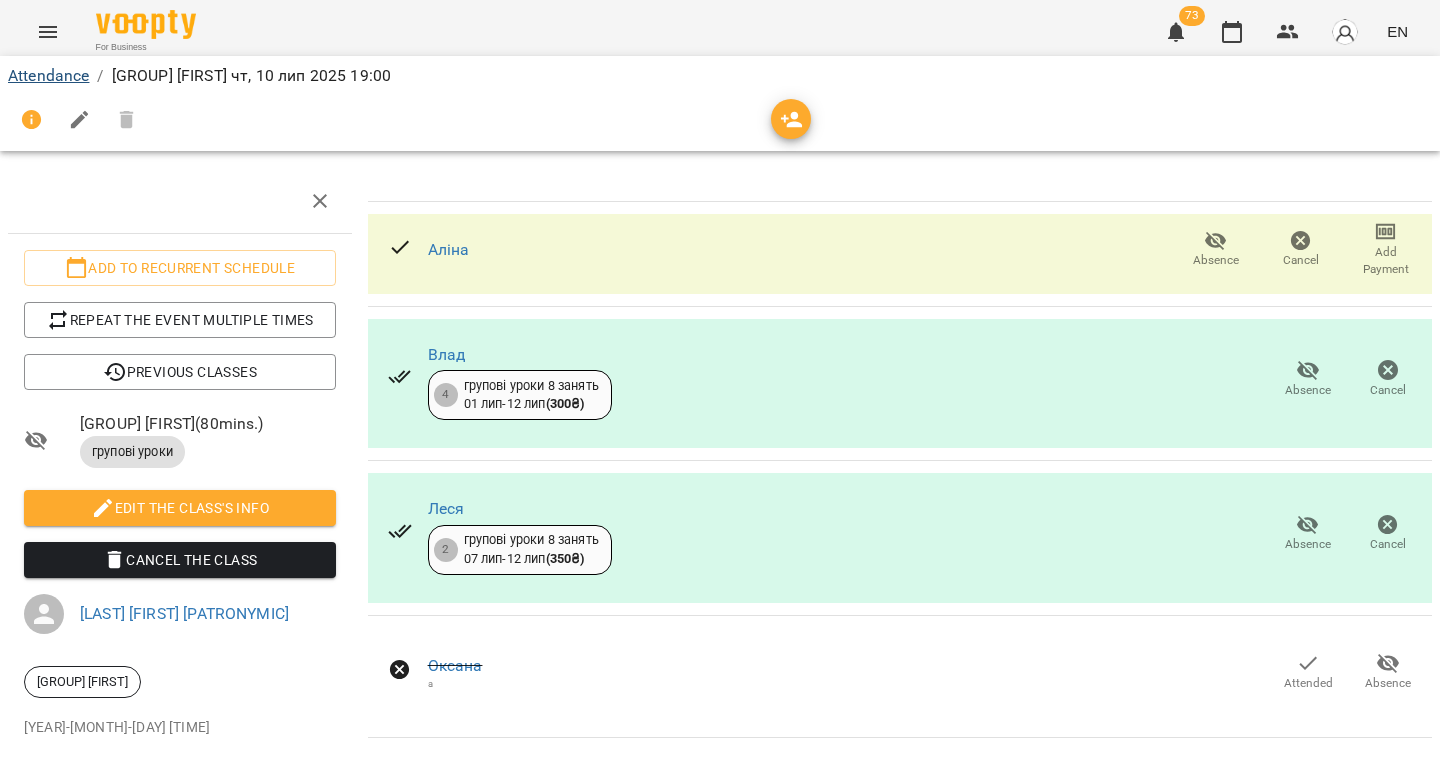 scroll, scrollTop: 0, scrollLeft: 0, axis: both 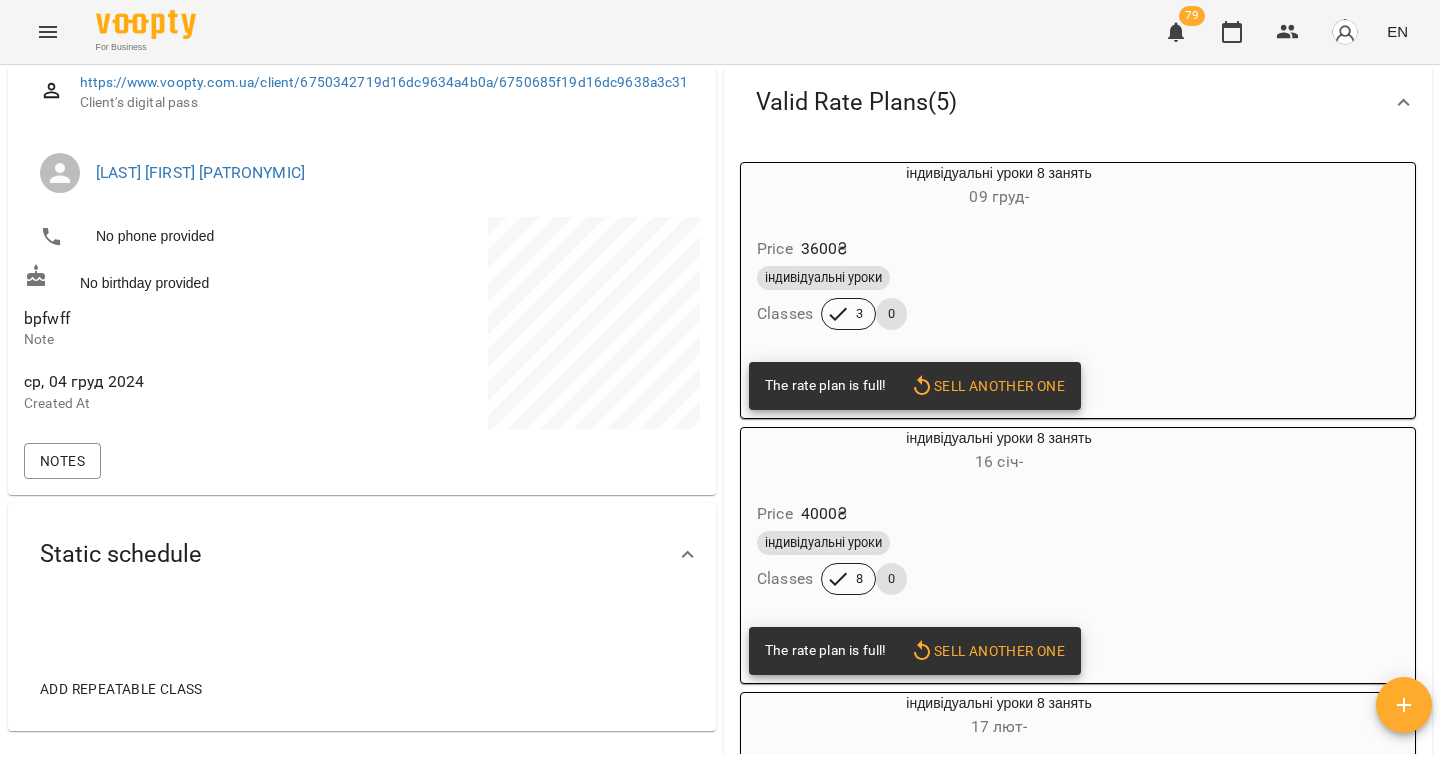 click on "bpfwff" at bounding box center (47, 318) 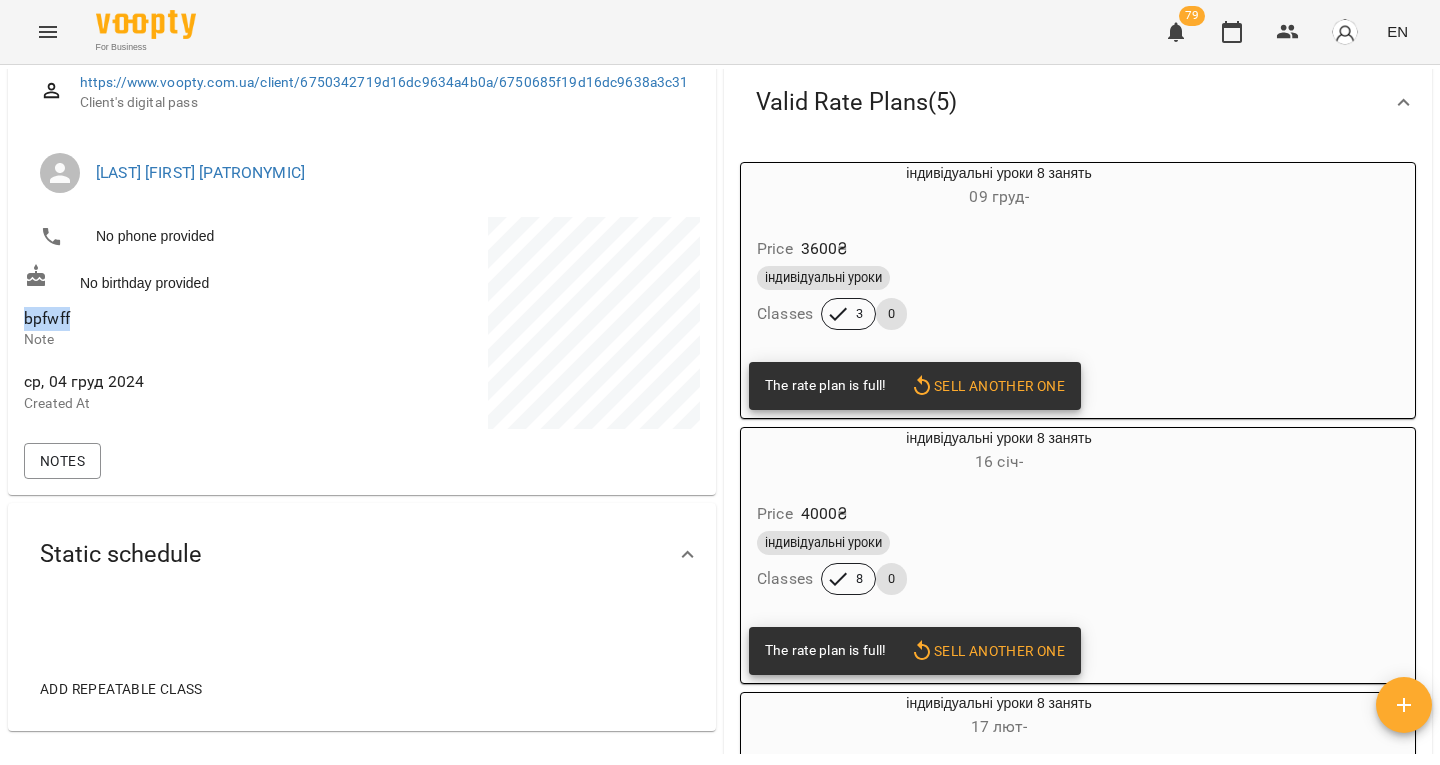 click on "bpfwff" at bounding box center [47, 318] 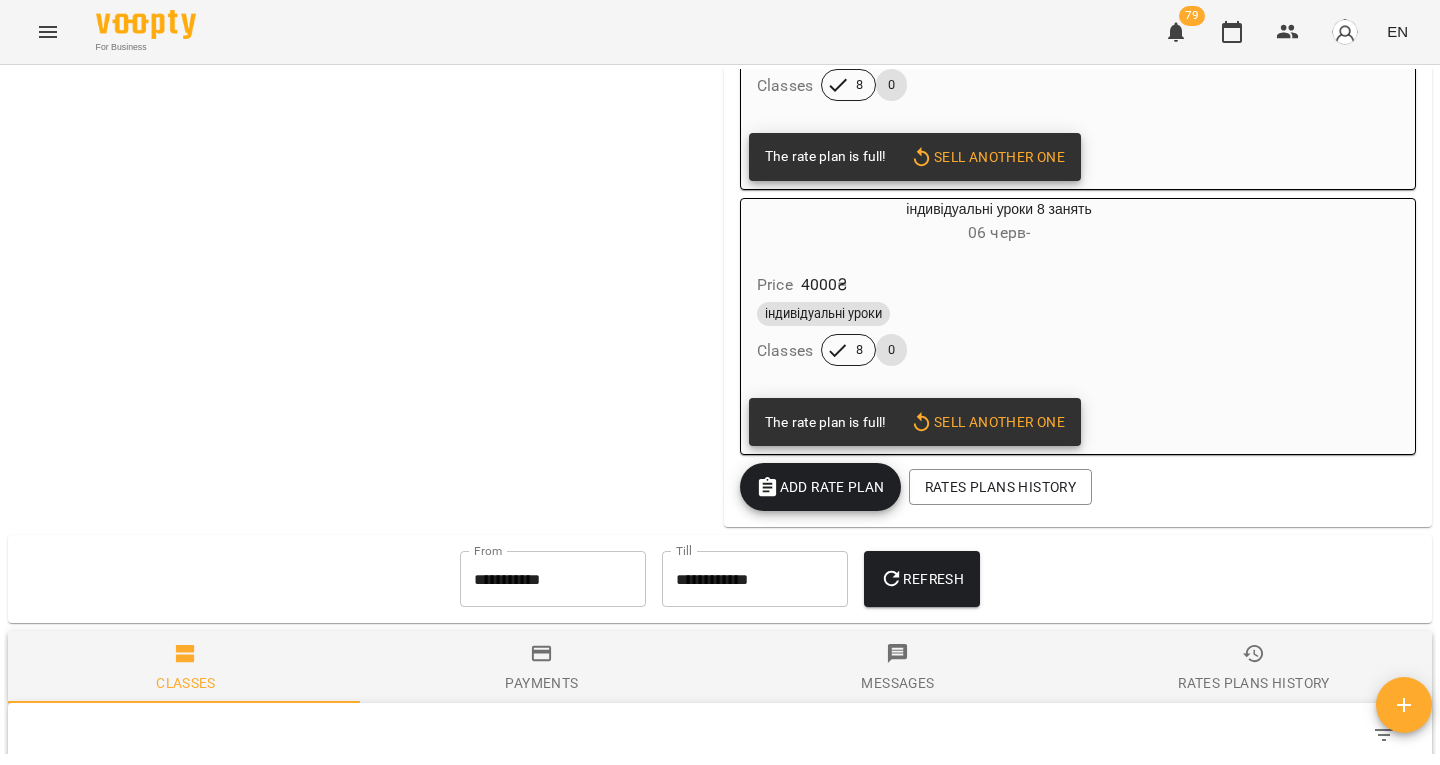 scroll, scrollTop: 1224, scrollLeft: 0, axis: vertical 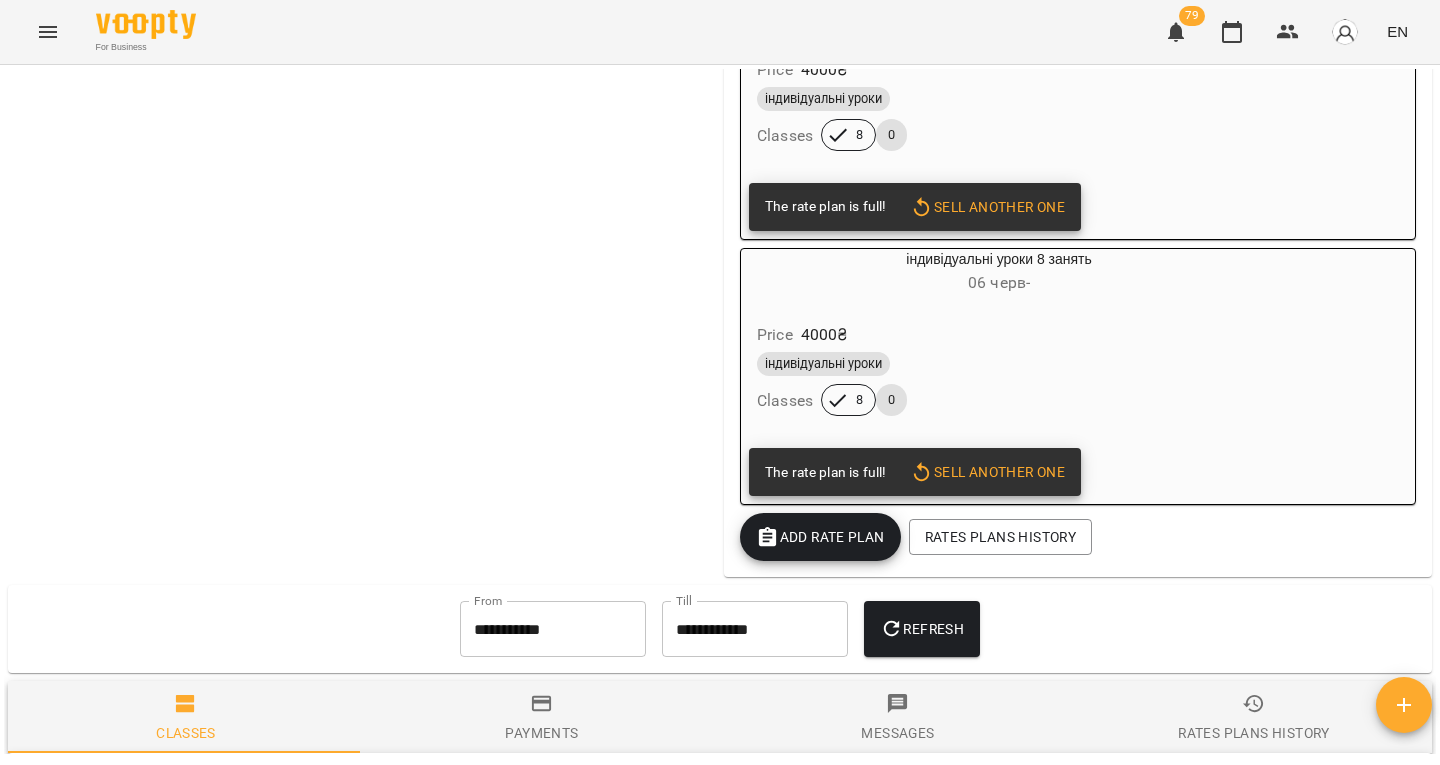 click on "Add Rate plan" at bounding box center (820, 537) 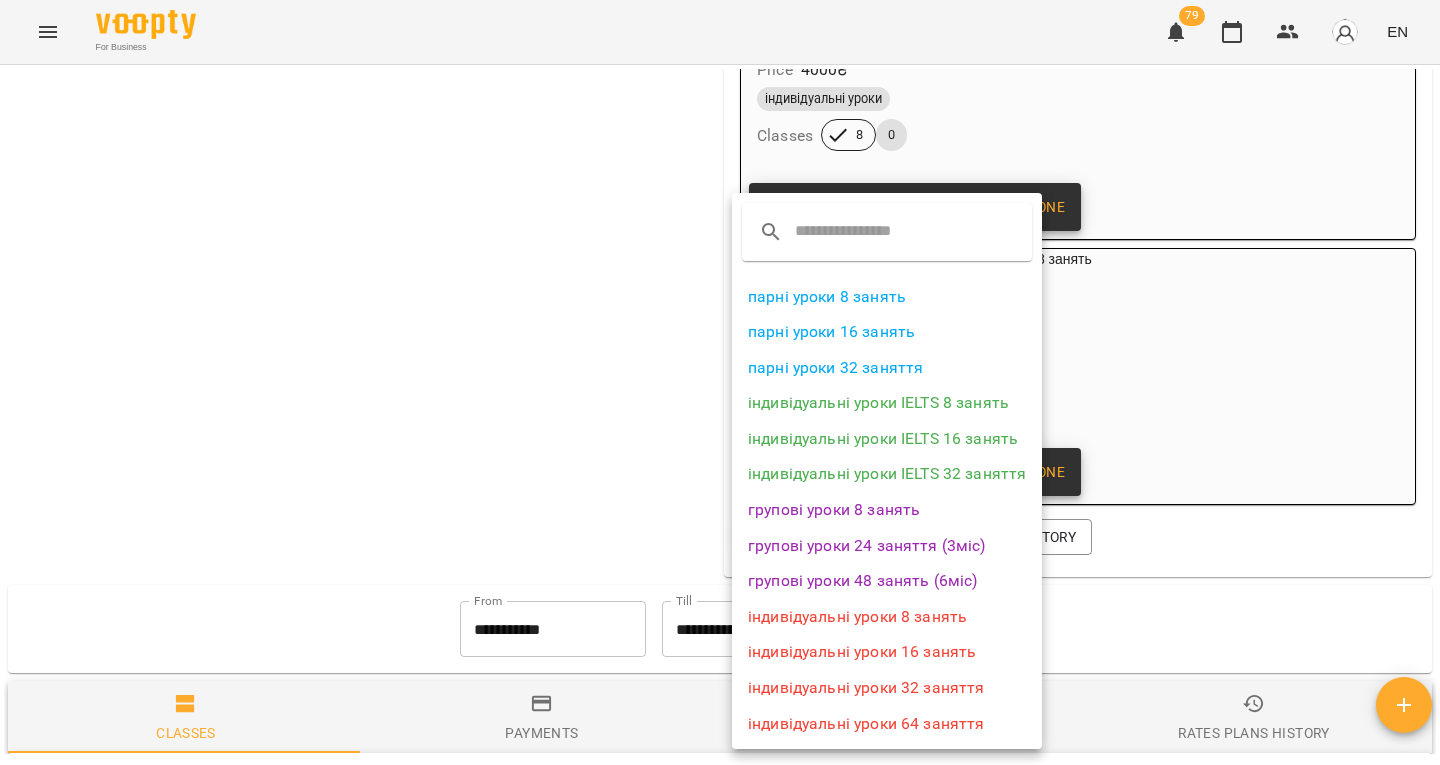click on "індивідуальні уроки 8 занять" at bounding box center [887, 617] 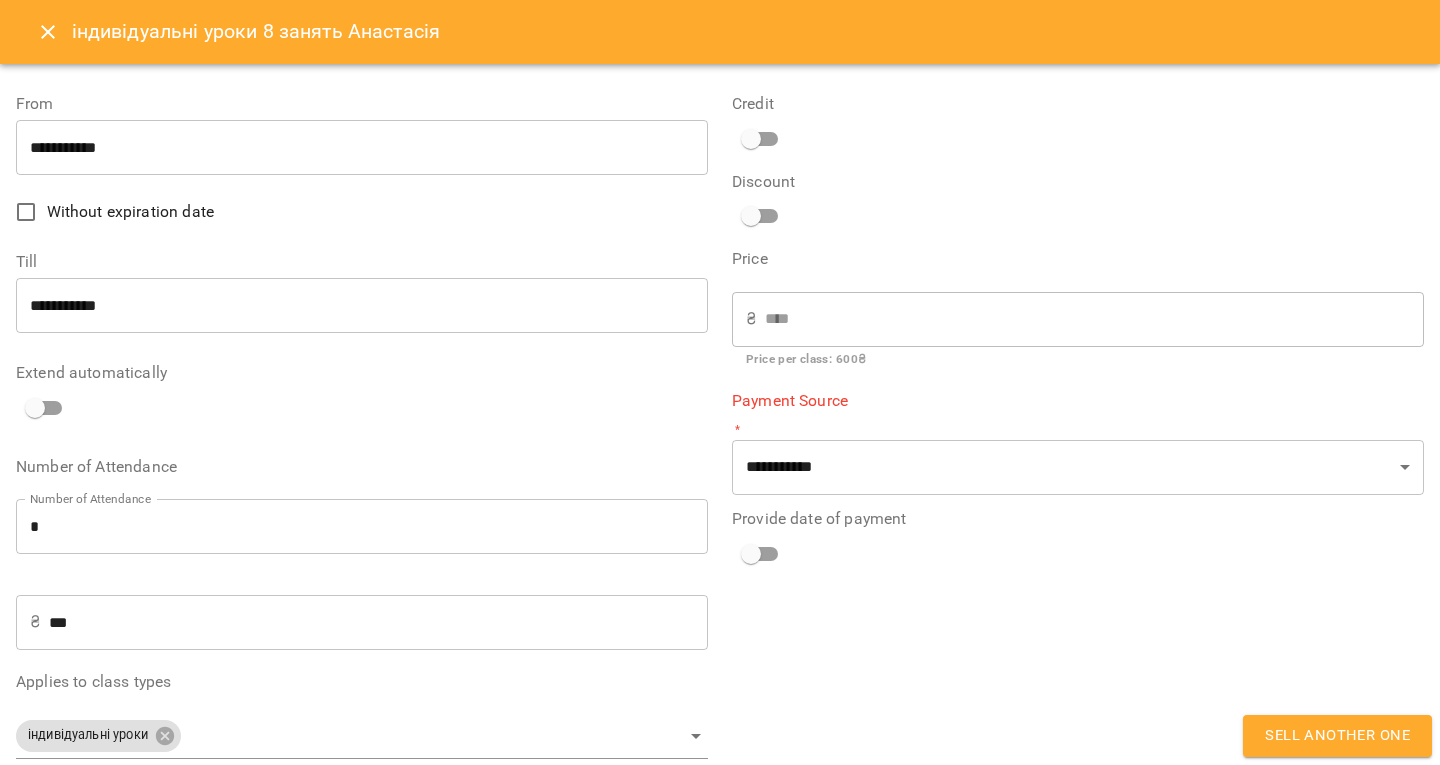 type on "**********" 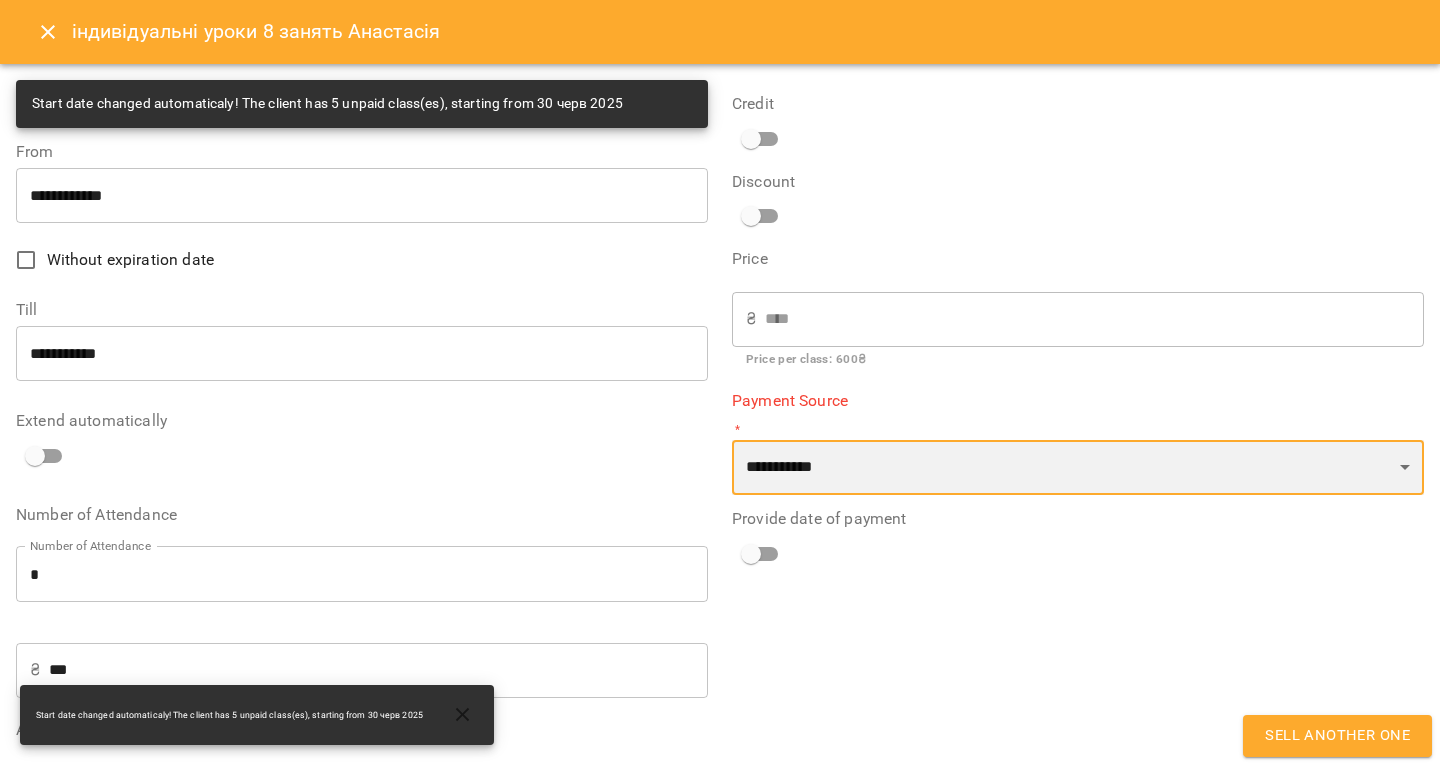drag, startPoint x: 884, startPoint y: 444, endPoint x: 874, endPoint y: 458, distance: 17.20465 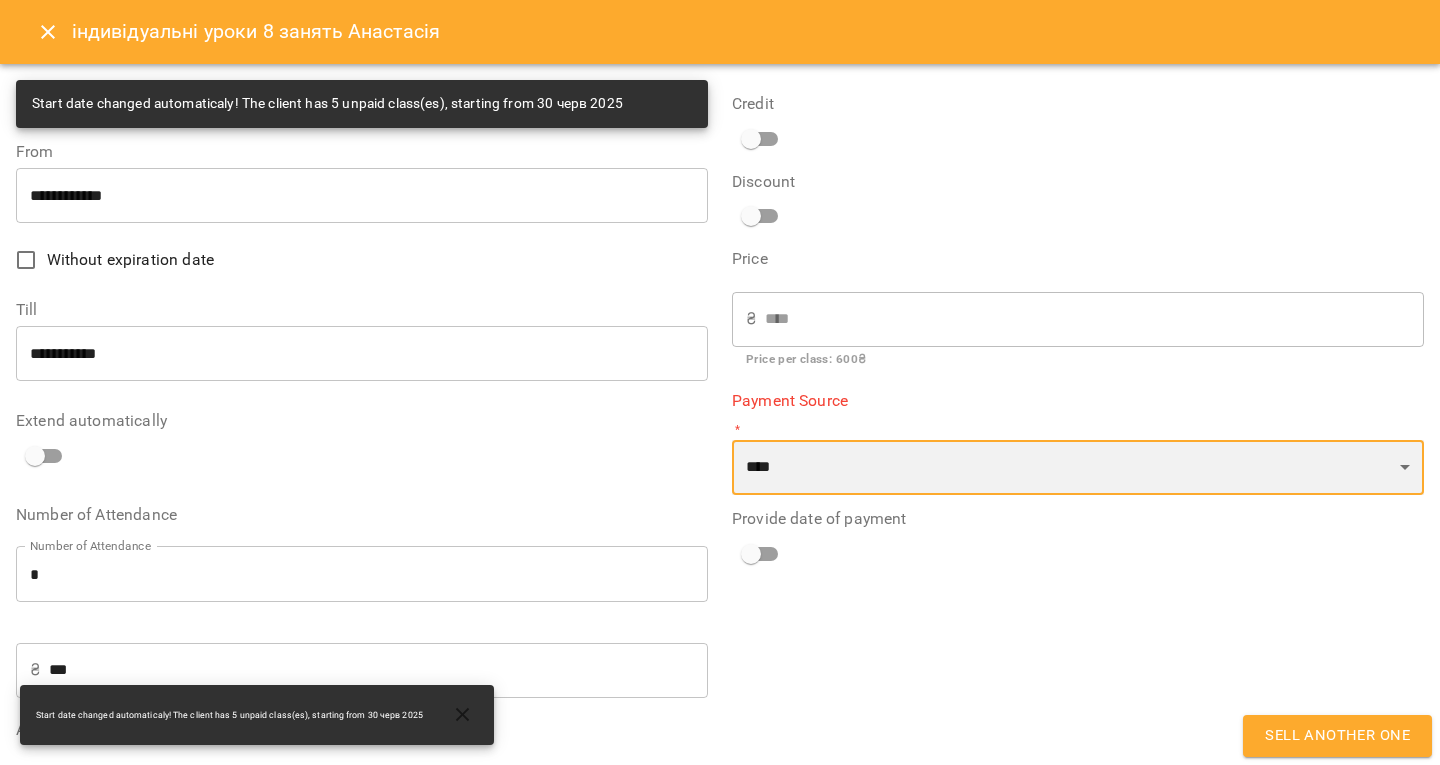 click on "**********" at bounding box center (1078, 468) 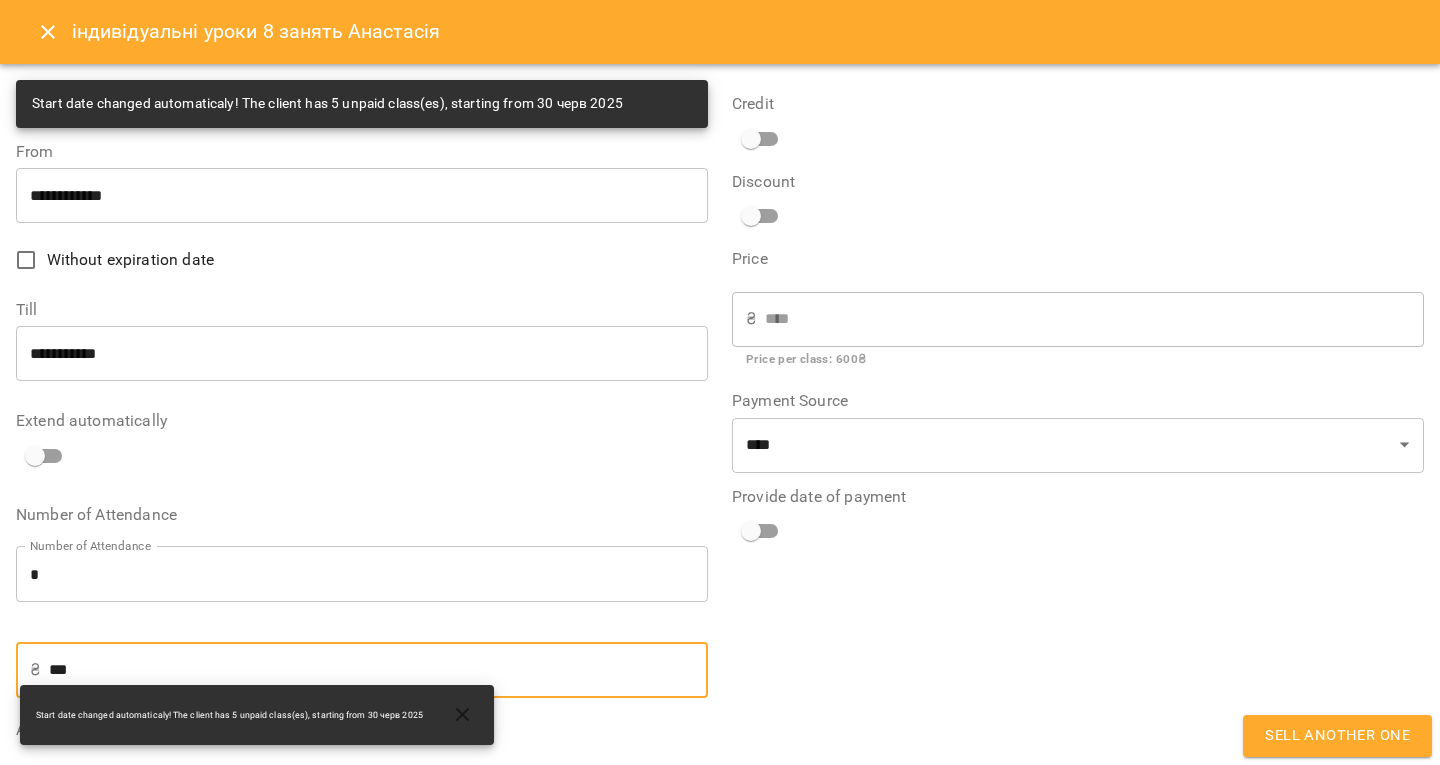click on "***" at bounding box center (378, 670) 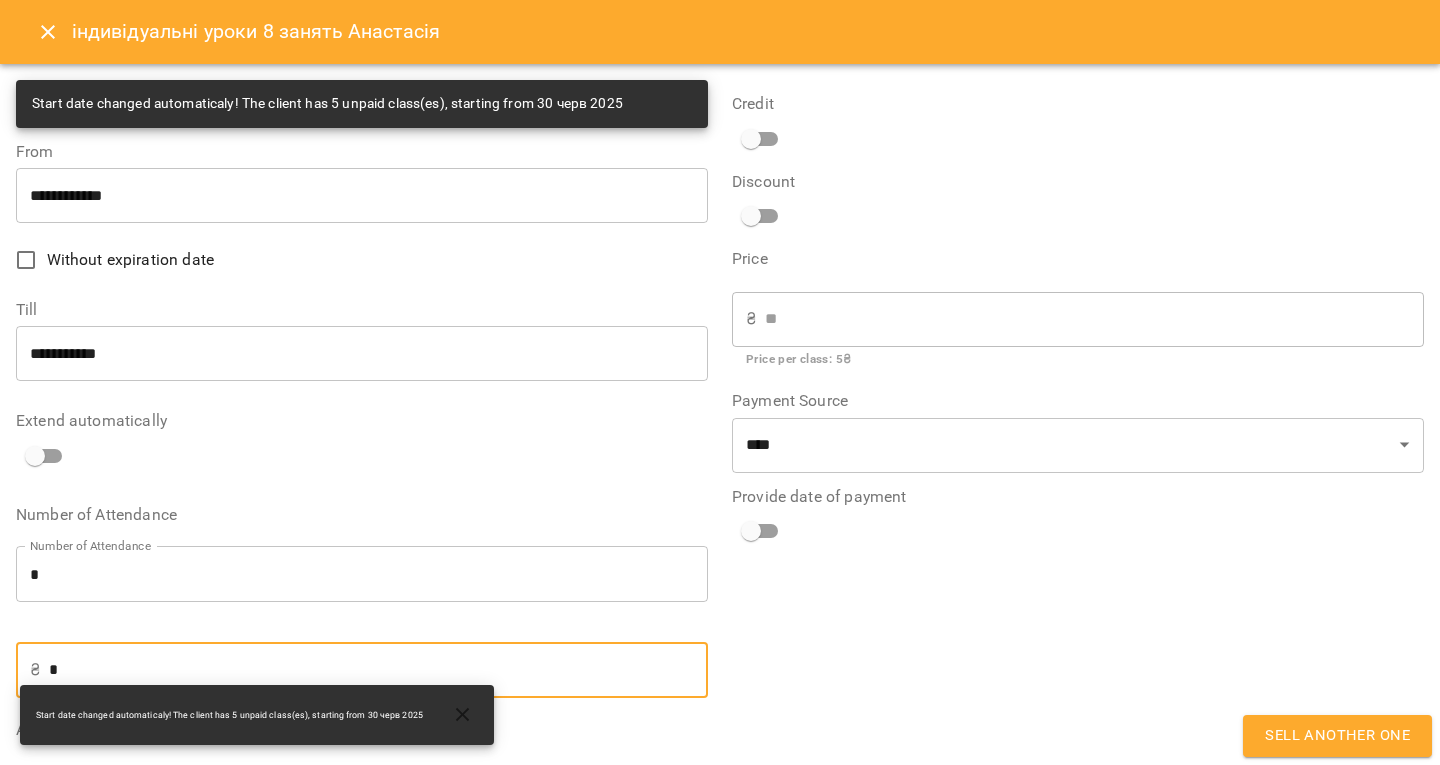 type on "**" 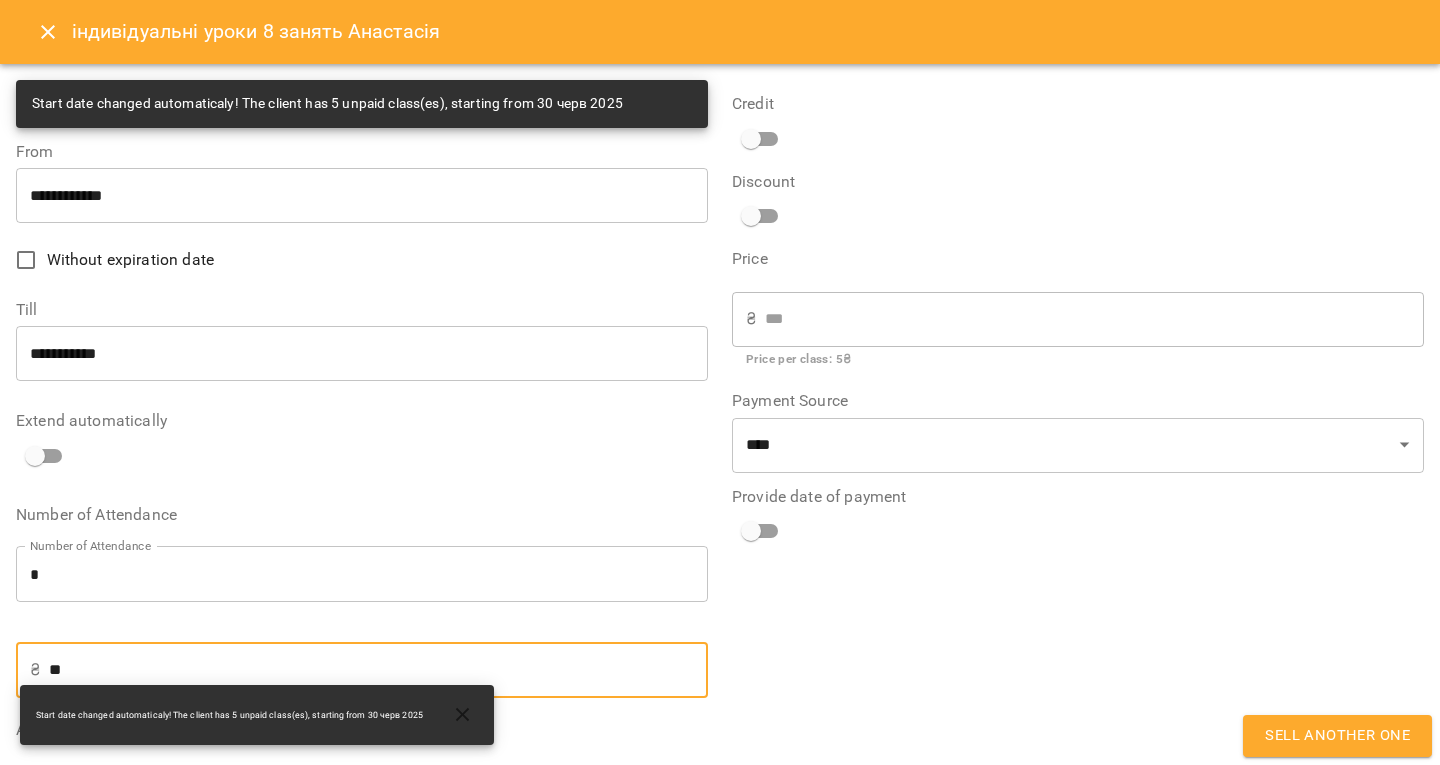 type on "***" 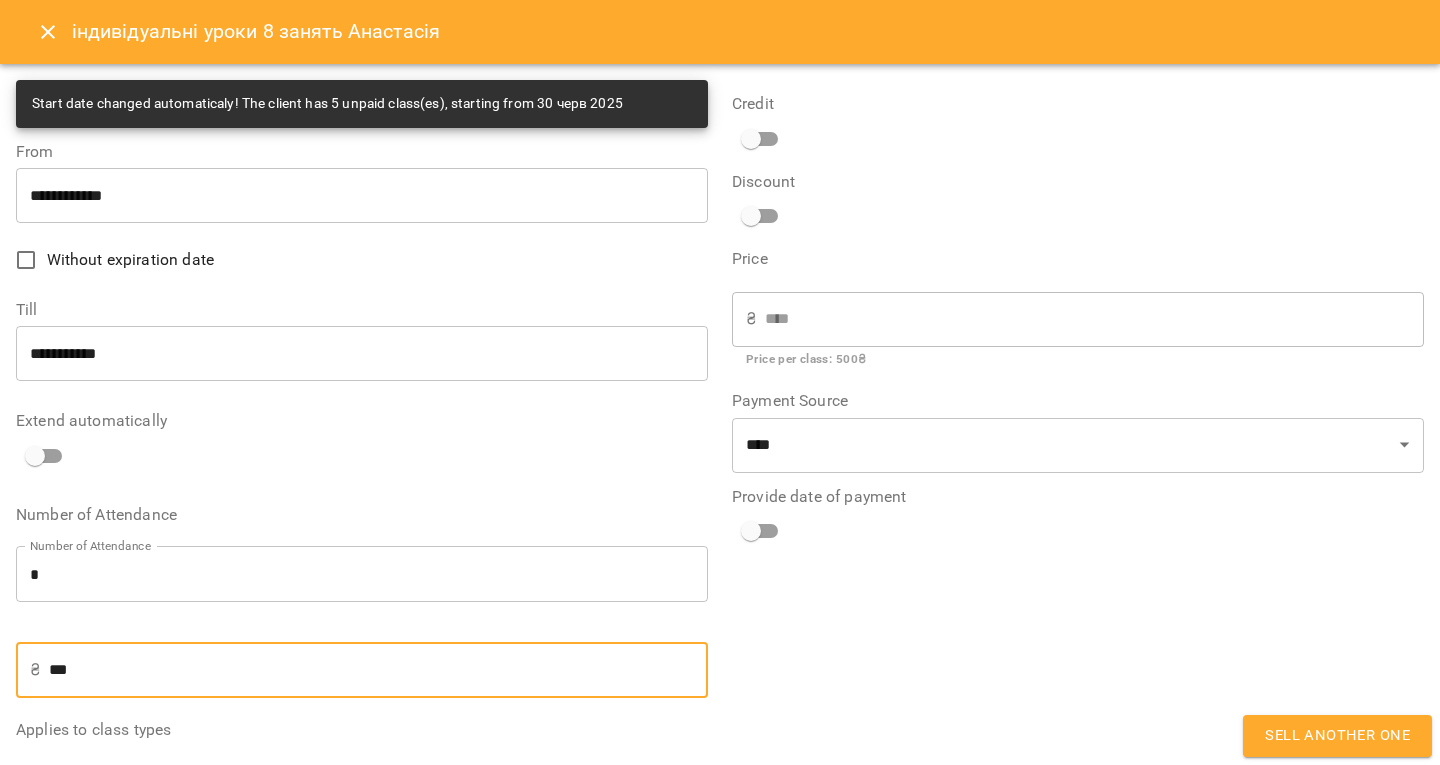 type on "***" 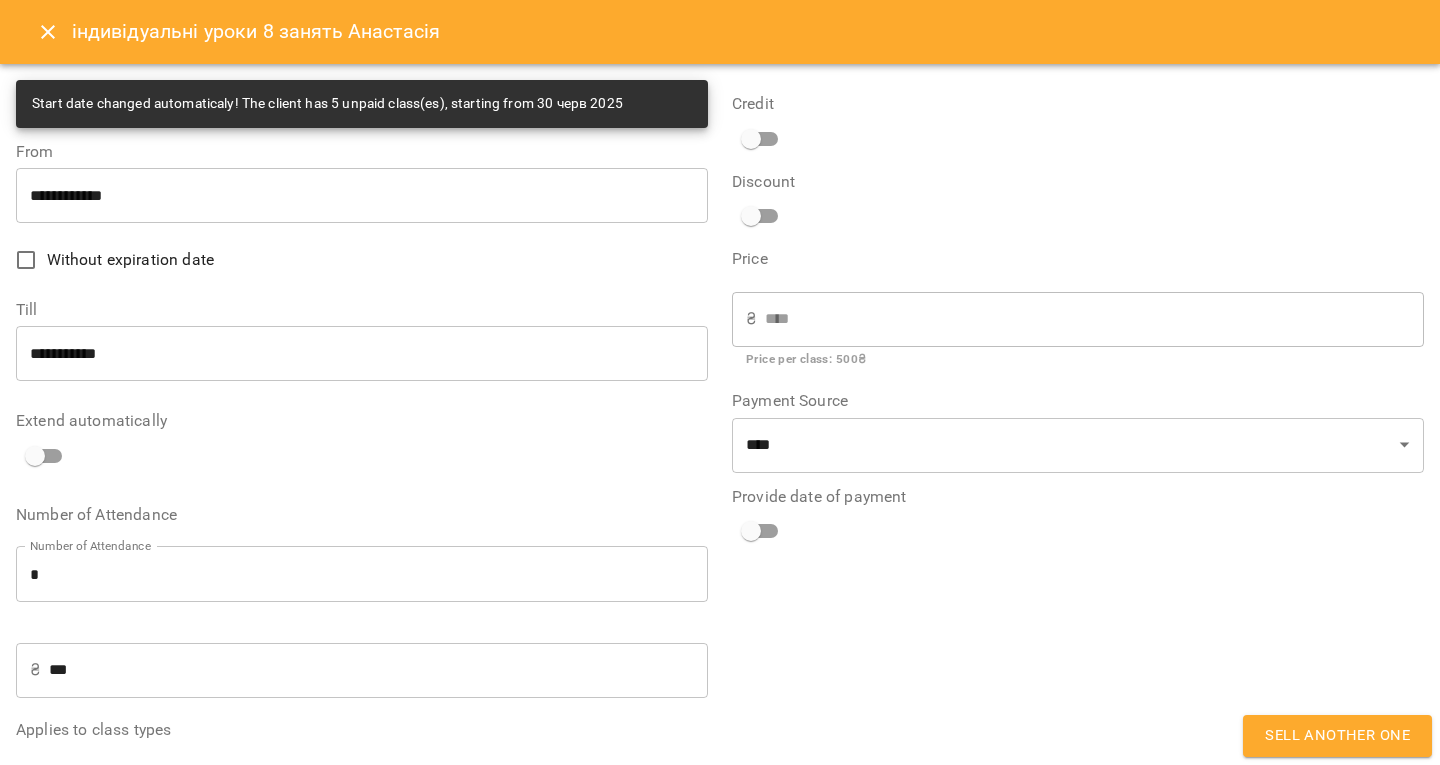 click on "Without expiration date" at bounding box center (130, 260) 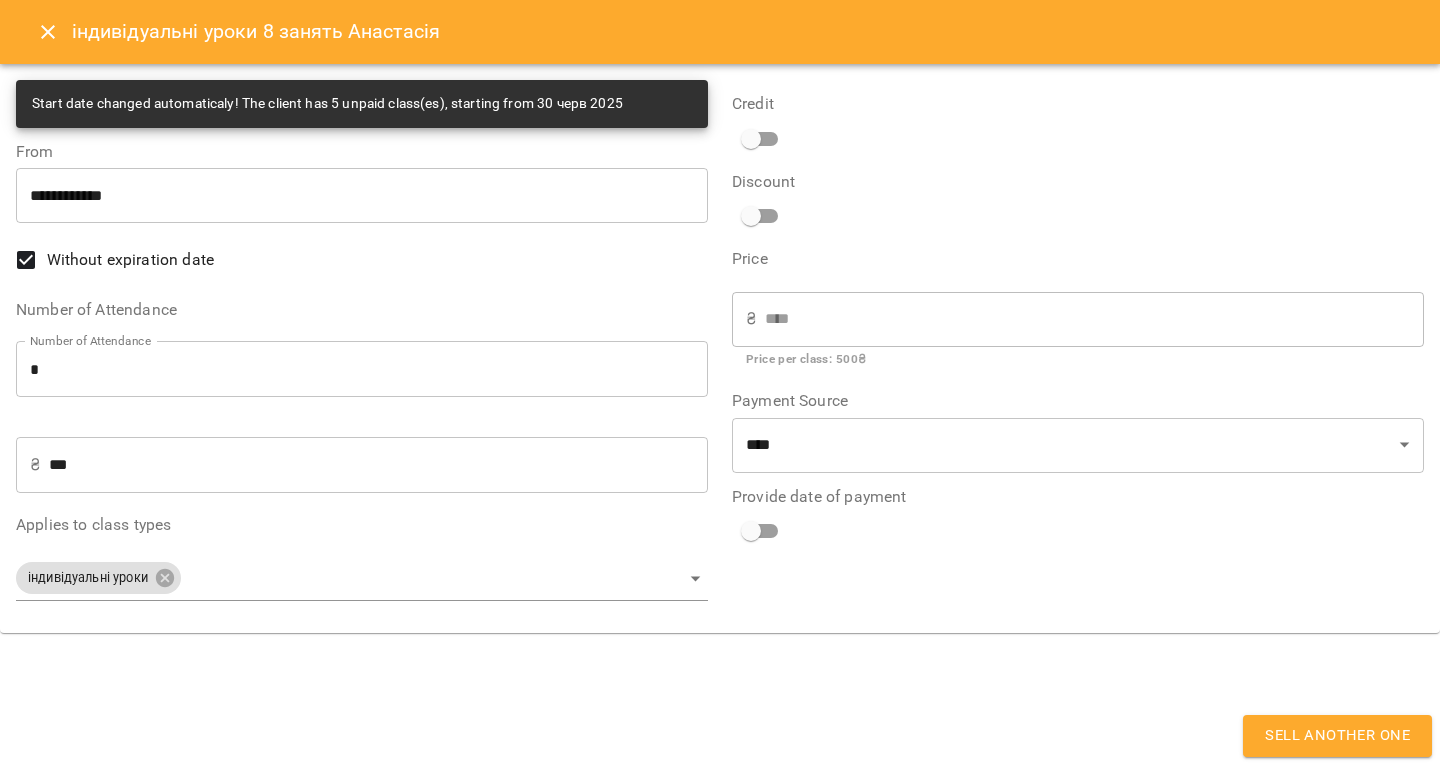 click on "Sell another one" at bounding box center [1337, 736] 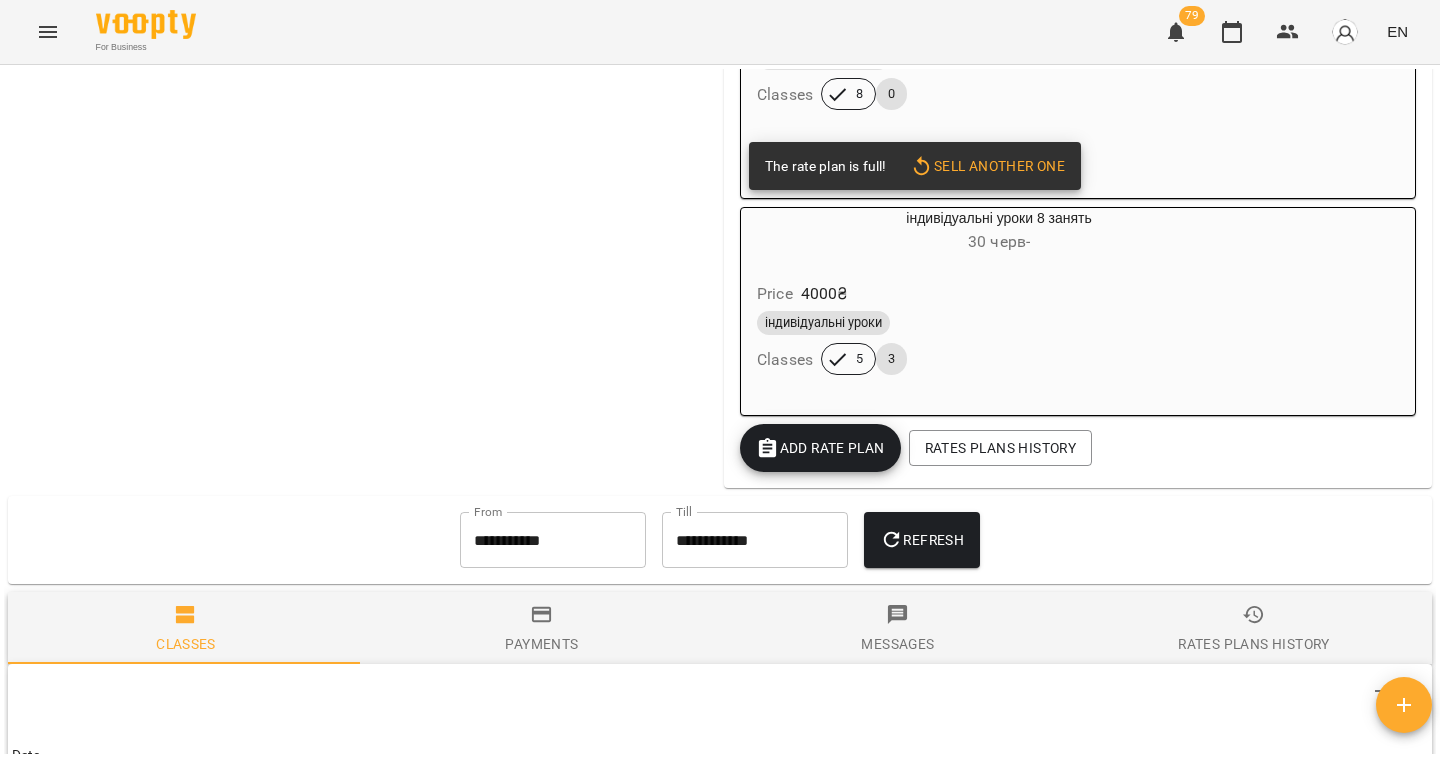 scroll, scrollTop: 1532, scrollLeft: 0, axis: vertical 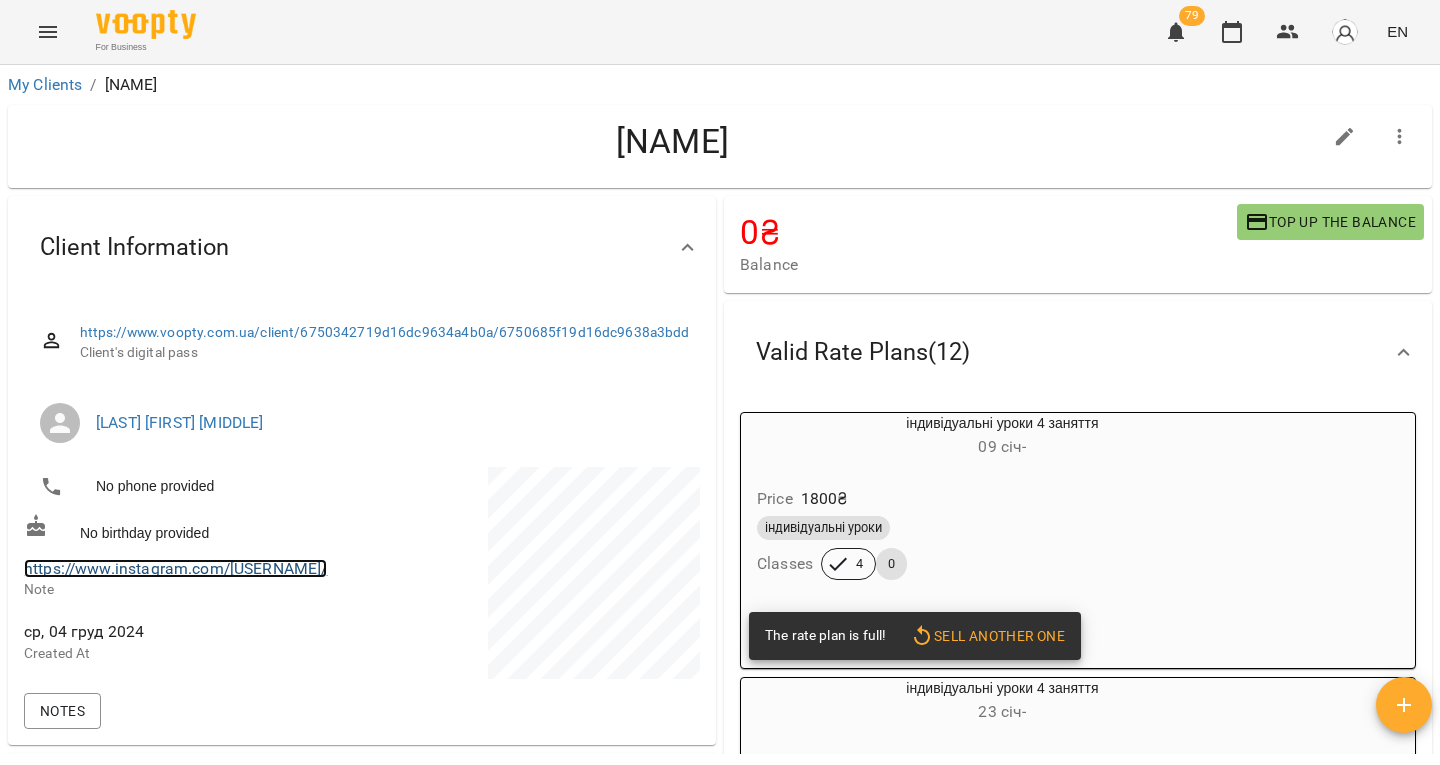click on "https://www.instagram.com/[USERNAME]/" at bounding box center [175, 568] 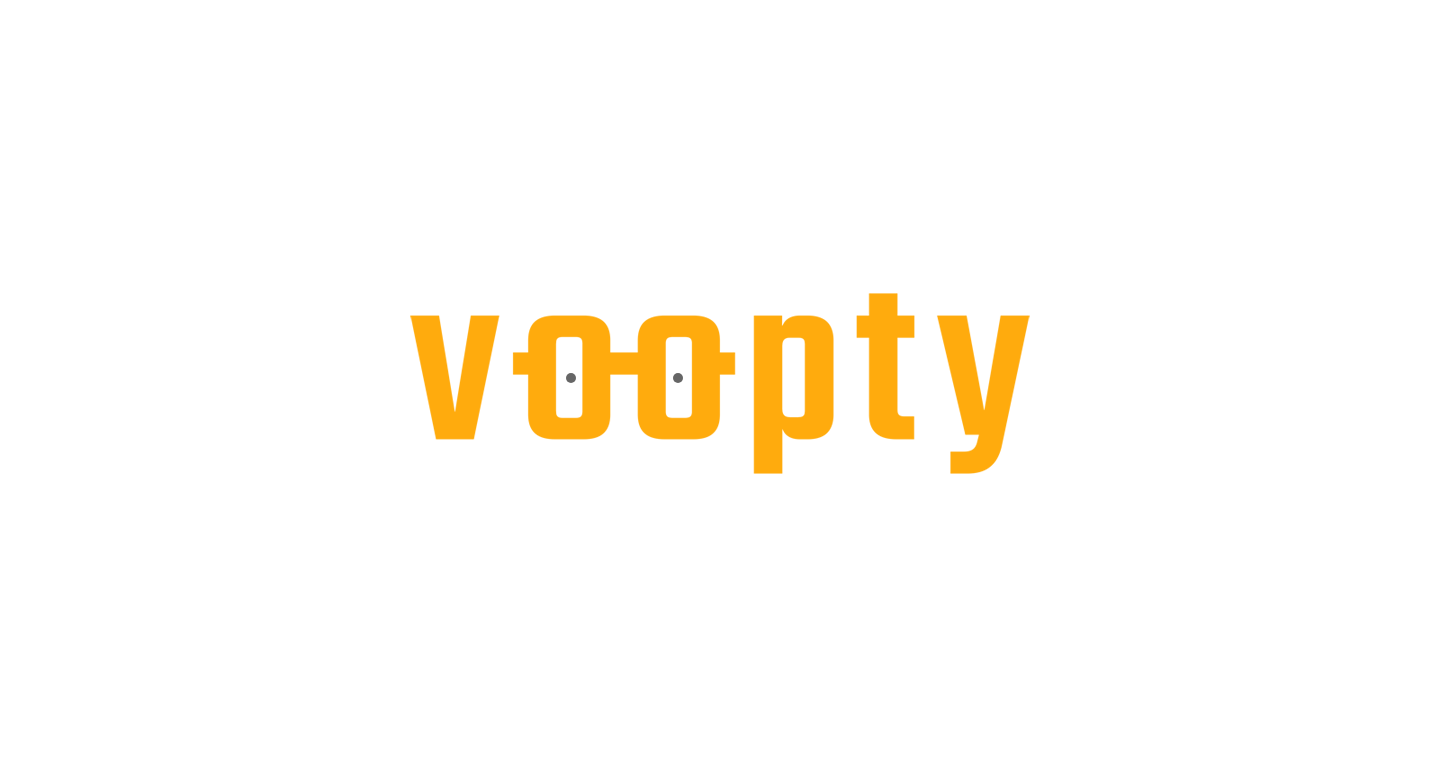 scroll, scrollTop: 0, scrollLeft: 0, axis: both 